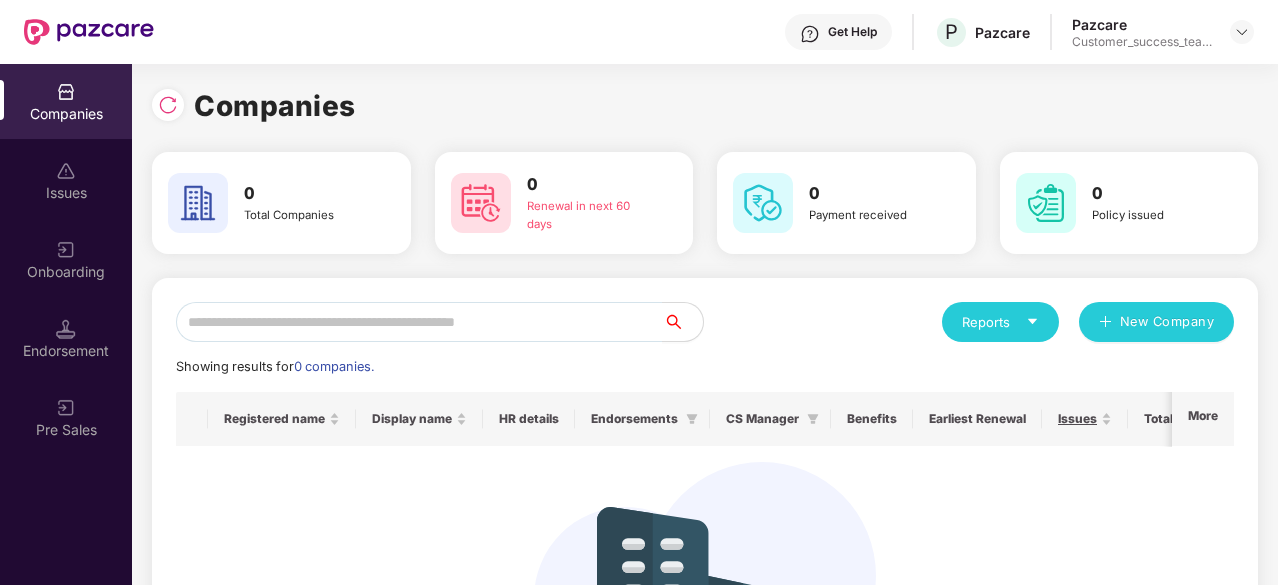 scroll, scrollTop: 0, scrollLeft: 0, axis: both 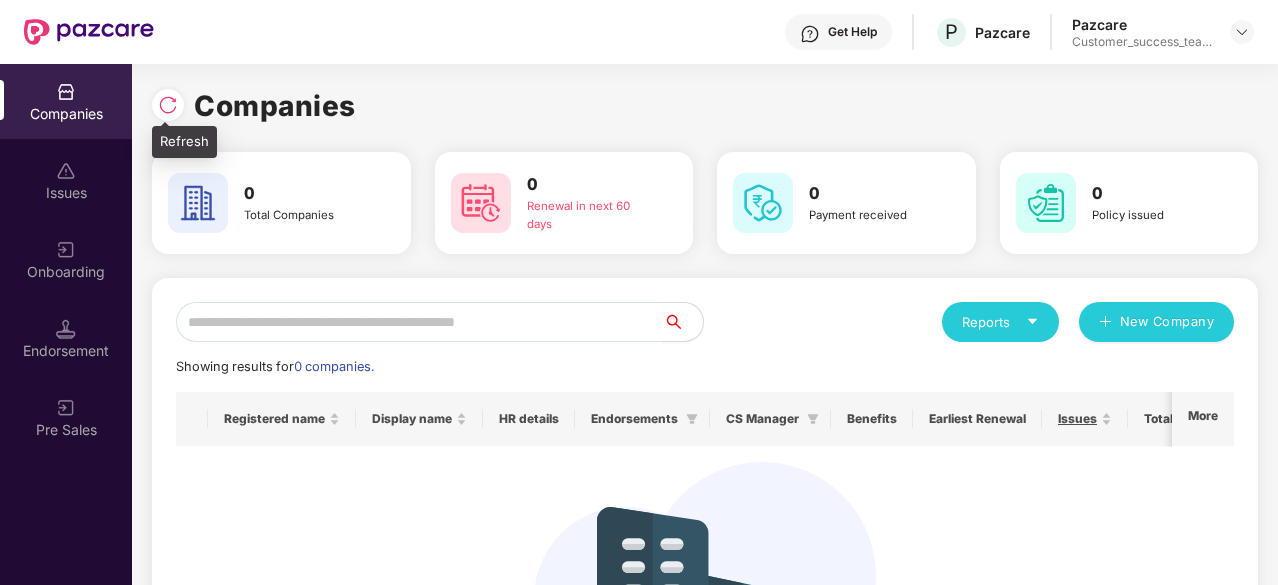 click at bounding box center (168, 105) 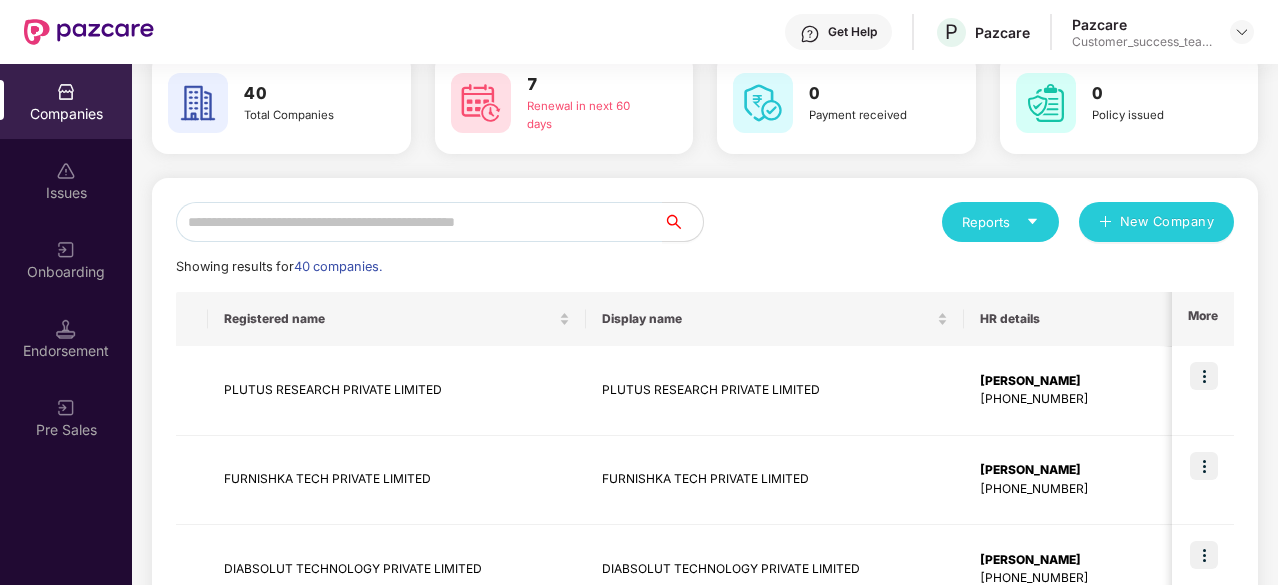 scroll, scrollTop: 200, scrollLeft: 0, axis: vertical 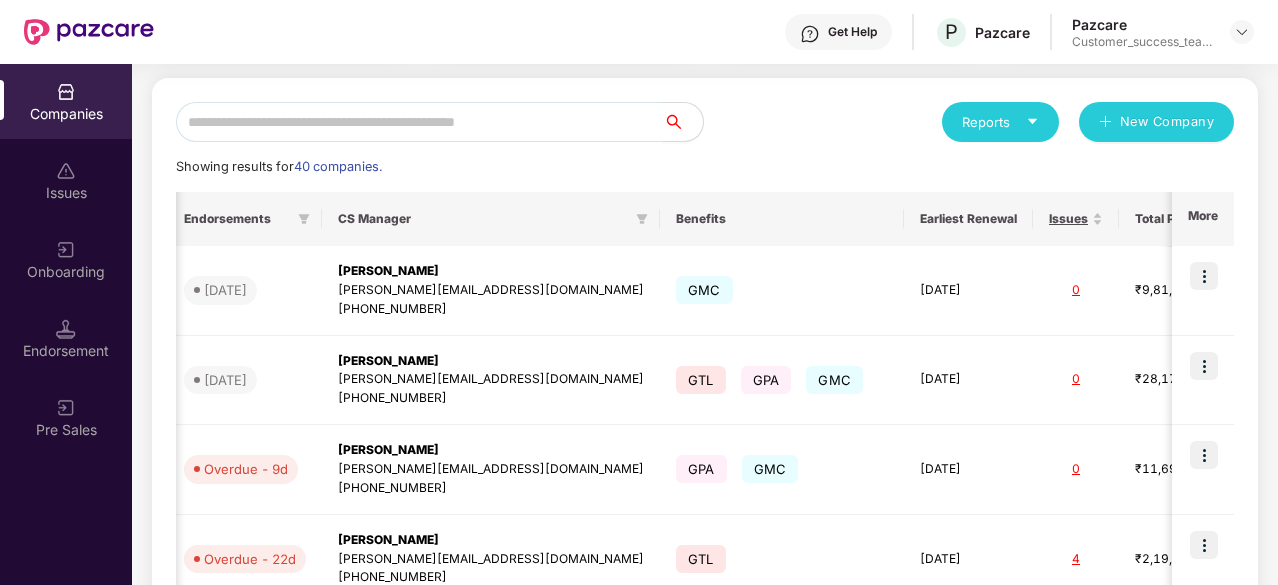 click on "Earliest Renewal" at bounding box center (968, 219) 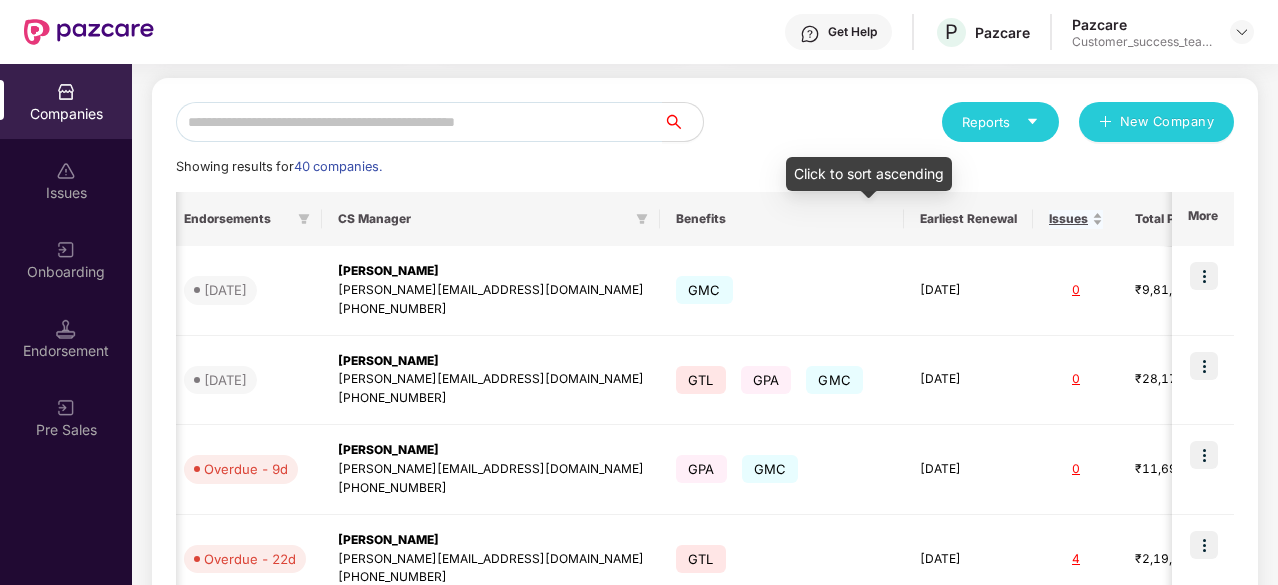 click on "Issues" at bounding box center [1076, 219] 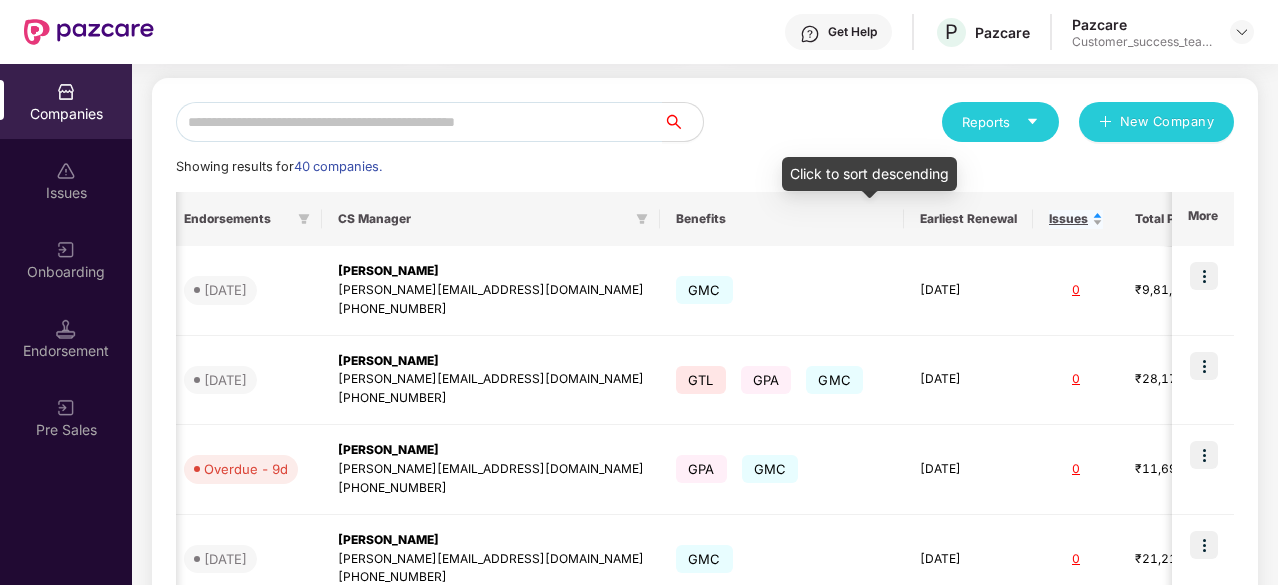 click on "Issues" at bounding box center (1076, 219) 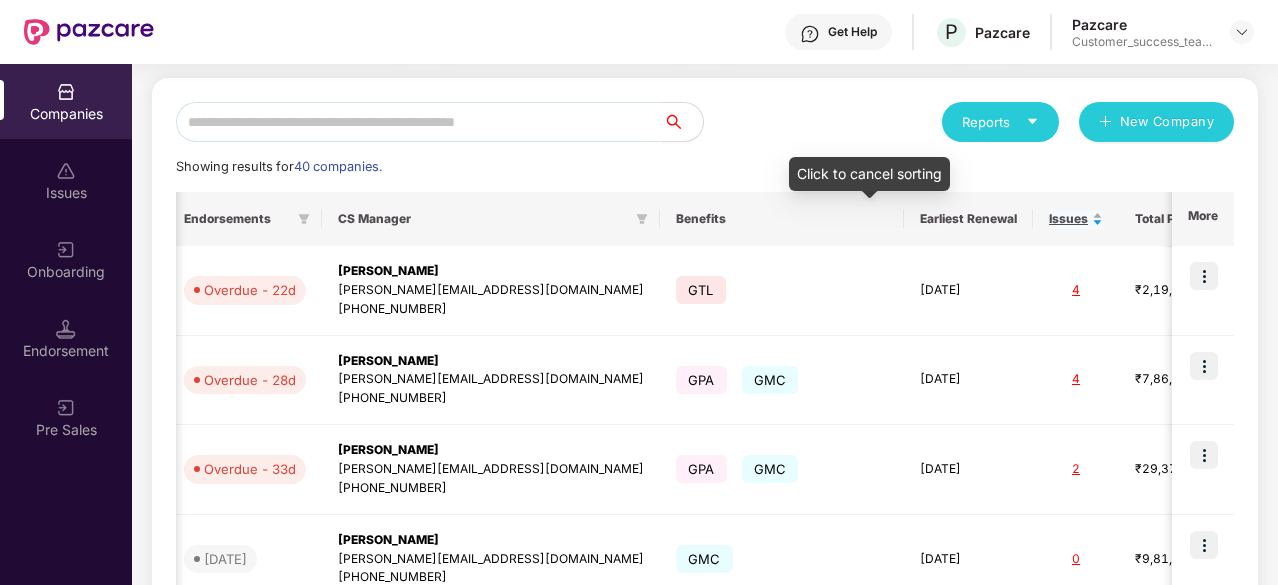 click on "Issues" at bounding box center (1076, 219) 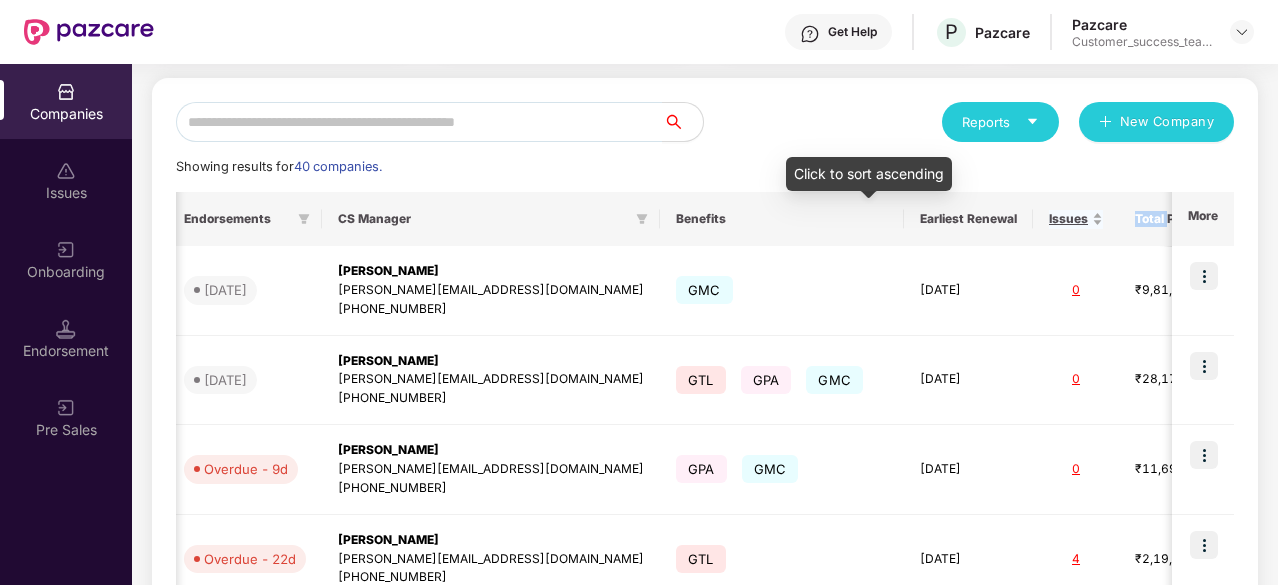 click on "Issues" at bounding box center (1076, 219) 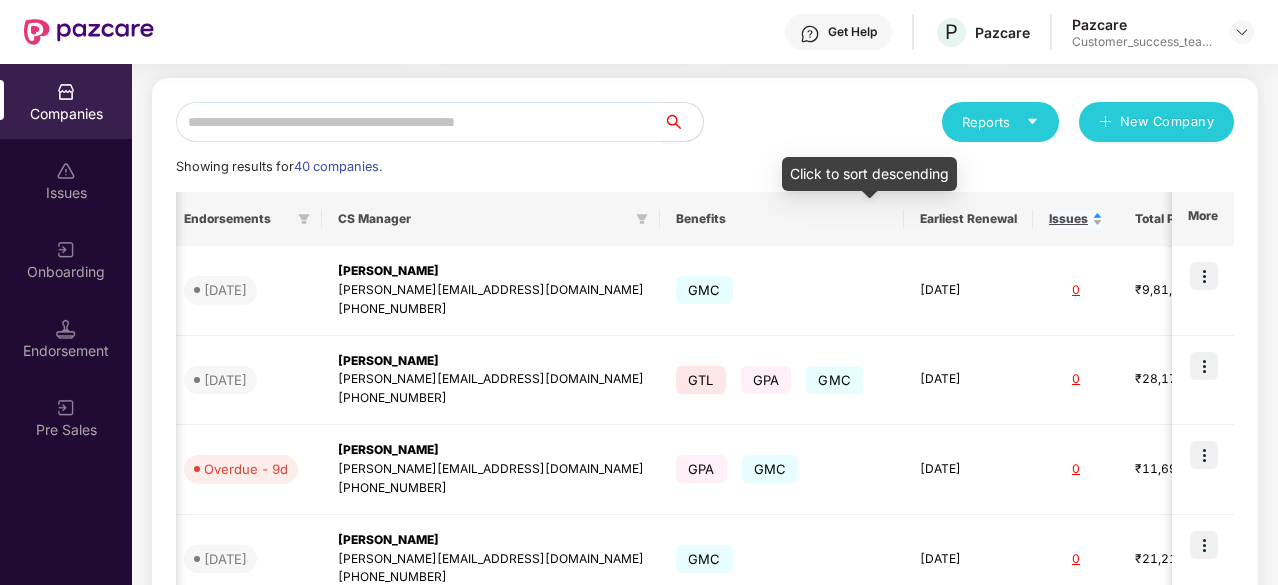 click on "Issues" at bounding box center (1076, 219) 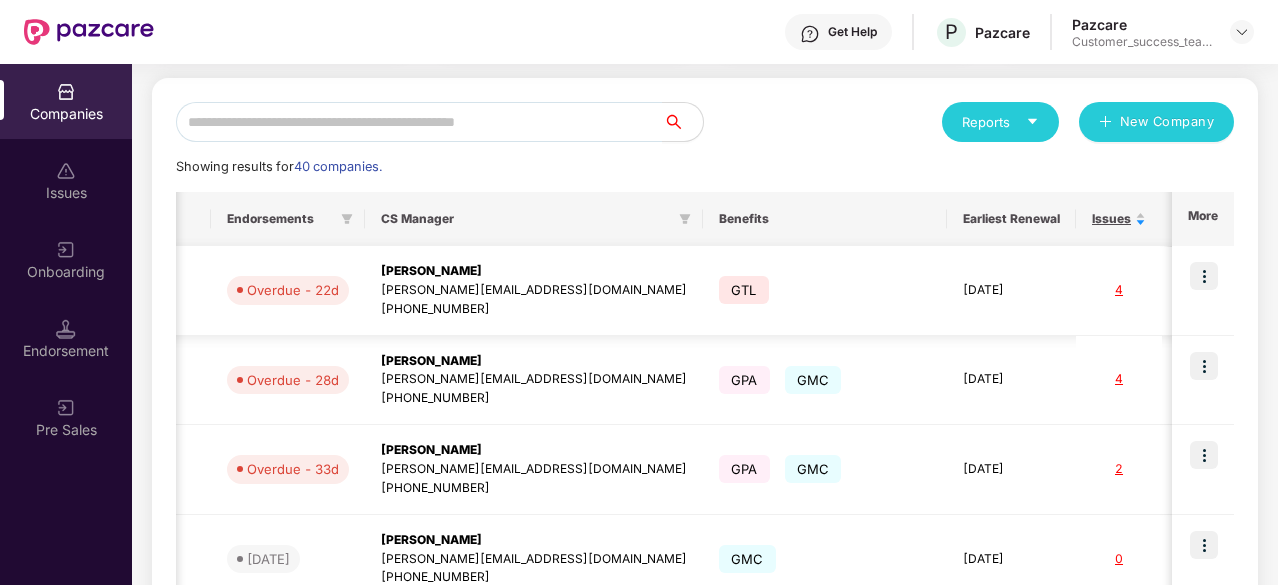 scroll, scrollTop: 0, scrollLeft: 996, axis: horizontal 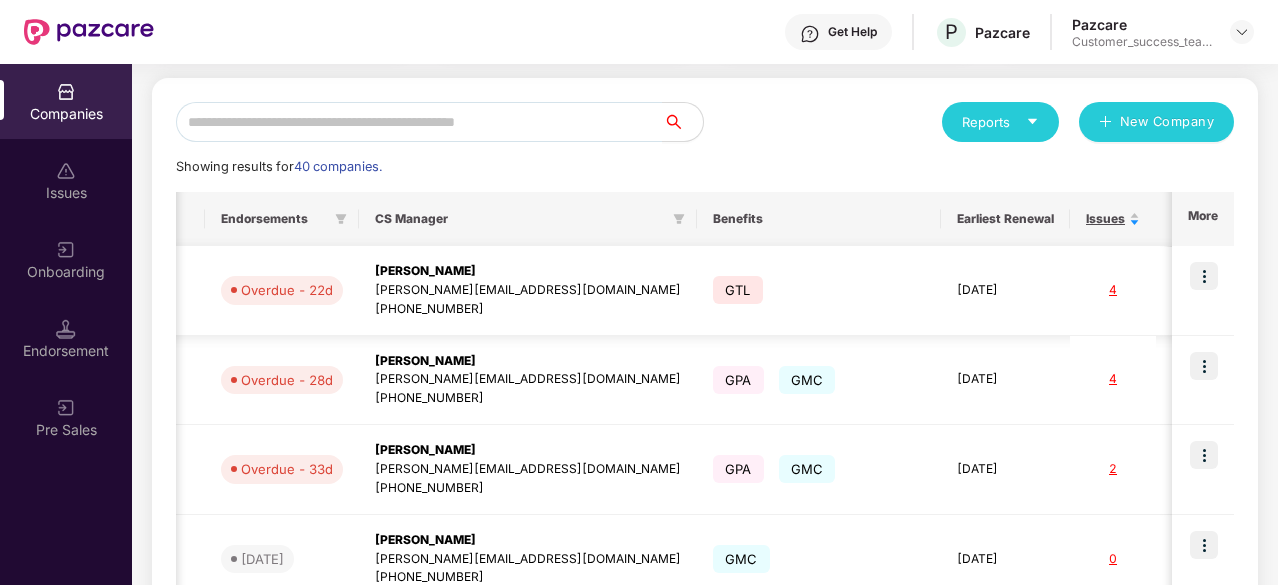 click on "4" at bounding box center [1113, 290] 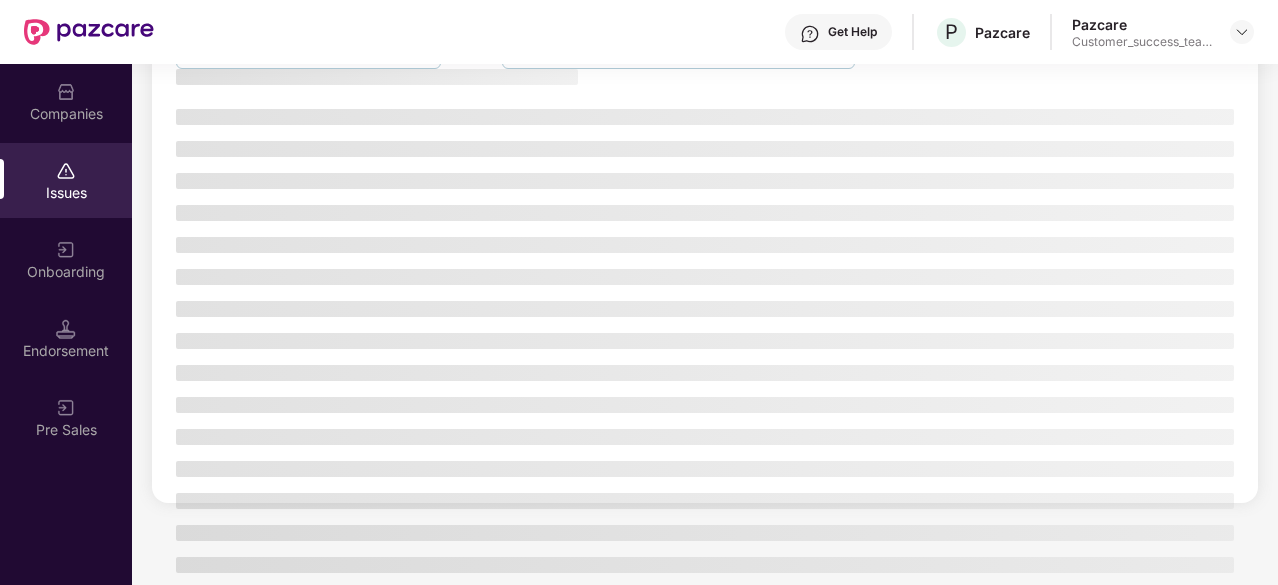 scroll, scrollTop: 0, scrollLeft: 0, axis: both 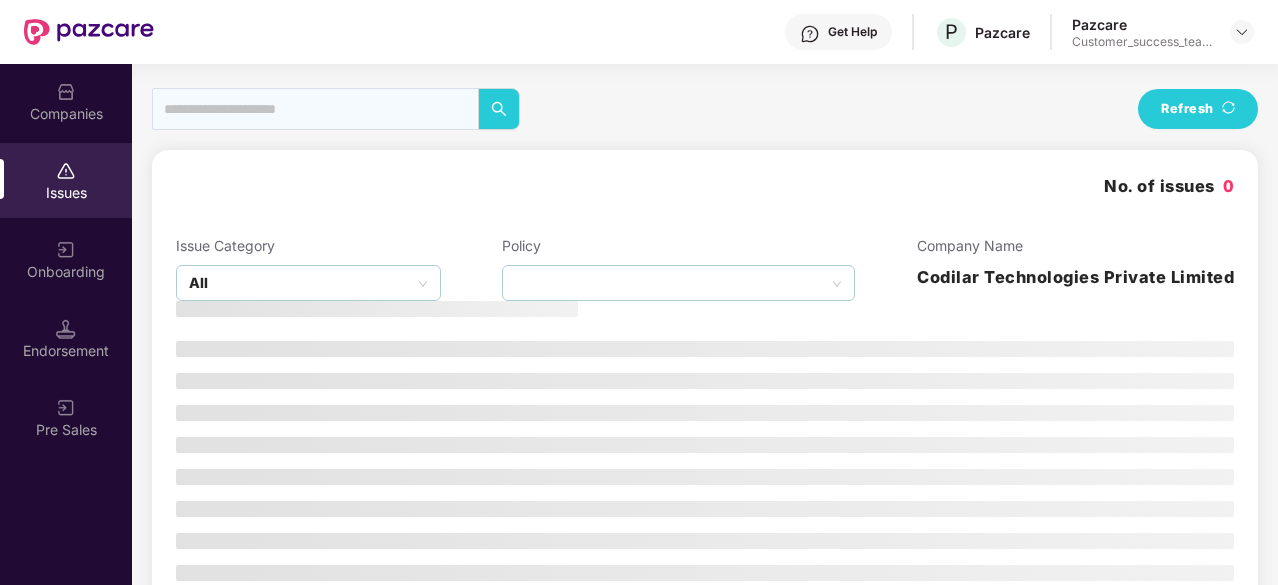 click on "Companies" at bounding box center [66, 114] 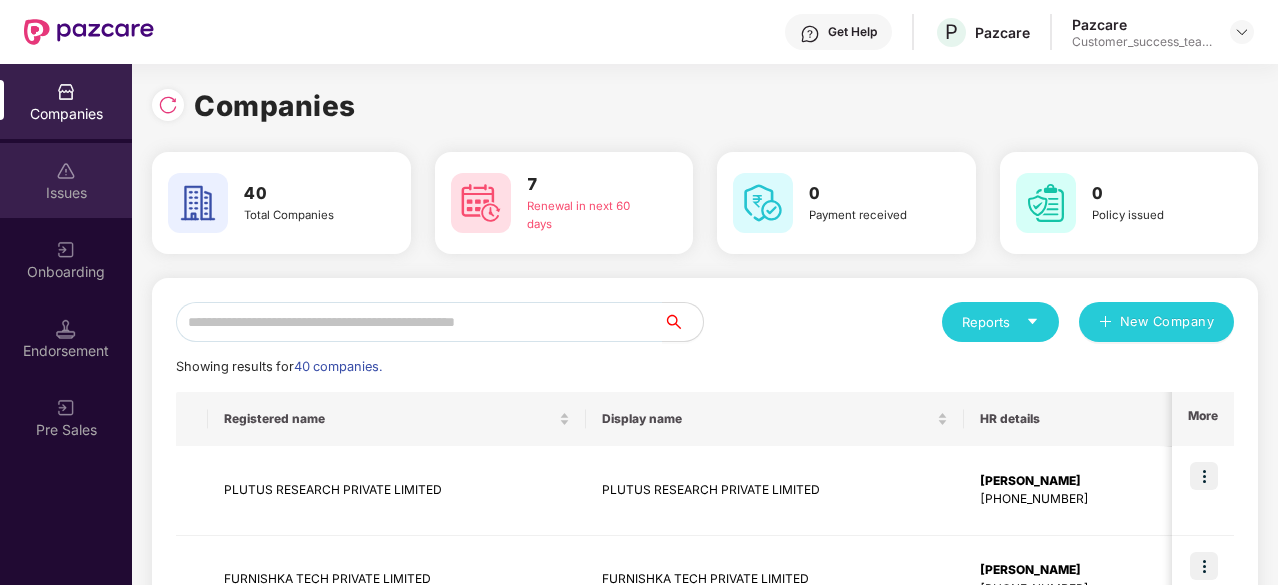 click on "Issues" at bounding box center [66, 180] 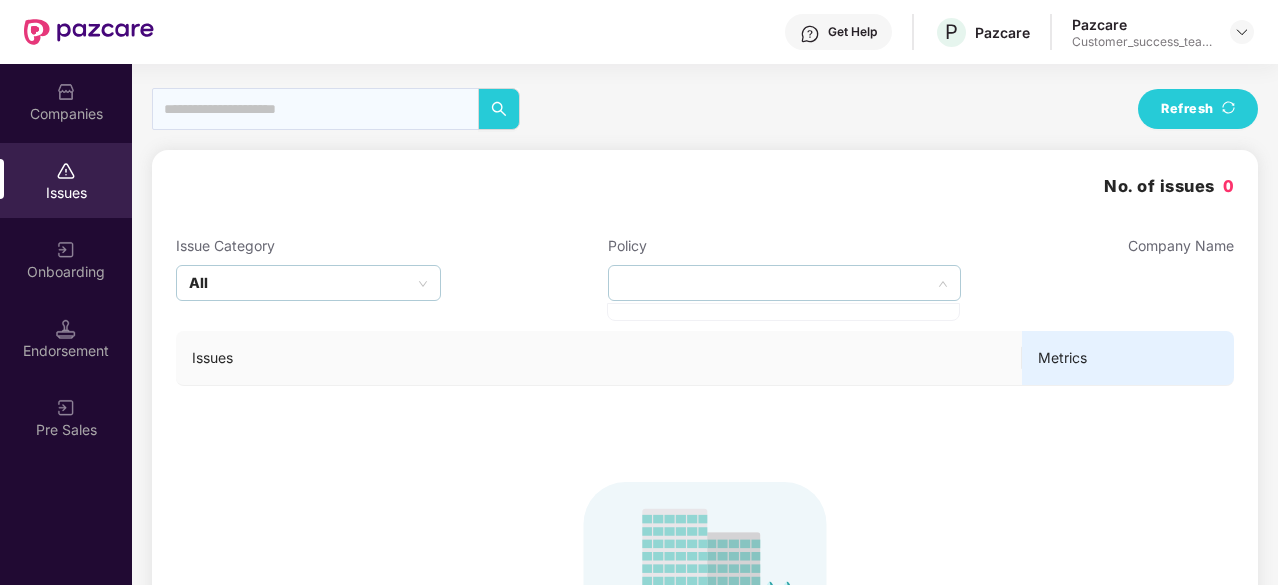 click at bounding box center [784, 283] 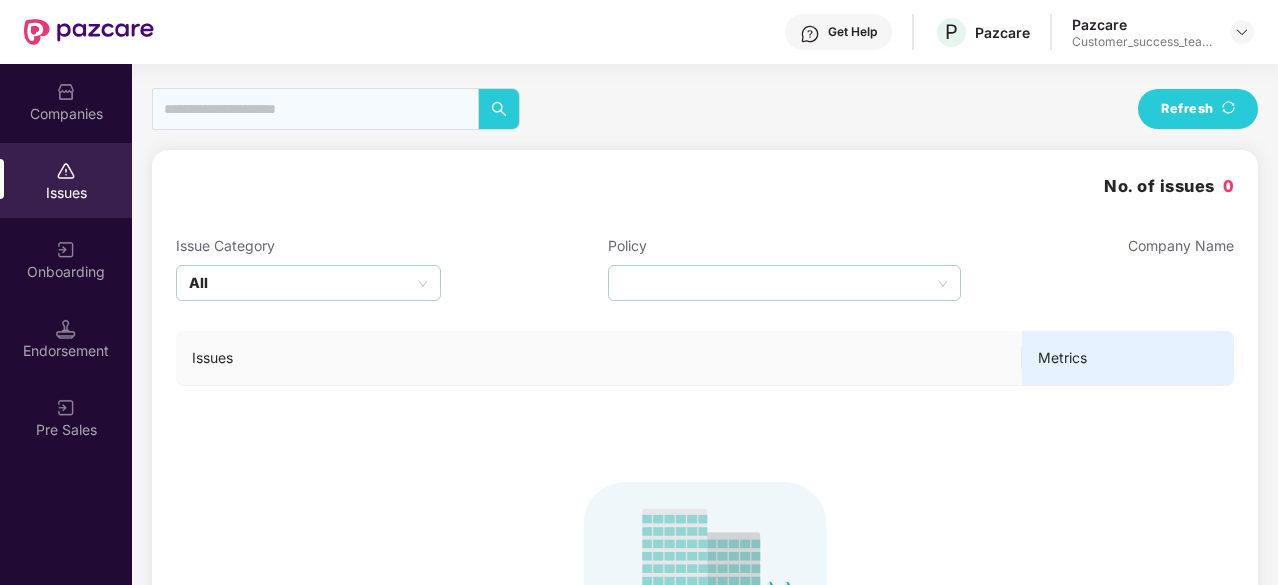 drag, startPoint x: 268, startPoint y: 262, endPoint x: 279, endPoint y: 272, distance: 14.866069 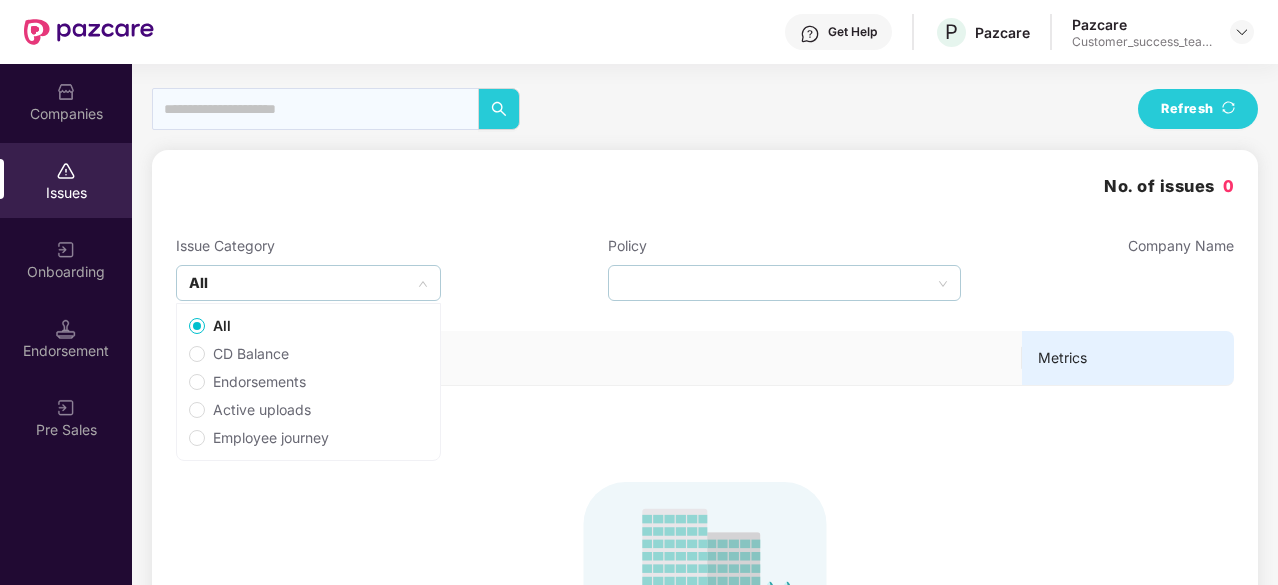 click on "All" at bounding box center [308, 283] 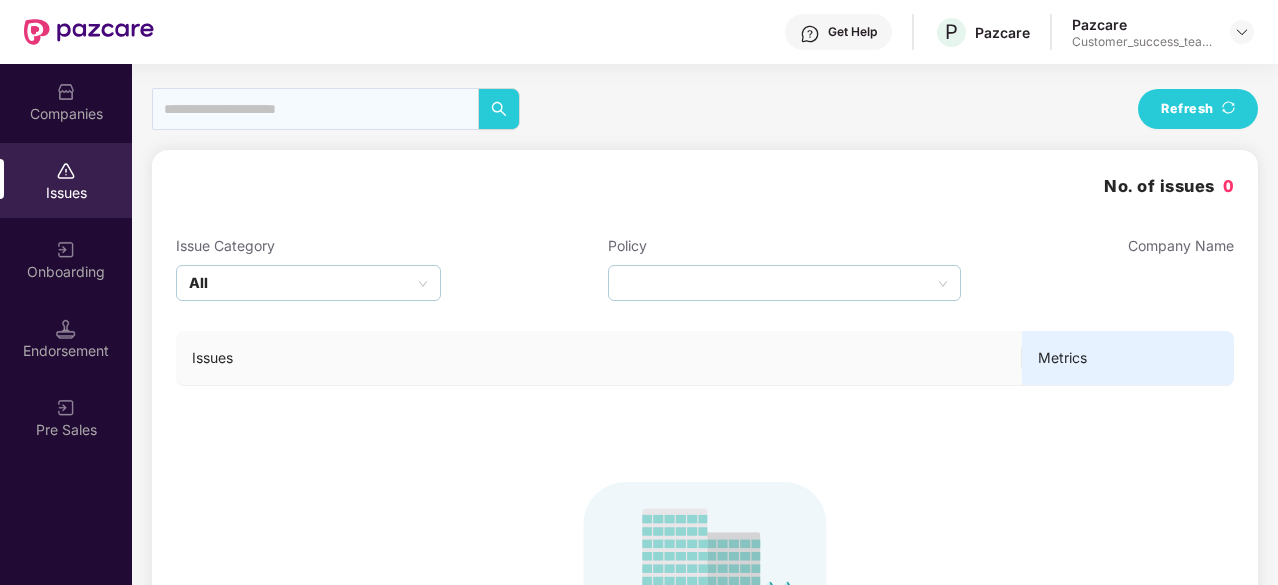 click on "Companies" at bounding box center [66, 101] 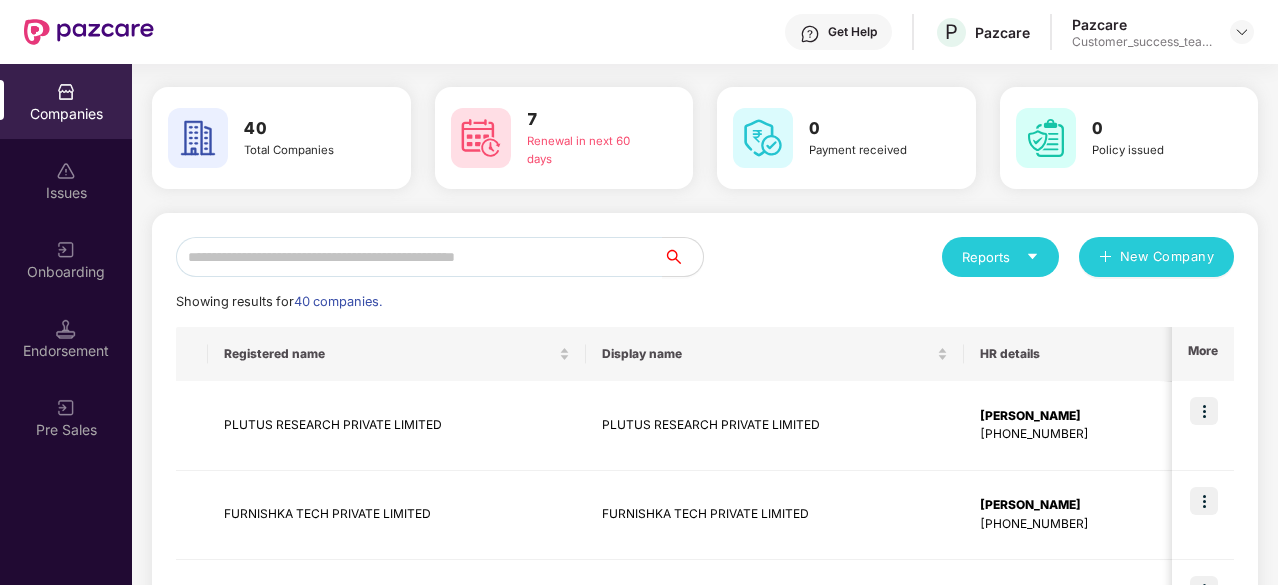 scroll, scrollTop: 0, scrollLeft: 0, axis: both 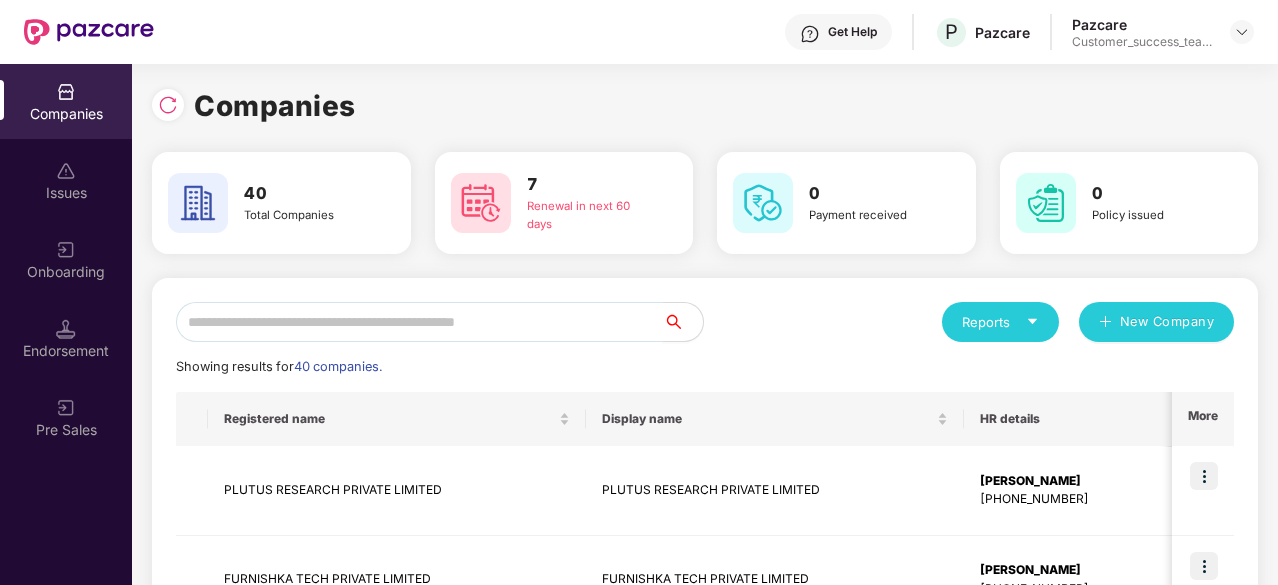 click at bounding box center [419, 322] 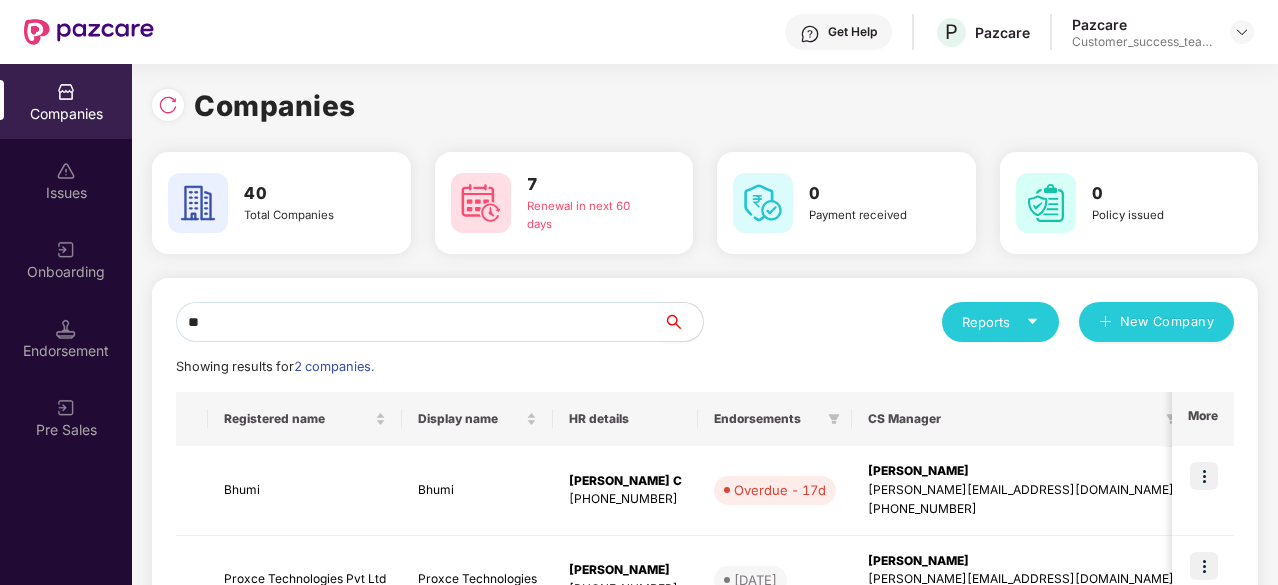 type on "*" 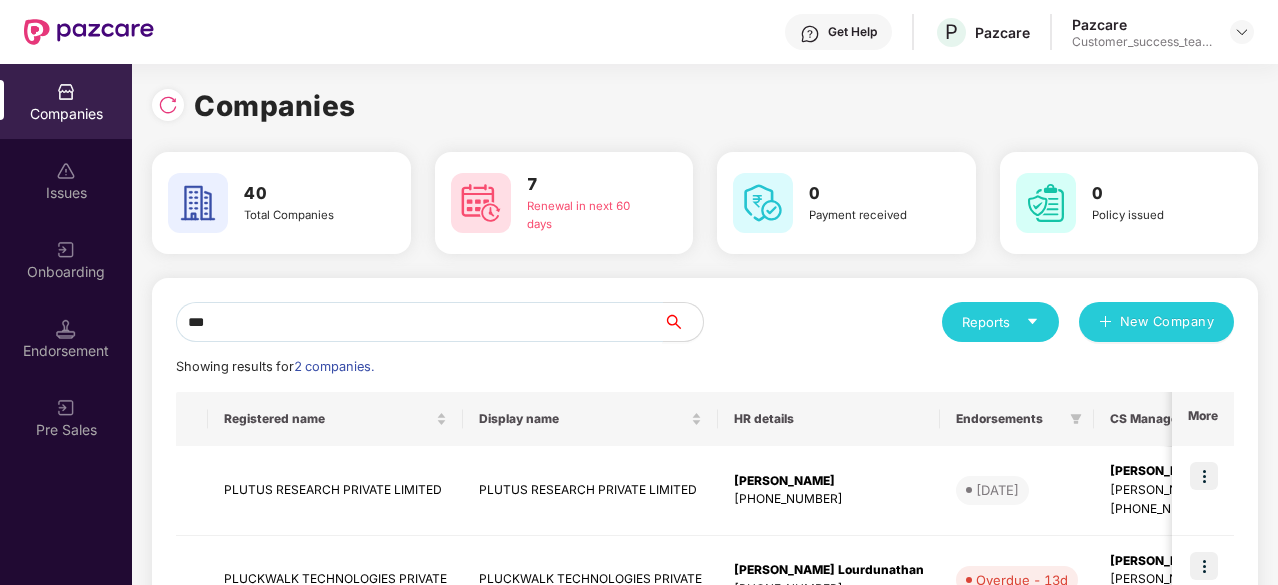 type on "****" 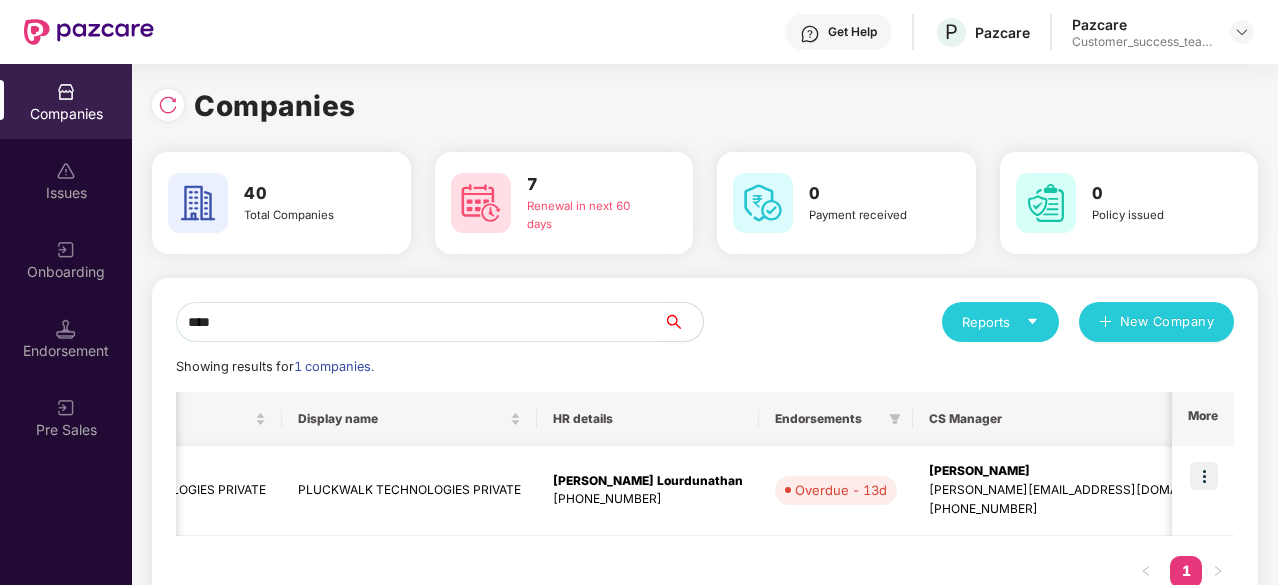 scroll, scrollTop: 0, scrollLeft: 0, axis: both 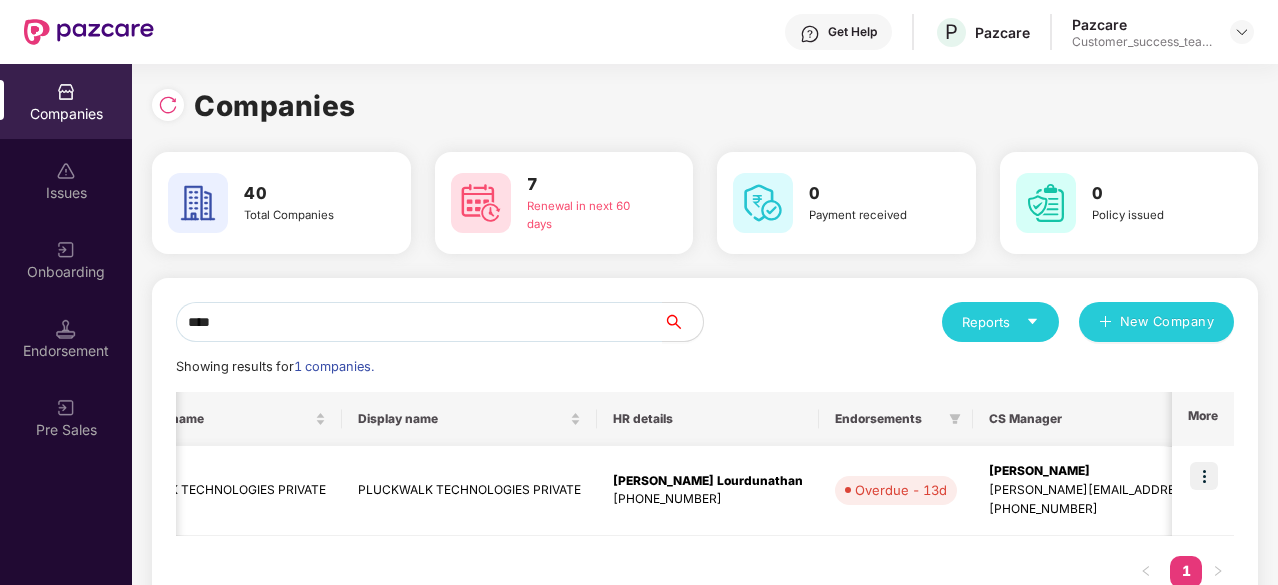 click on "Overdue - 13d" at bounding box center [896, 491] 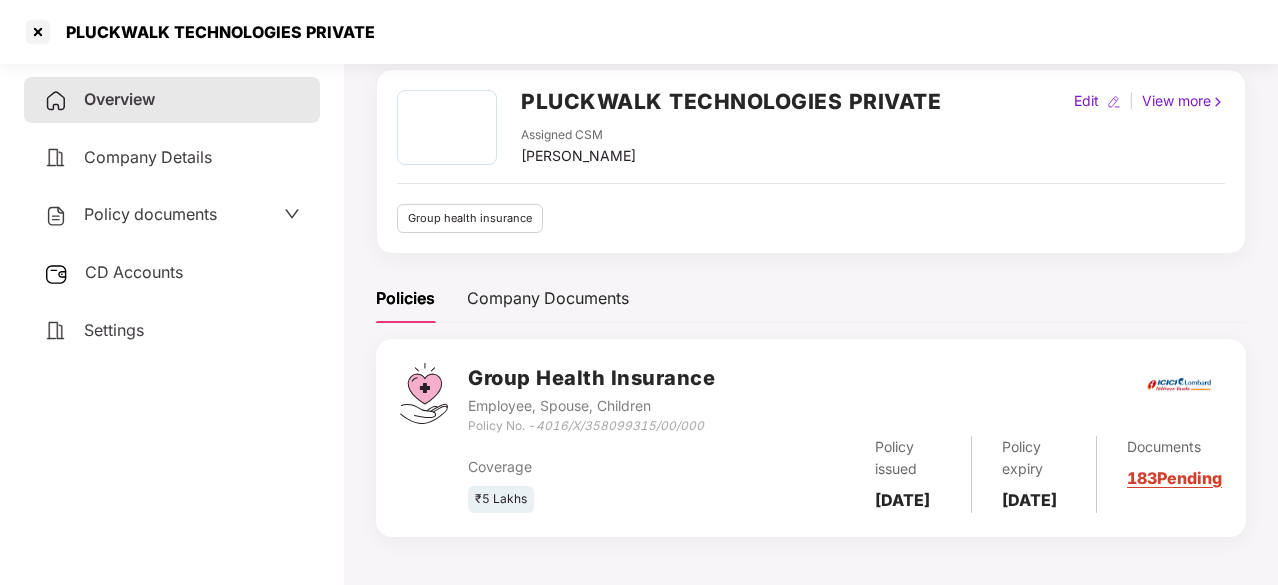 scroll, scrollTop: 101, scrollLeft: 0, axis: vertical 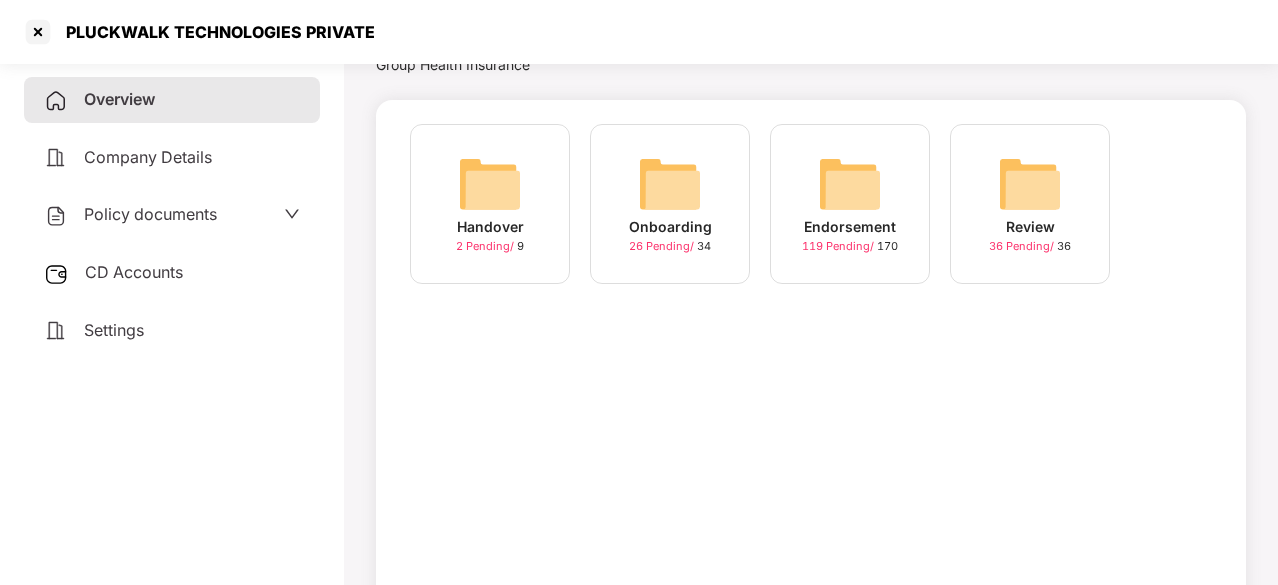 click at bounding box center [490, 184] 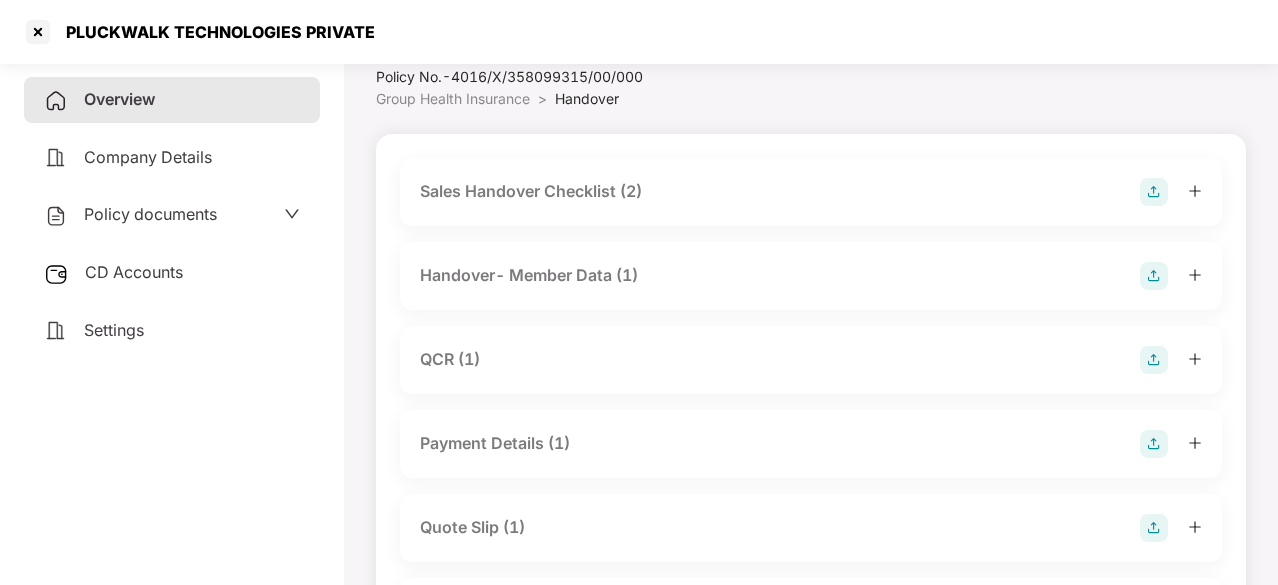 scroll, scrollTop: 0, scrollLeft: 0, axis: both 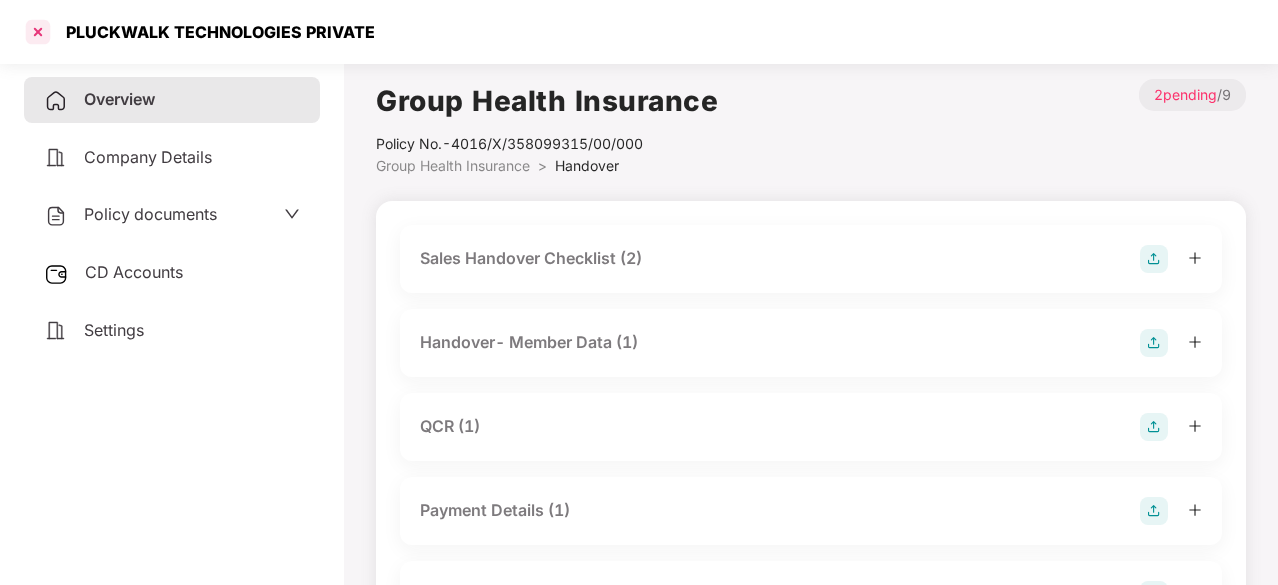 click at bounding box center (38, 32) 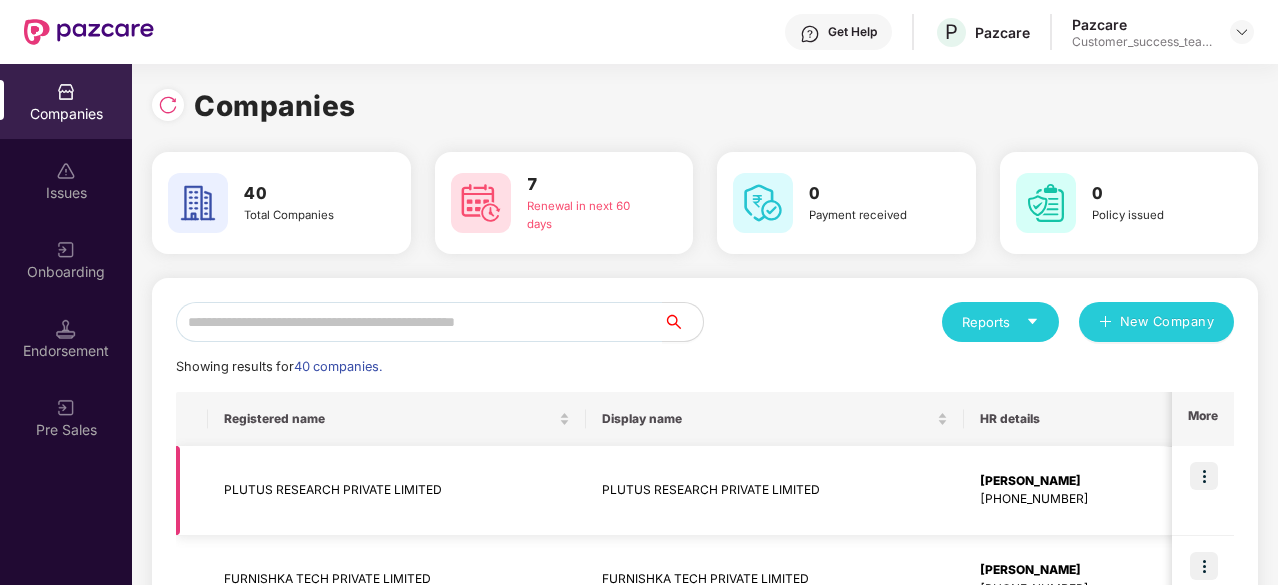 click on "PLUTUS RESEARCH PRIVATE LIMITED" at bounding box center [397, 491] 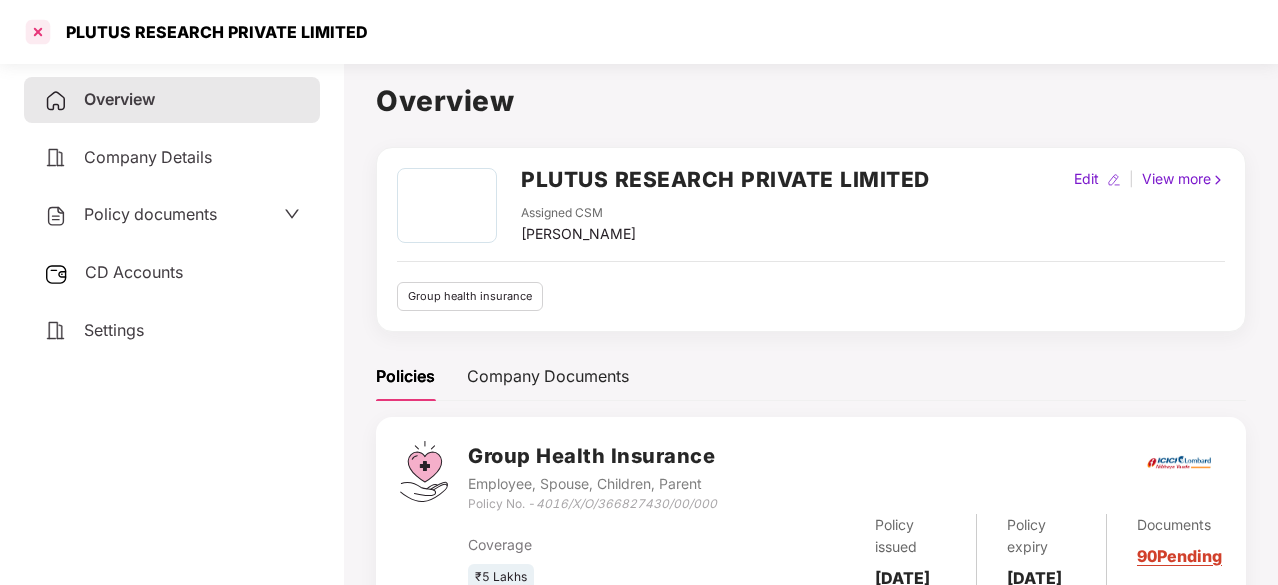 click at bounding box center [38, 32] 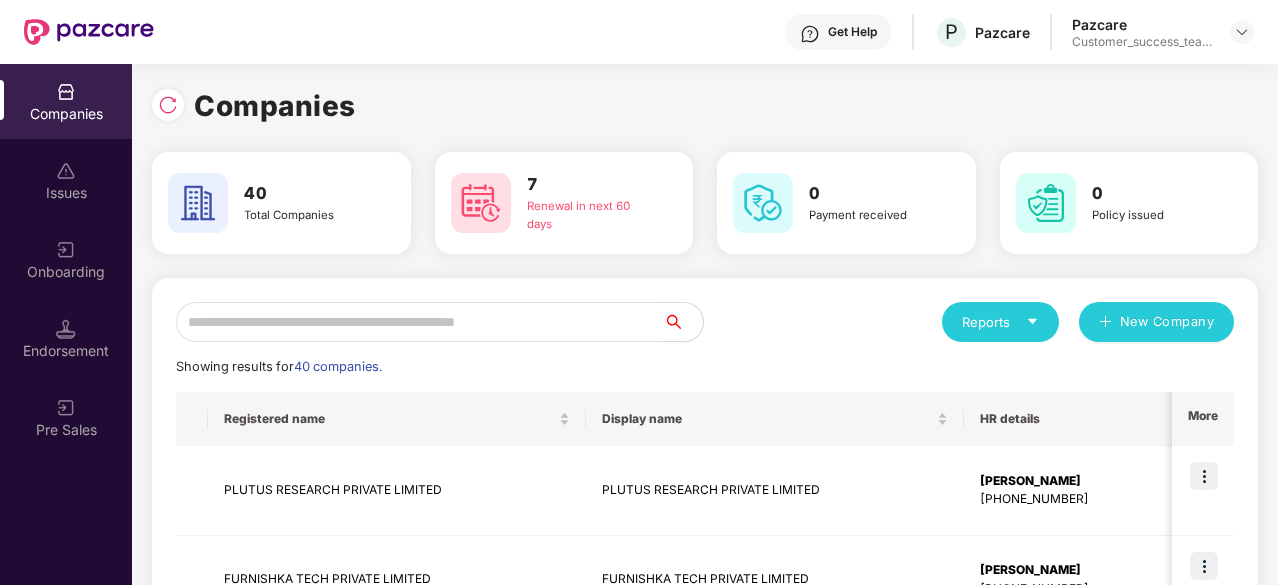 click at bounding box center [419, 322] 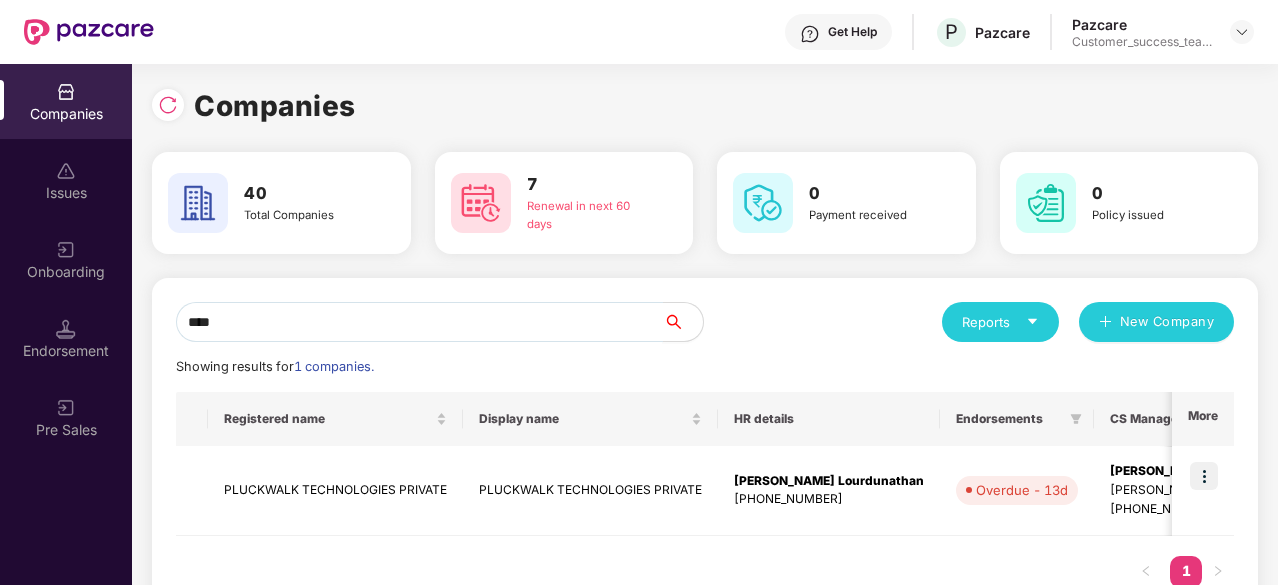 type on "****" 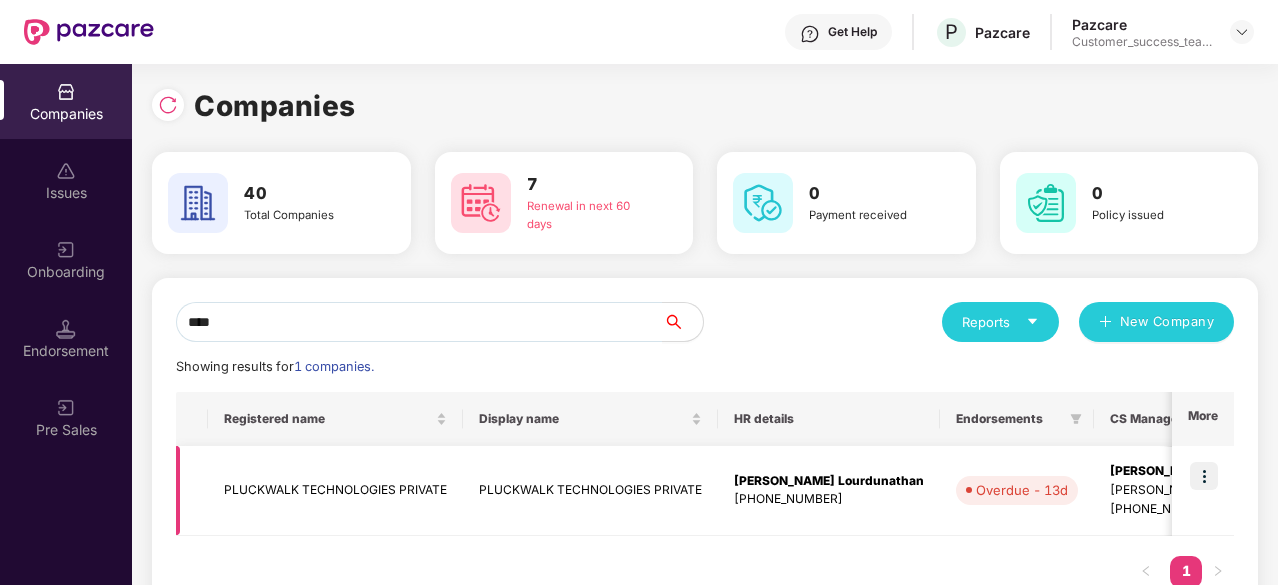 drag, startPoint x: 1279, startPoint y: 229, endPoint x: 410, endPoint y: 476, distance: 903.42126 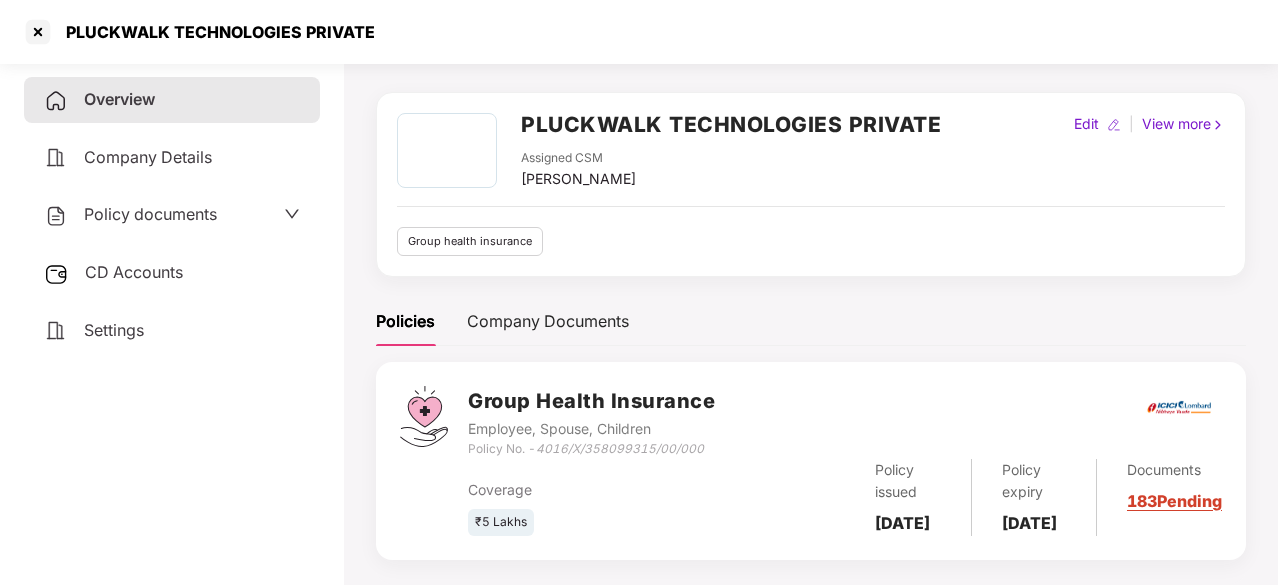 scroll, scrollTop: 101, scrollLeft: 0, axis: vertical 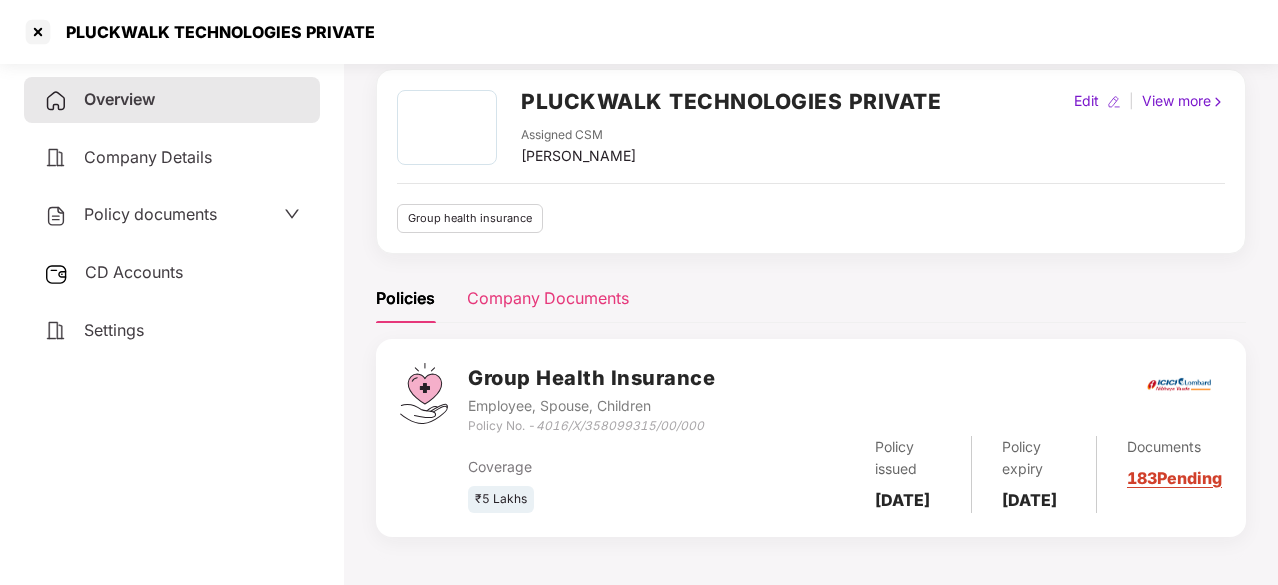 click on "Company Documents" at bounding box center [548, 298] 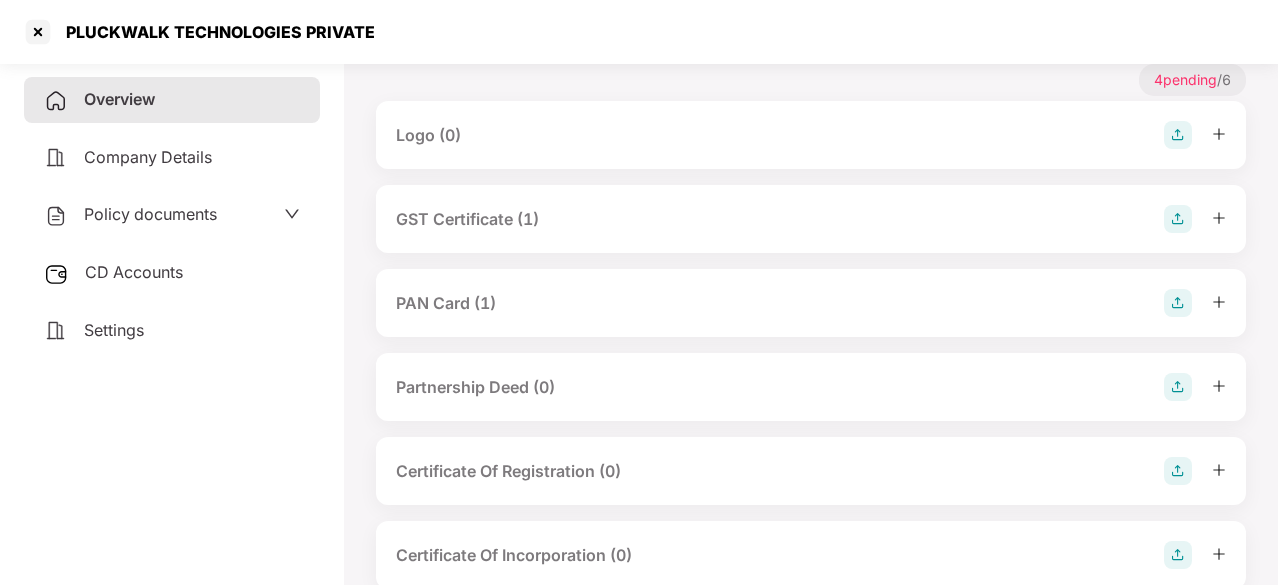 scroll, scrollTop: 395, scrollLeft: 0, axis: vertical 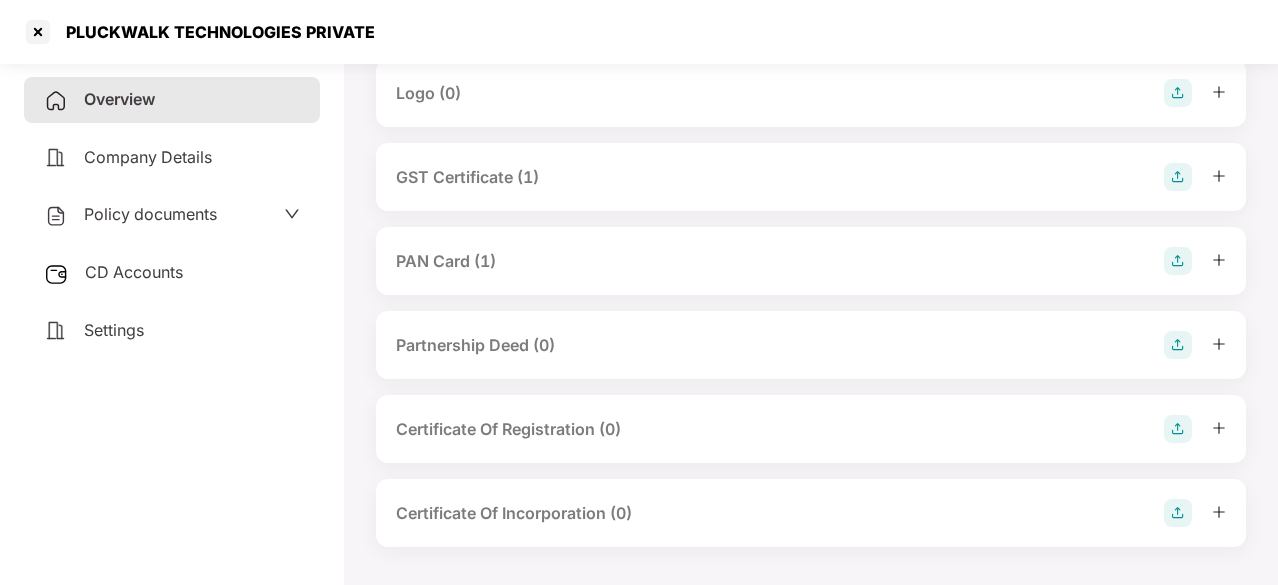 click on "Company Details" at bounding box center [172, 158] 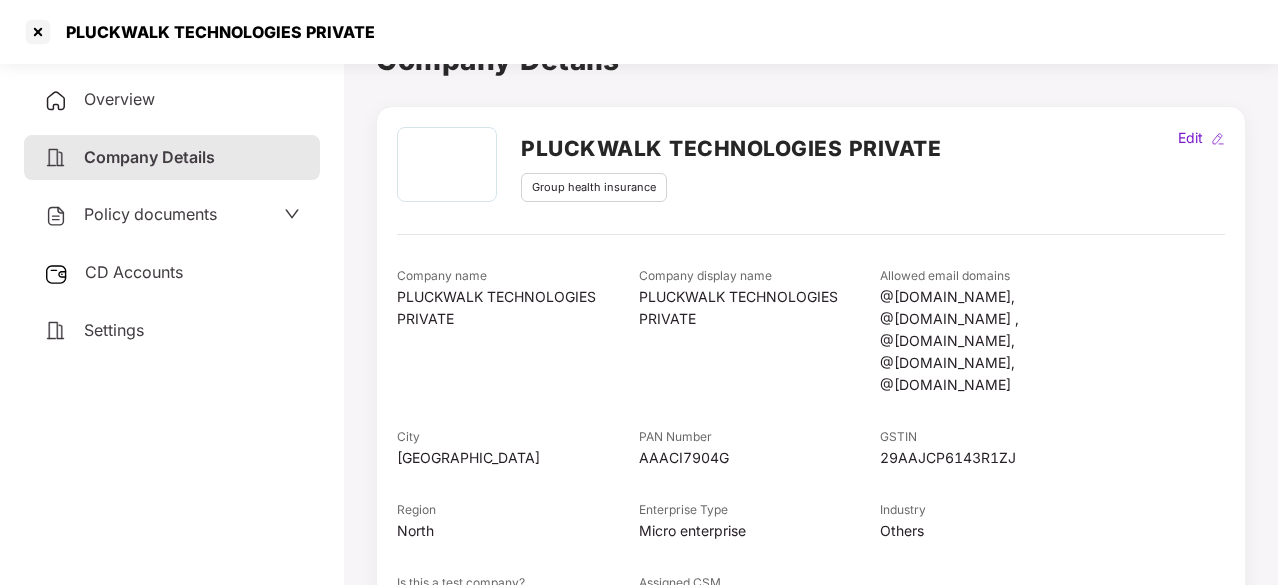 scroll, scrollTop: 0, scrollLeft: 0, axis: both 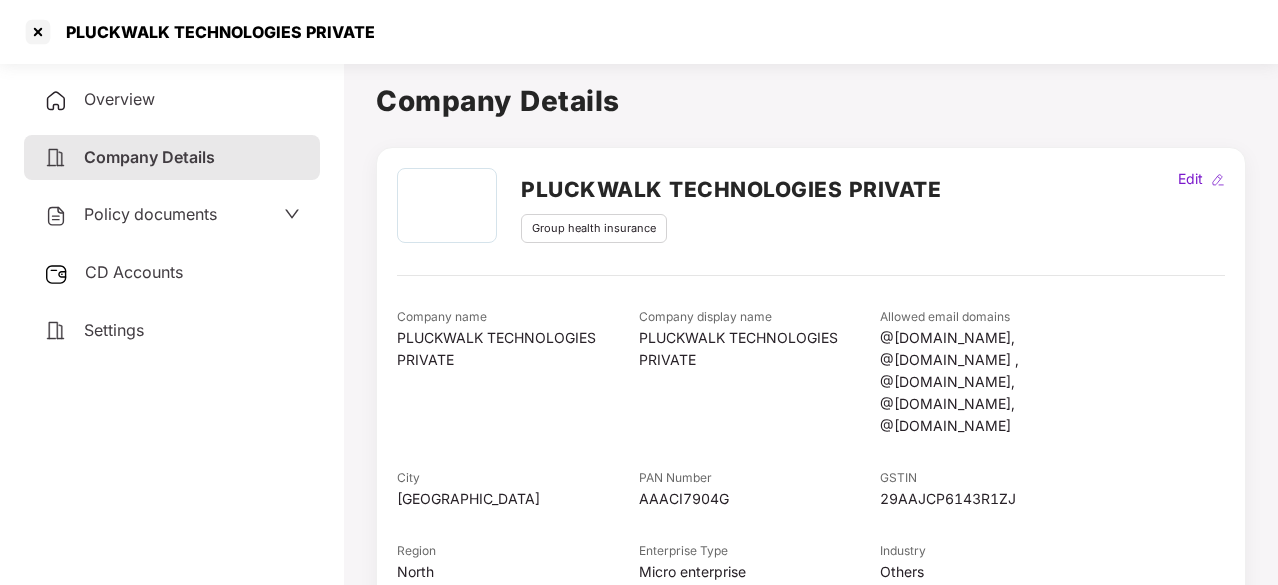 click 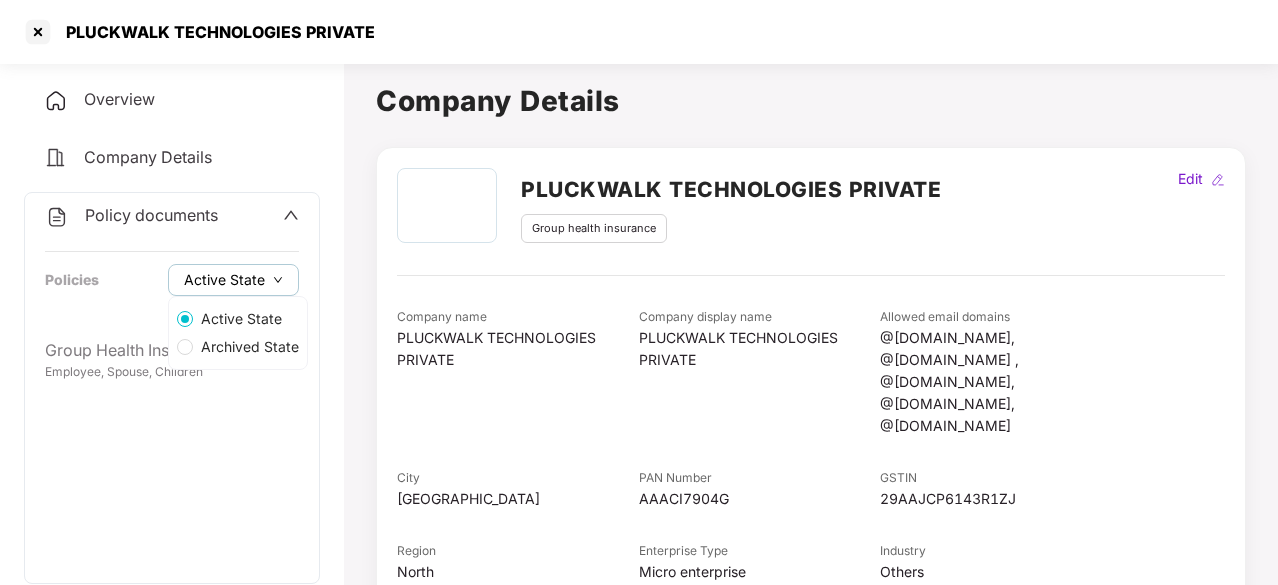 click on "Active State" at bounding box center (224, 280) 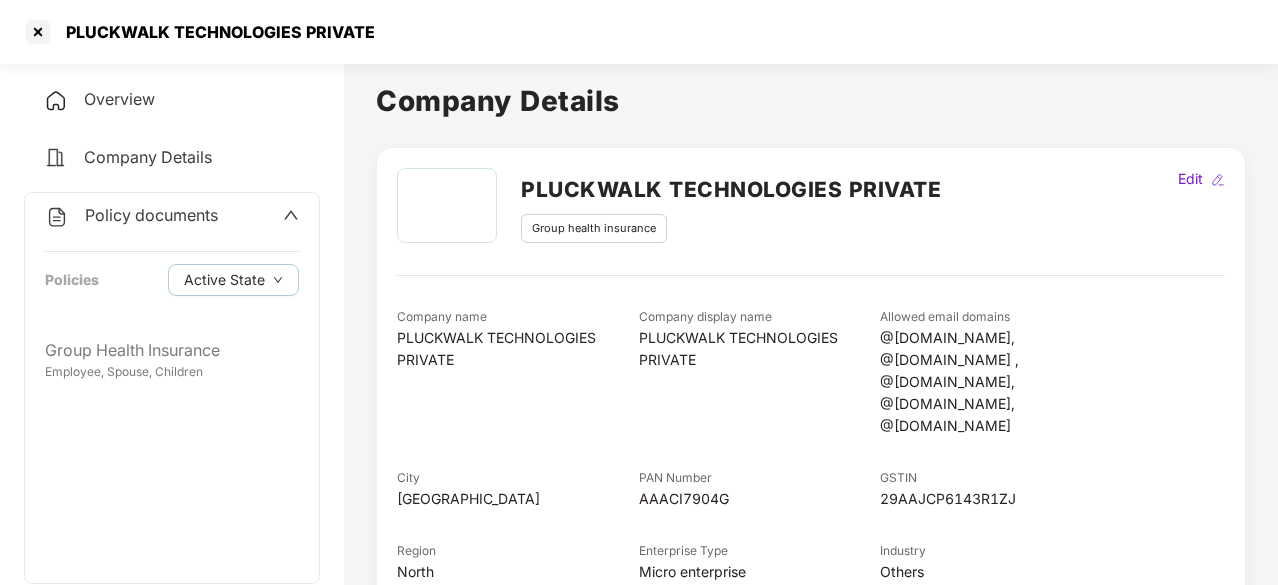 click on "Policy documents" at bounding box center (151, 215) 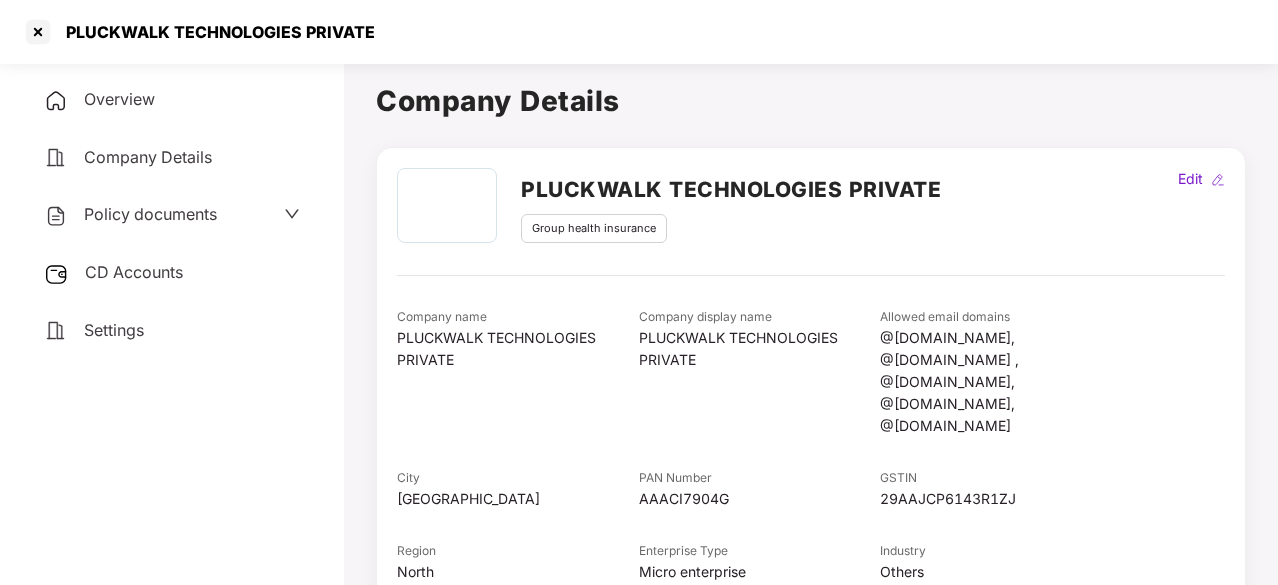 click on "Policy documents" at bounding box center (150, 214) 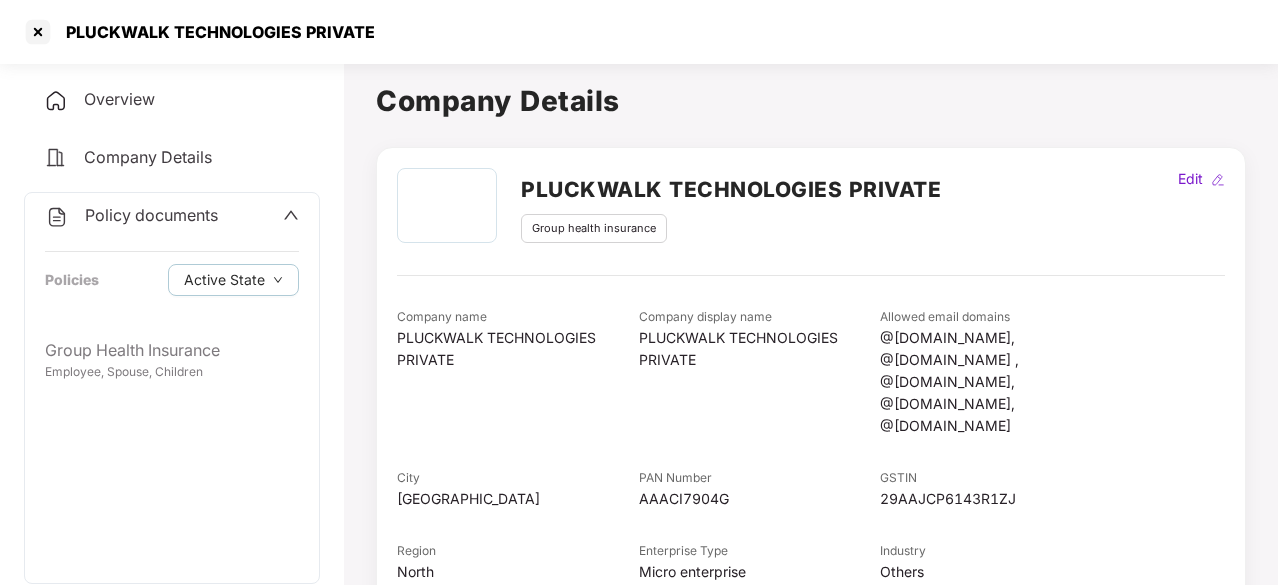 click on "Policy documents" at bounding box center (151, 215) 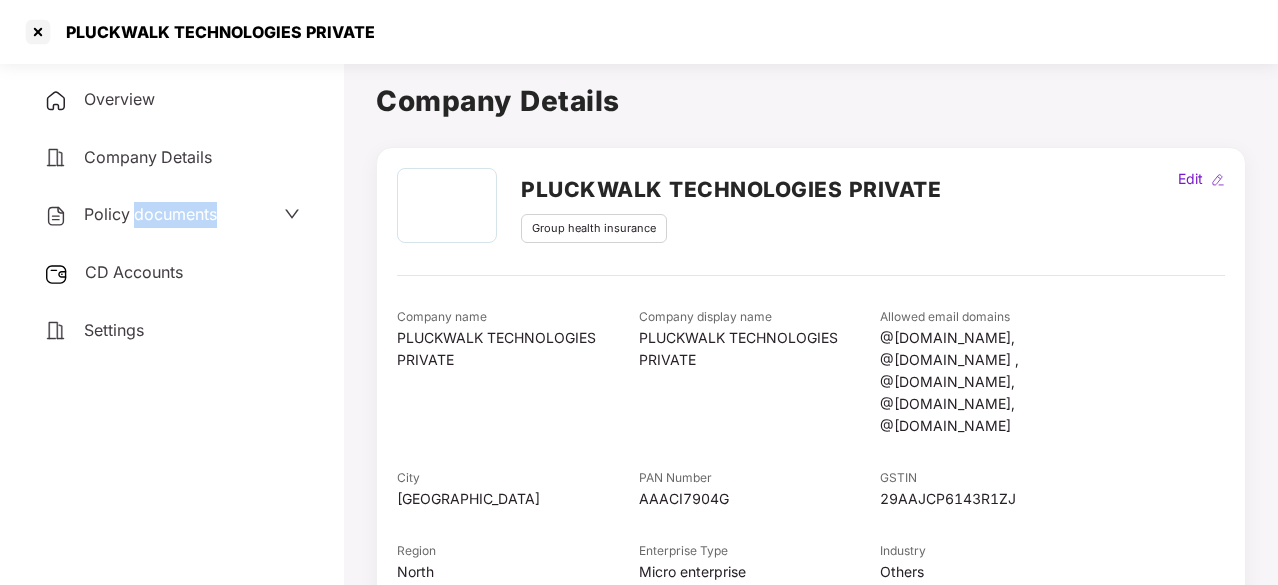 click on "Policy documents" at bounding box center [150, 214] 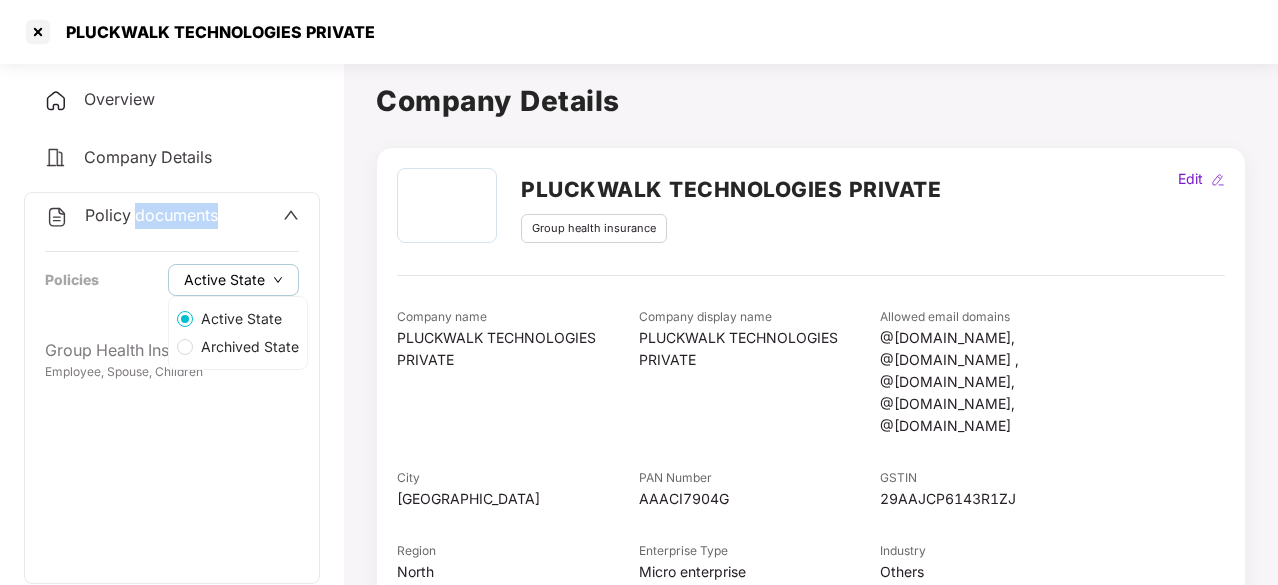 click on "Active State" at bounding box center [224, 280] 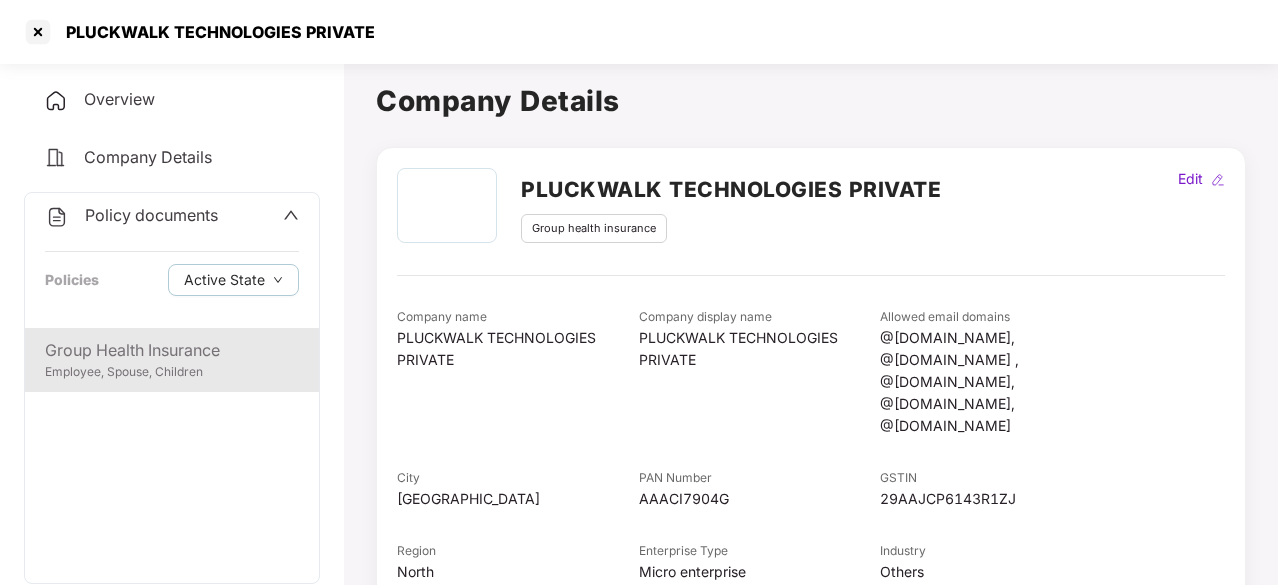 click on "Group Health Insurance" at bounding box center [172, 350] 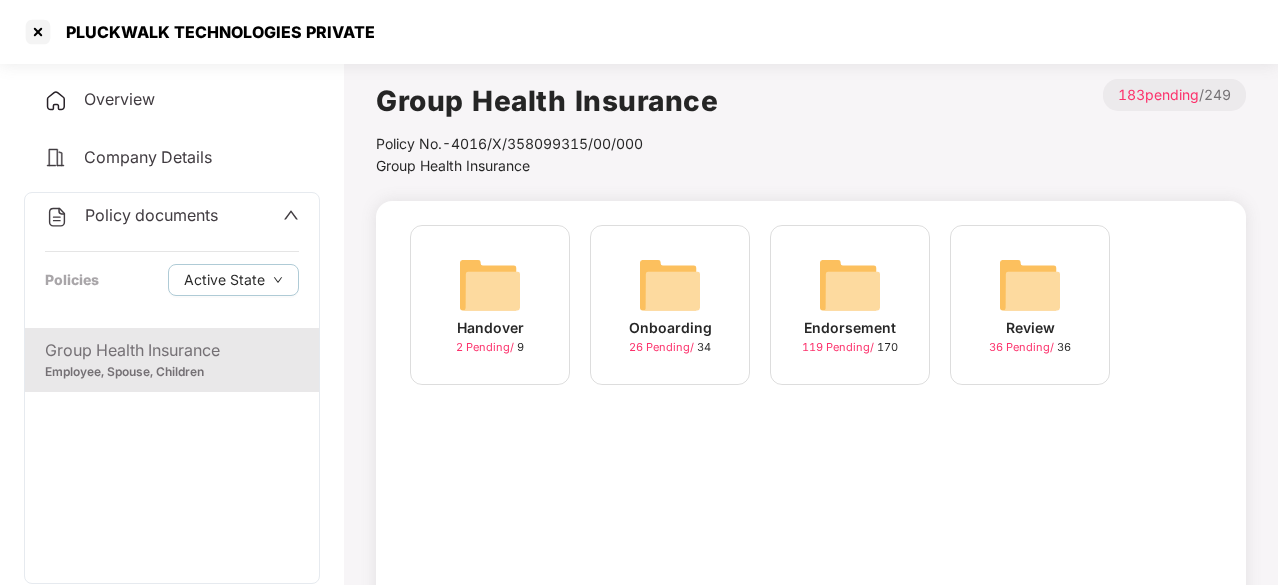 click on "Policy documents" at bounding box center [151, 215] 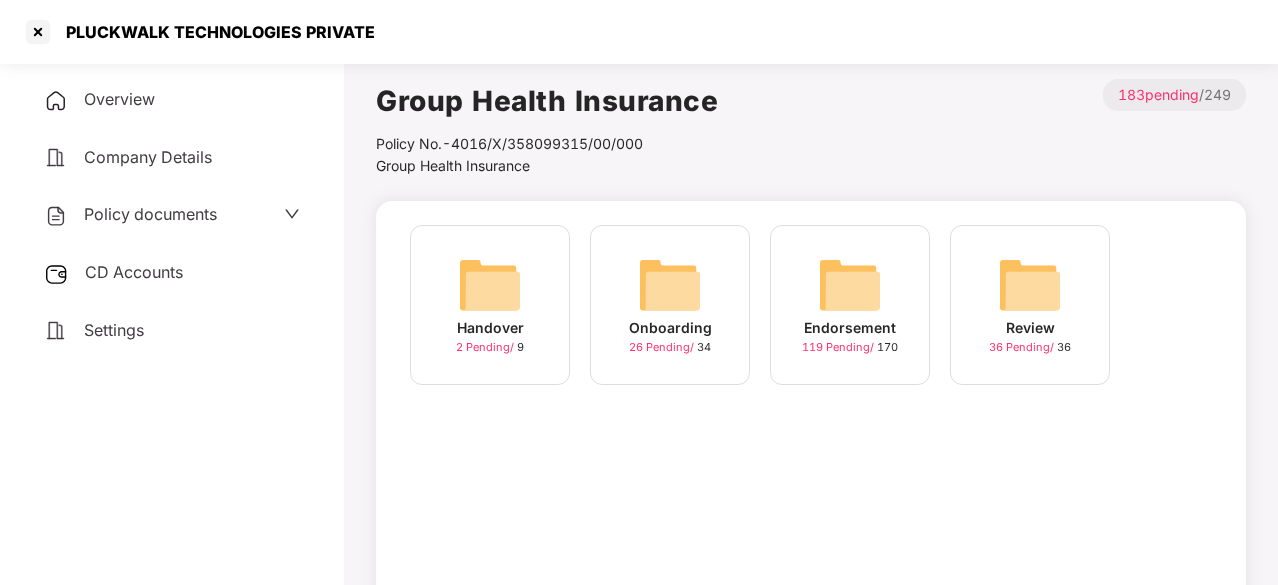 click on "CD Accounts" at bounding box center [134, 272] 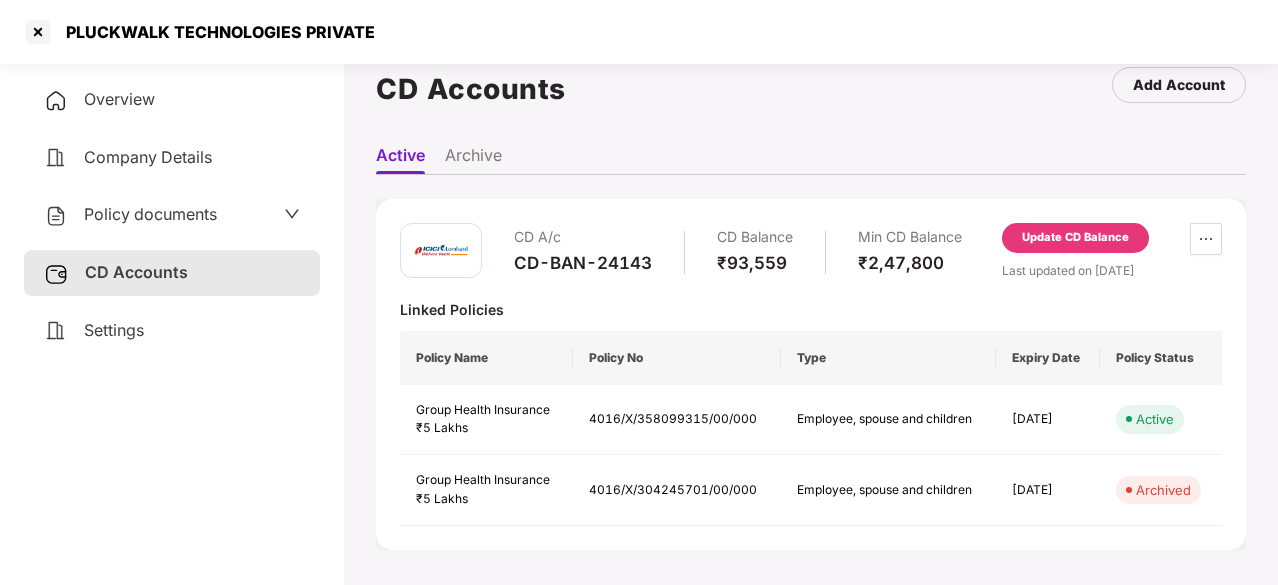 scroll, scrollTop: 55, scrollLeft: 0, axis: vertical 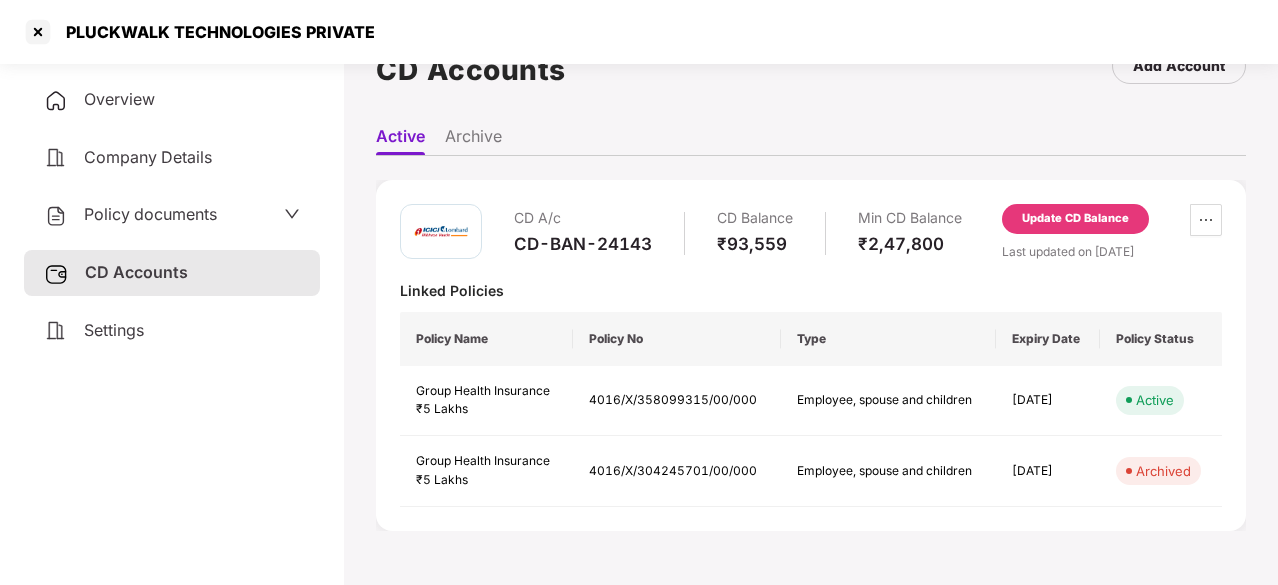 click on "Settings" at bounding box center (172, 331) 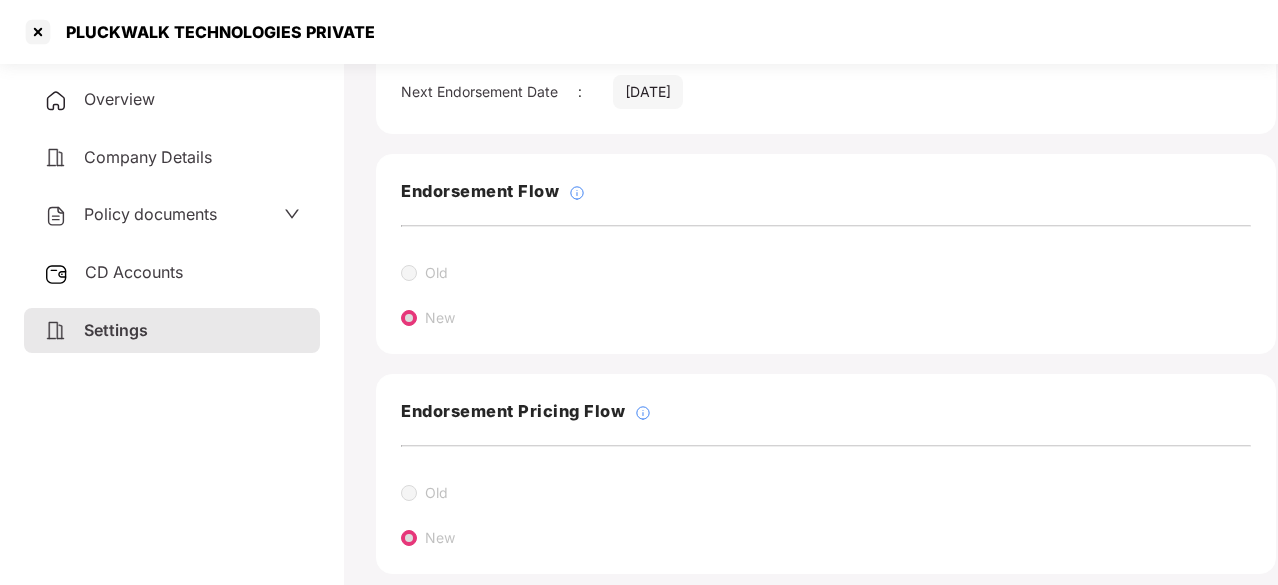 scroll, scrollTop: 499, scrollLeft: 0, axis: vertical 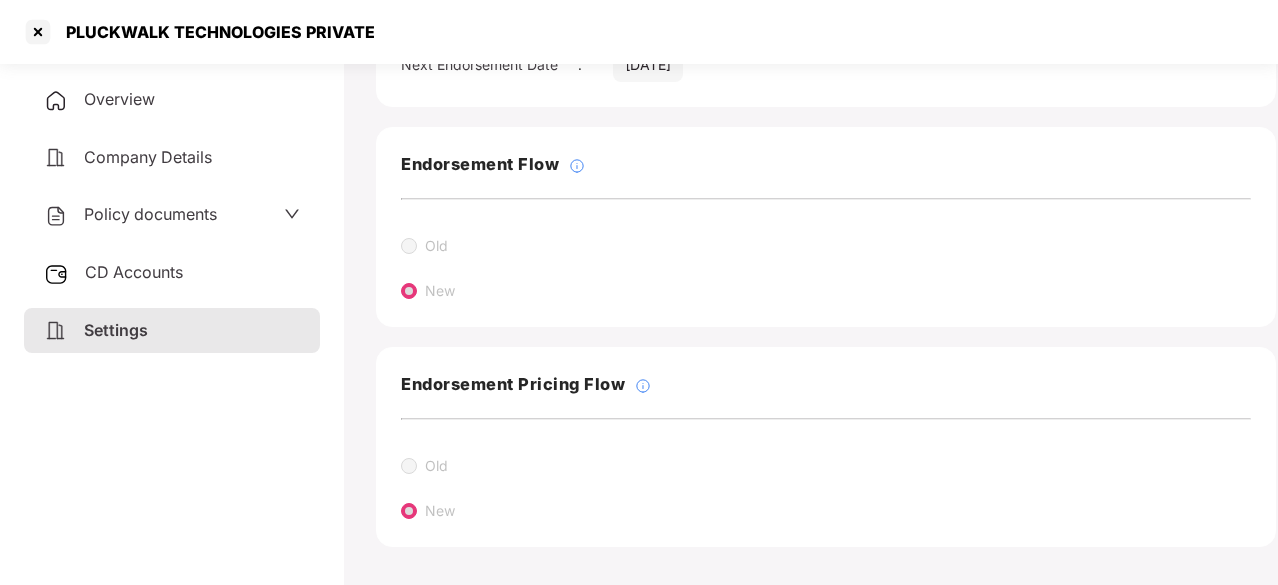 click on "Overview" at bounding box center (119, 99) 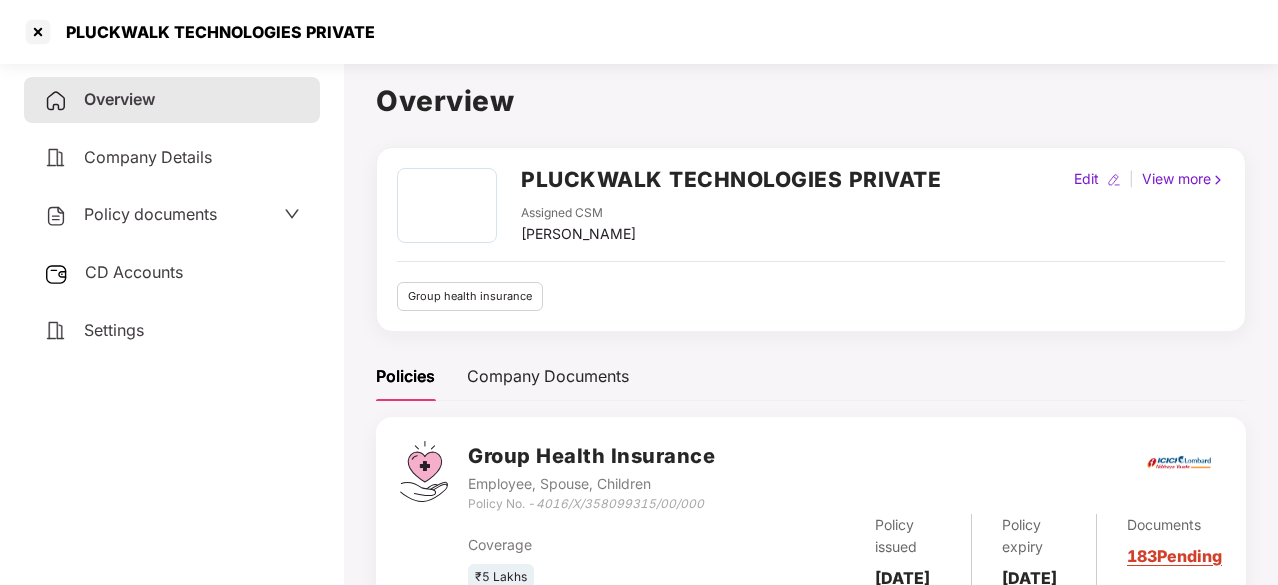 scroll, scrollTop: 0, scrollLeft: 0, axis: both 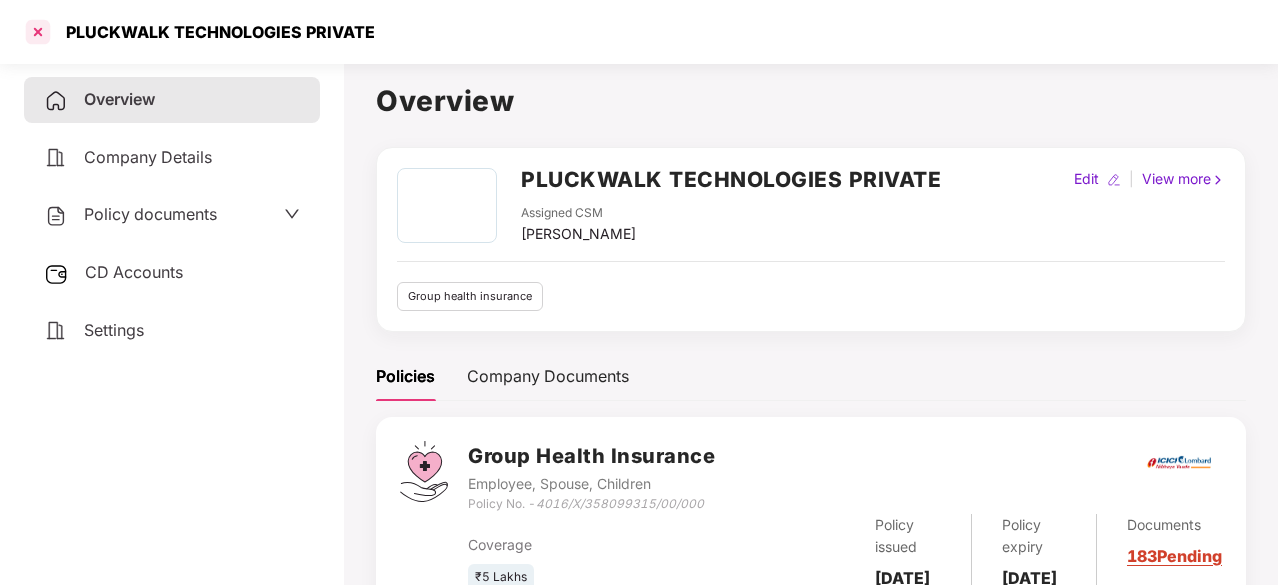 click at bounding box center [38, 32] 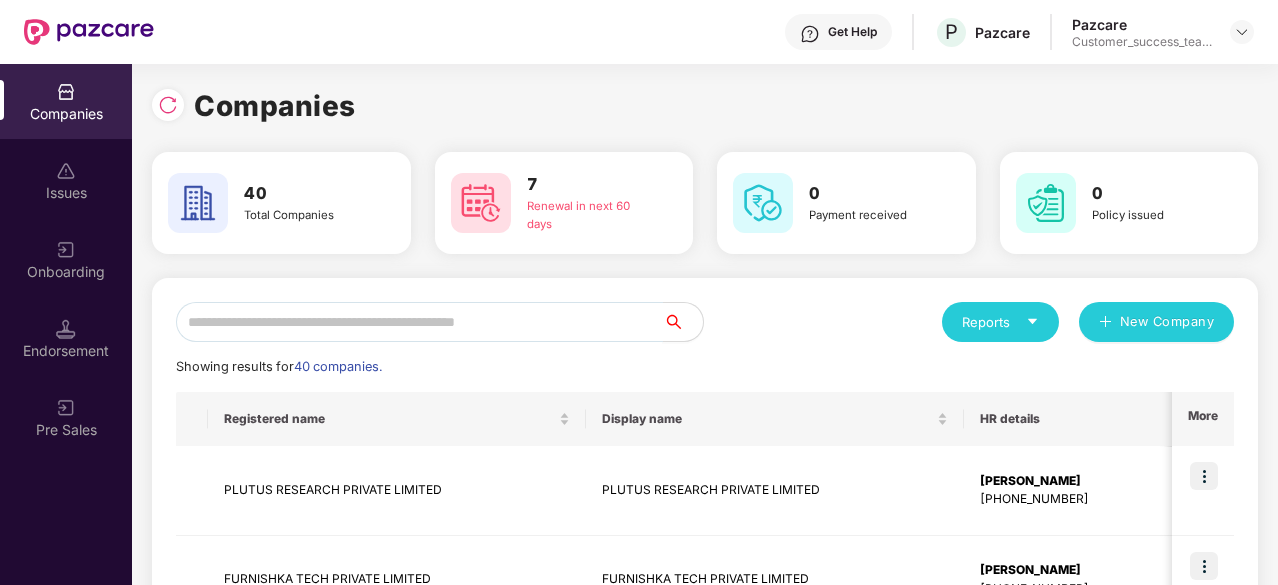 click at bounding box center [419, 322] 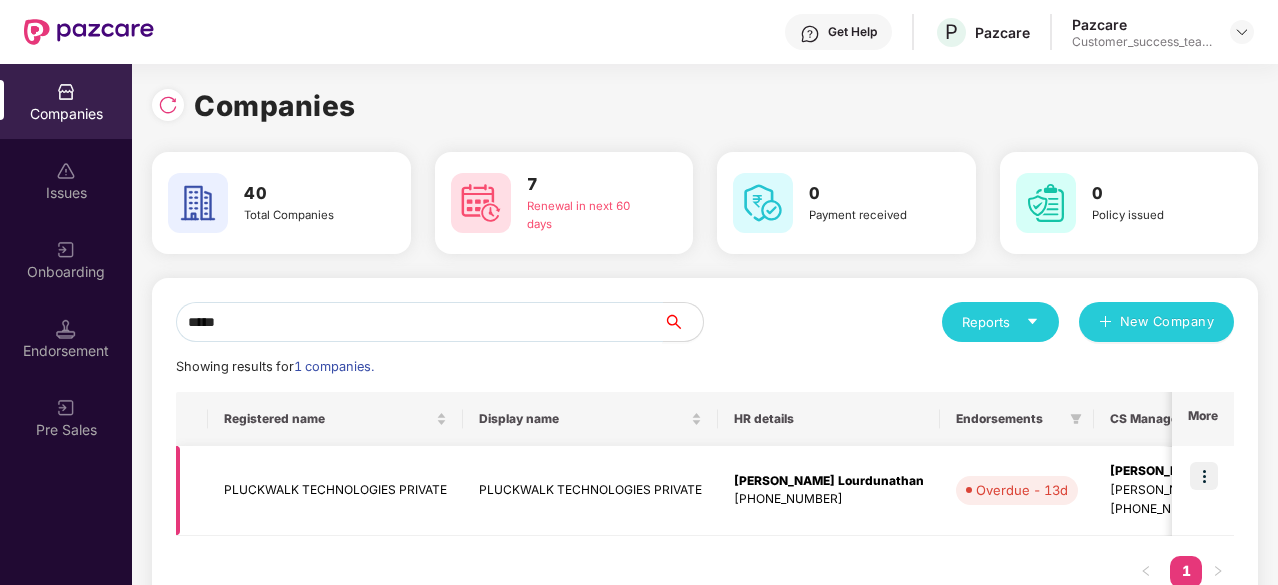 type on "*****" 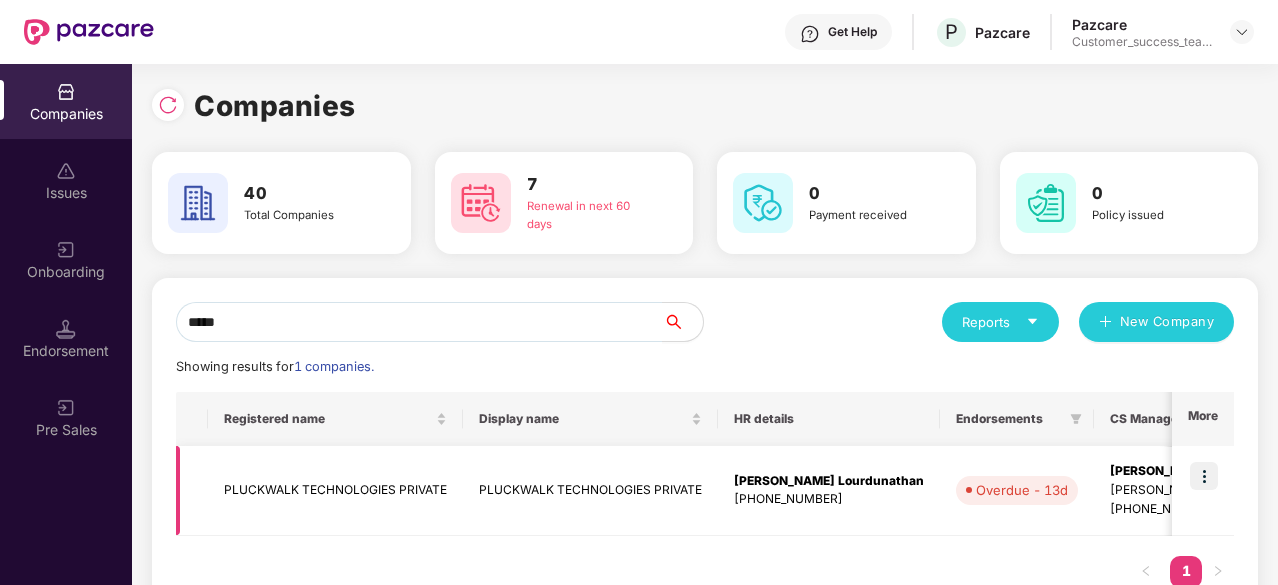 click at bounding box center (1204, 476) 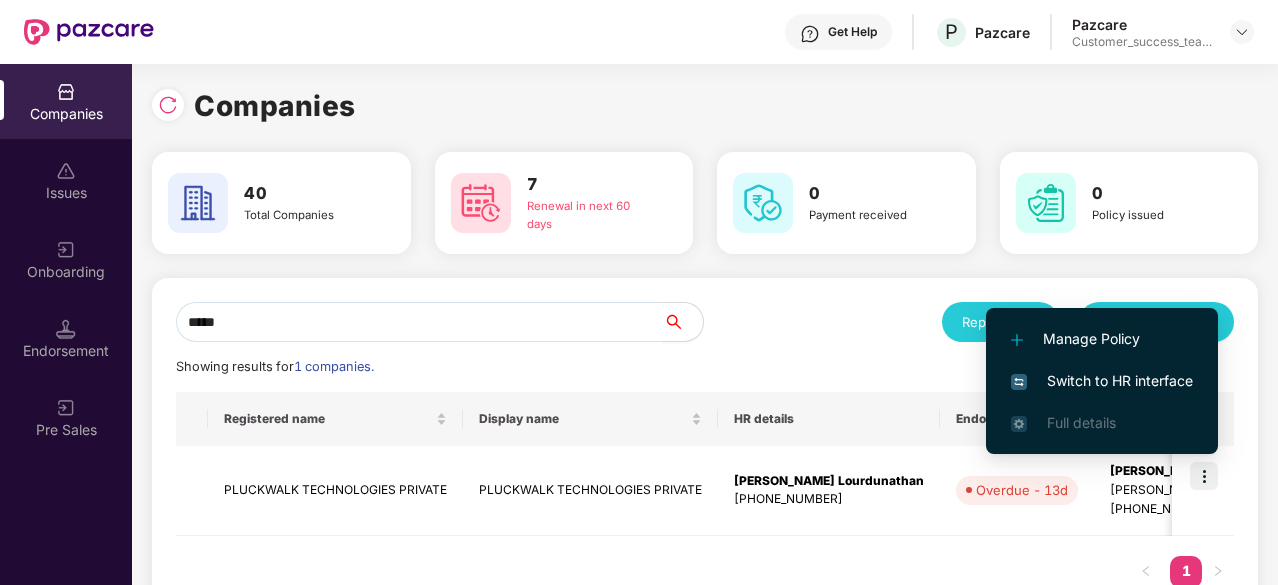 click on "Switch to HR interface" at bounding box center [1102, 381] 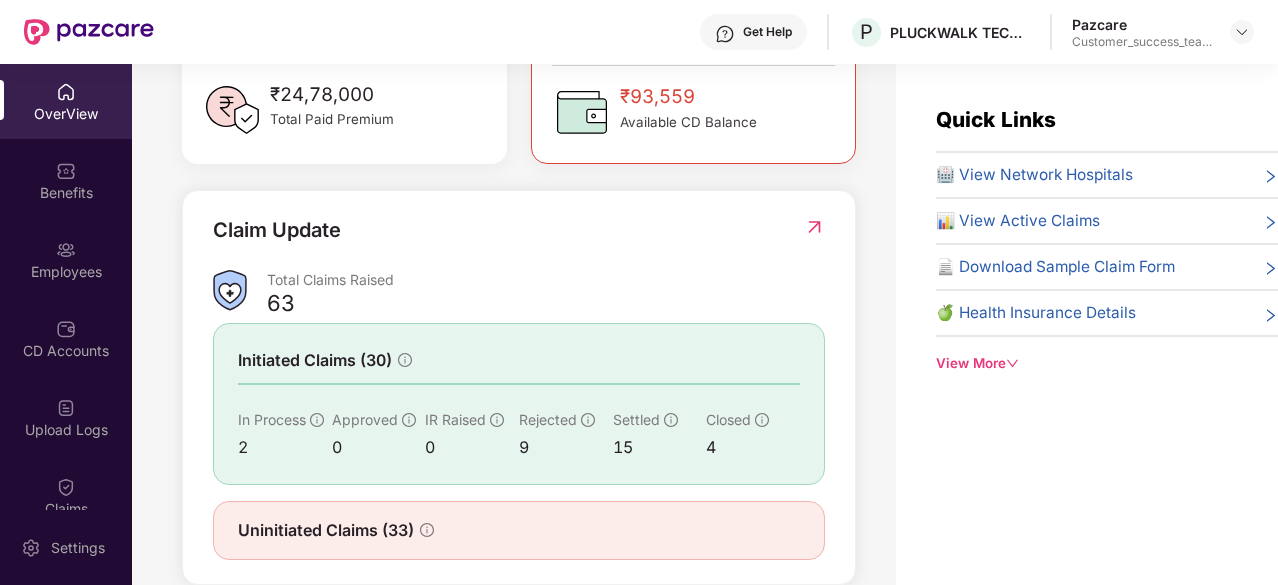 scroll, scrollTop: 649, scrollLeft: 0, axis: vertical 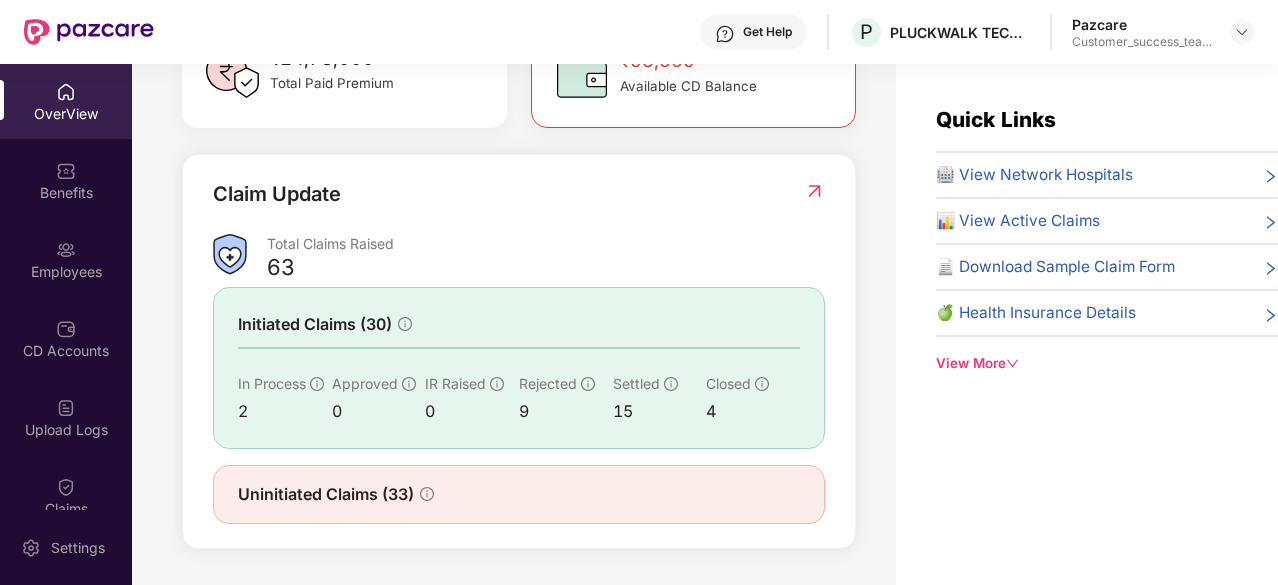 click on "Uninitiated Claims (33)" at bounding box center [326, 494] 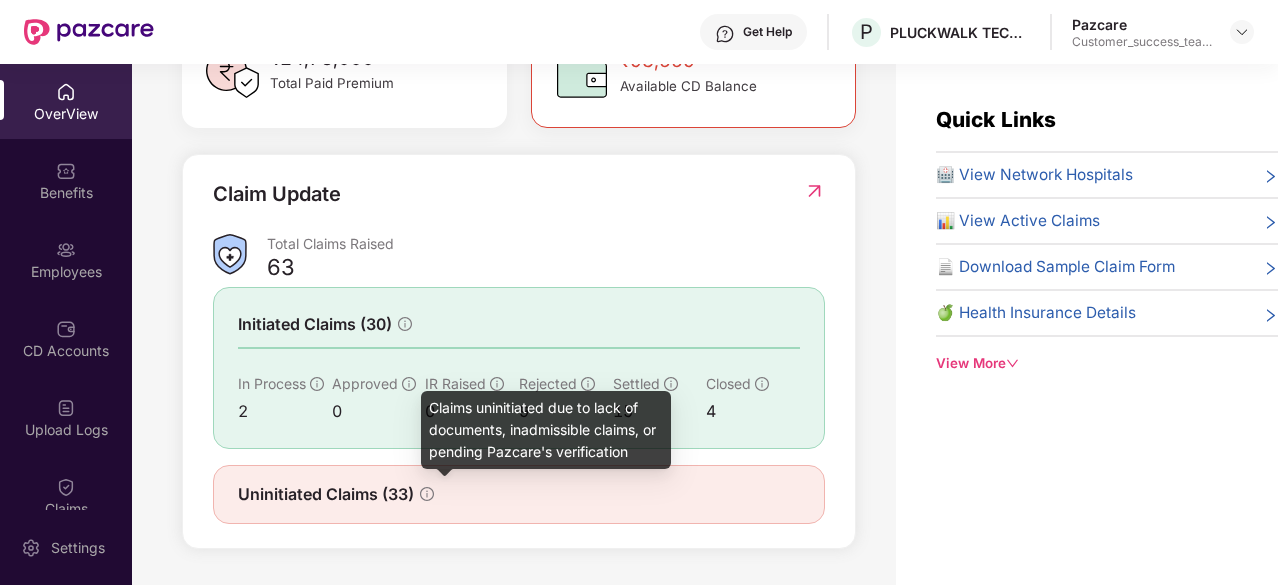 click 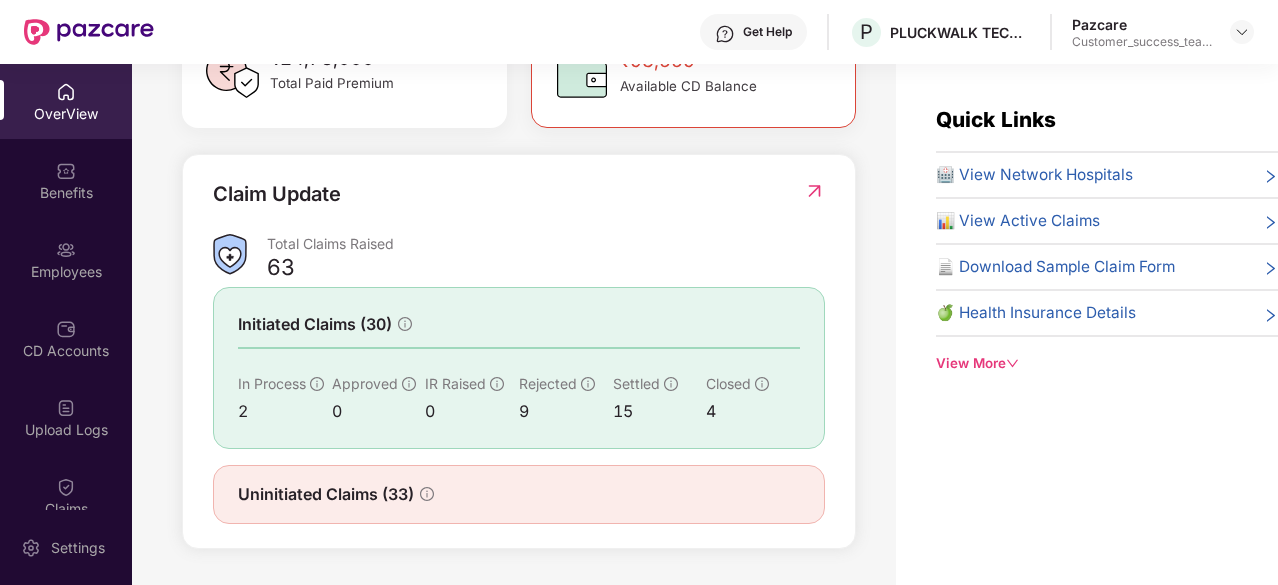 click on "Uninitiated Claims (33)" at bounding box center [326, 494] 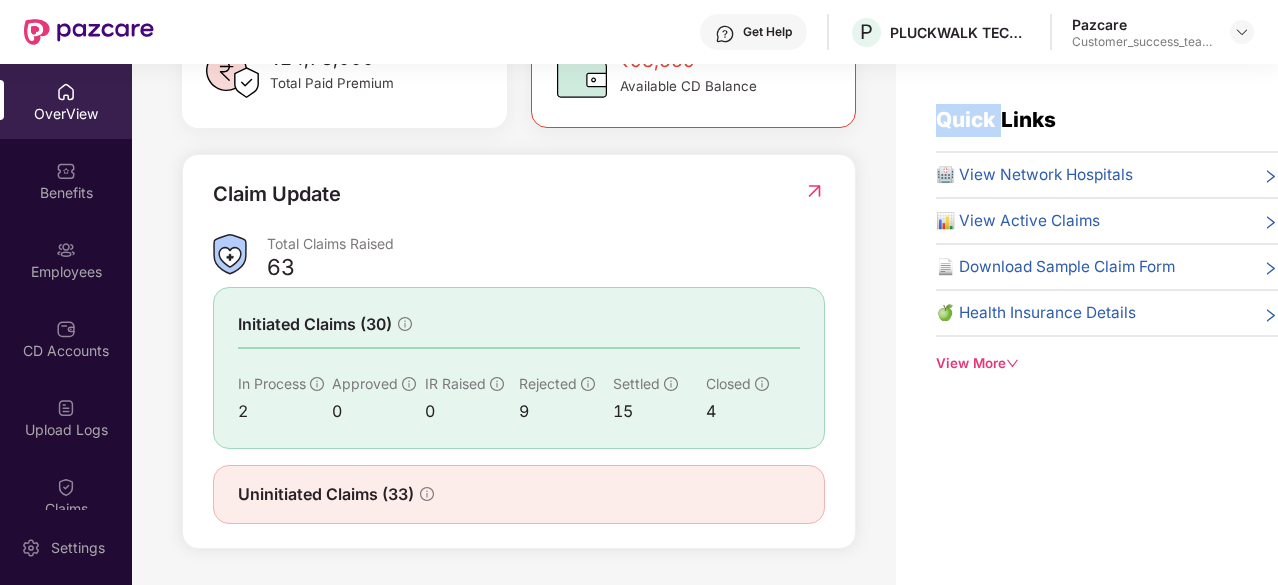 click on "Uninitiated Claims (33)" at bounding box center [519, 494] 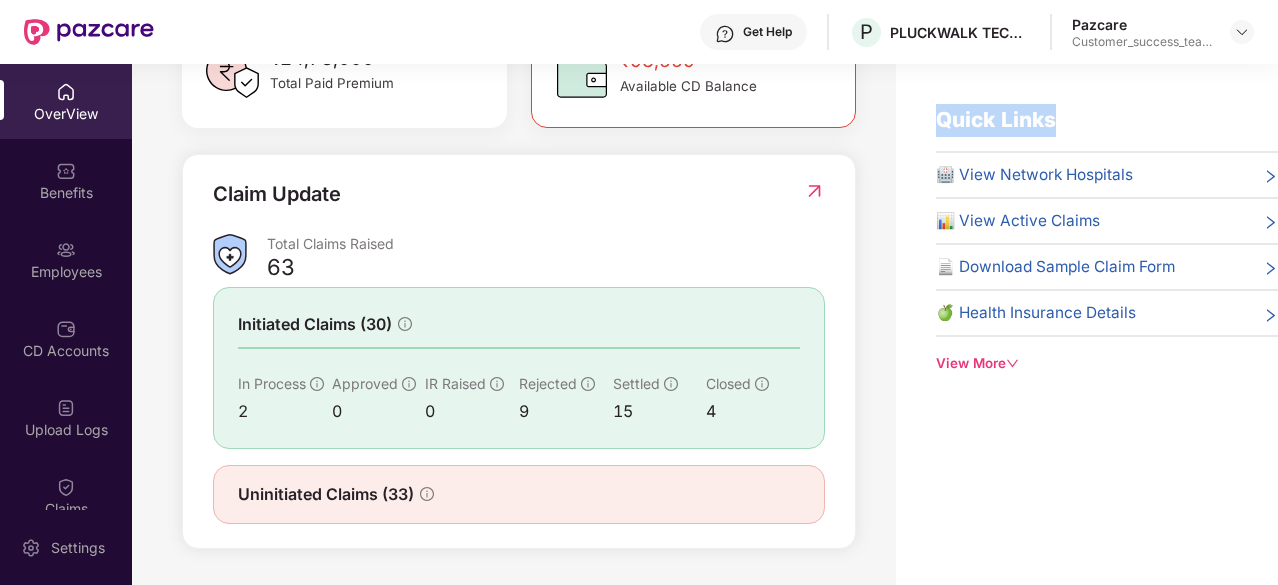 click on "Uninitiated Claims (33)" at bounding box center (519, 494) 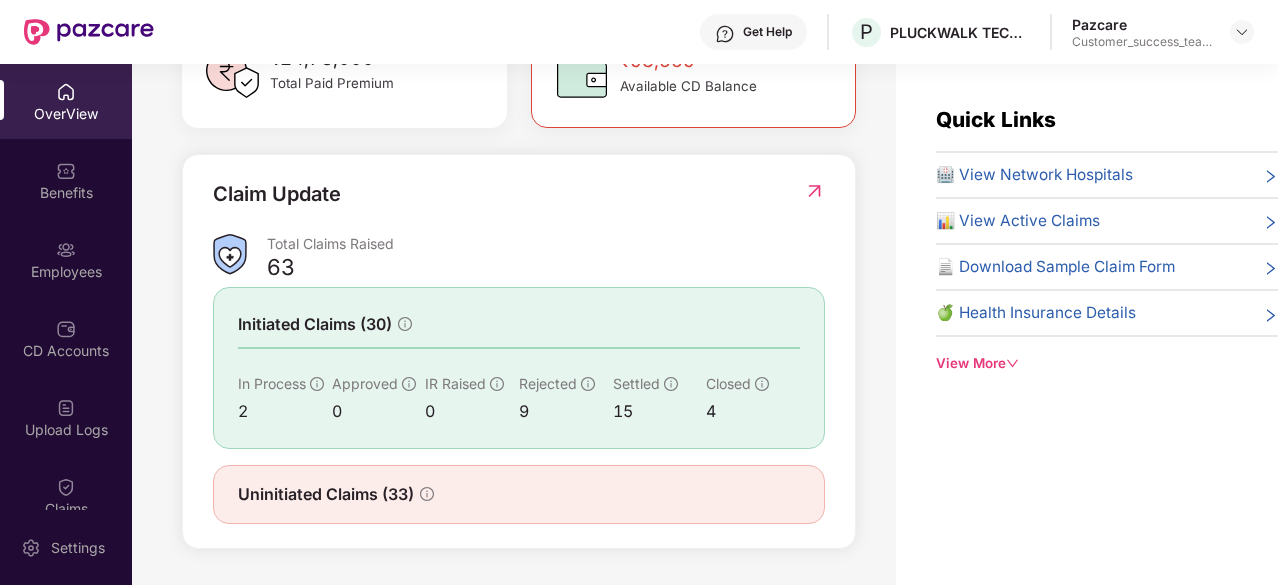 click on "Uninitiated Claims (33)" at bounding box center [519, 494] 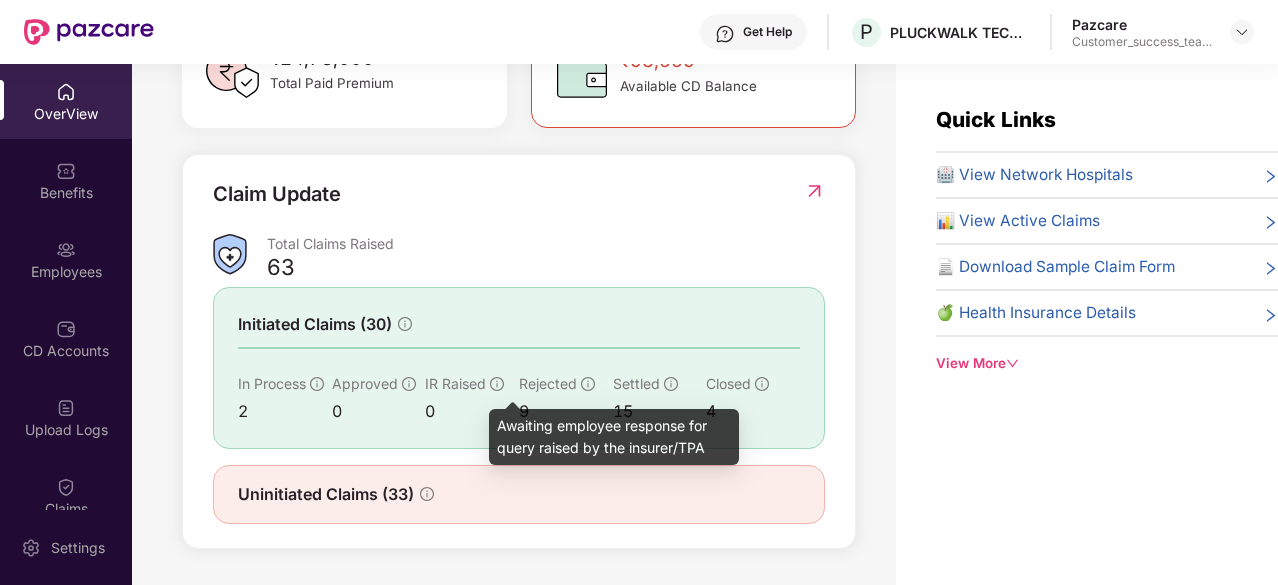 click 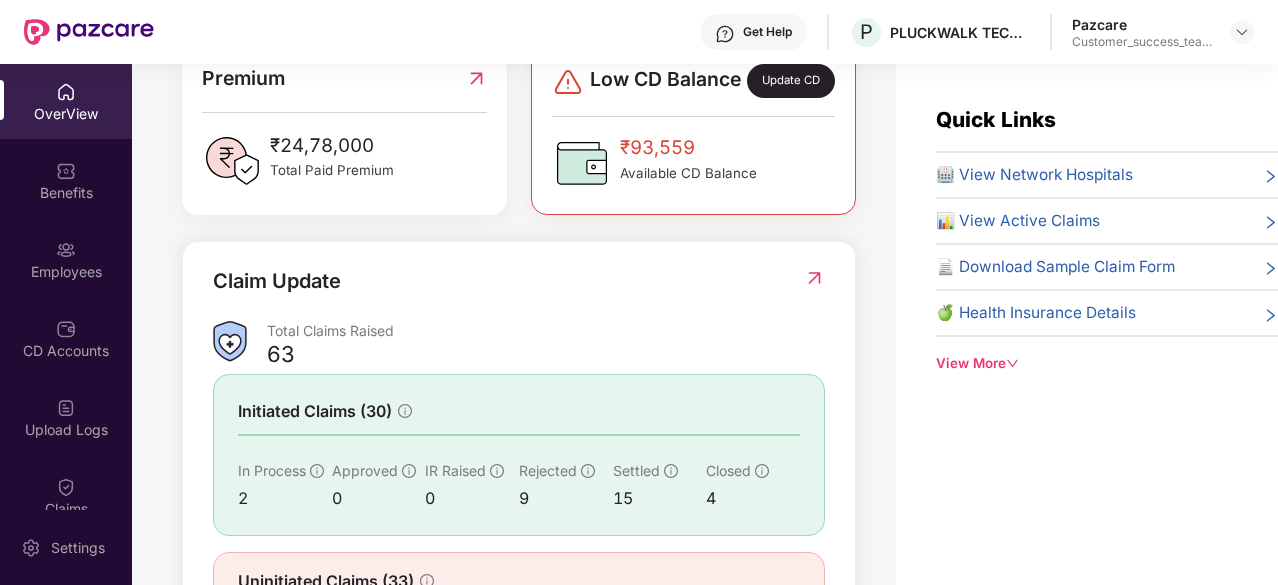 scroll, scrollTop: 449, scrollLeft: 0, axis: vertical 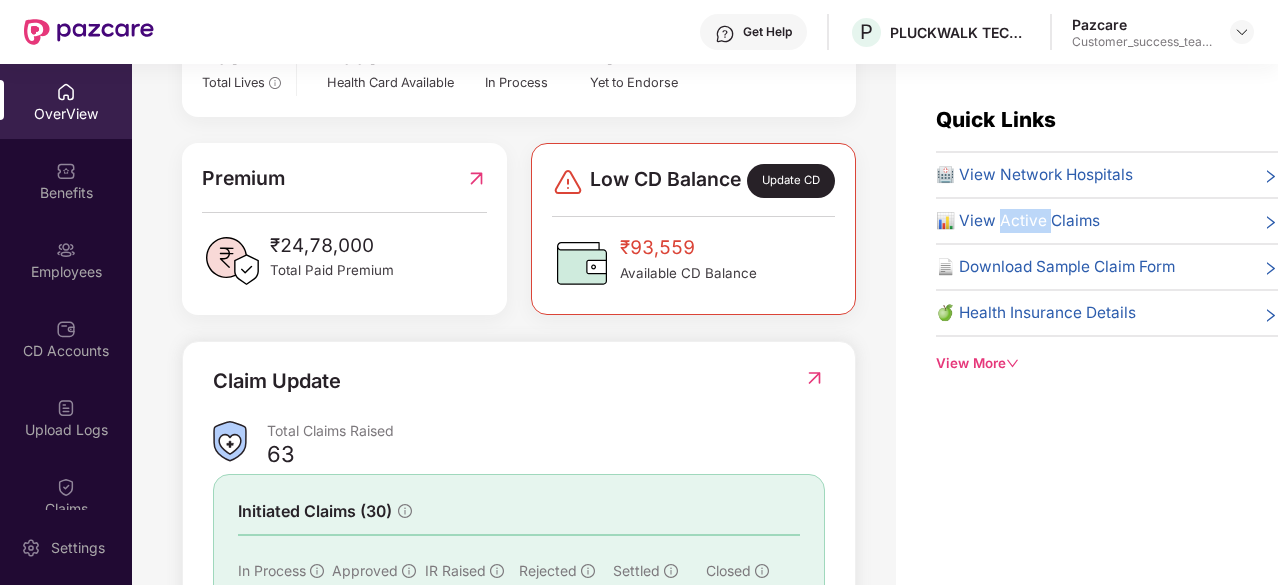 click on "📊 View Active Claims" at bounding box center [1018, 221] 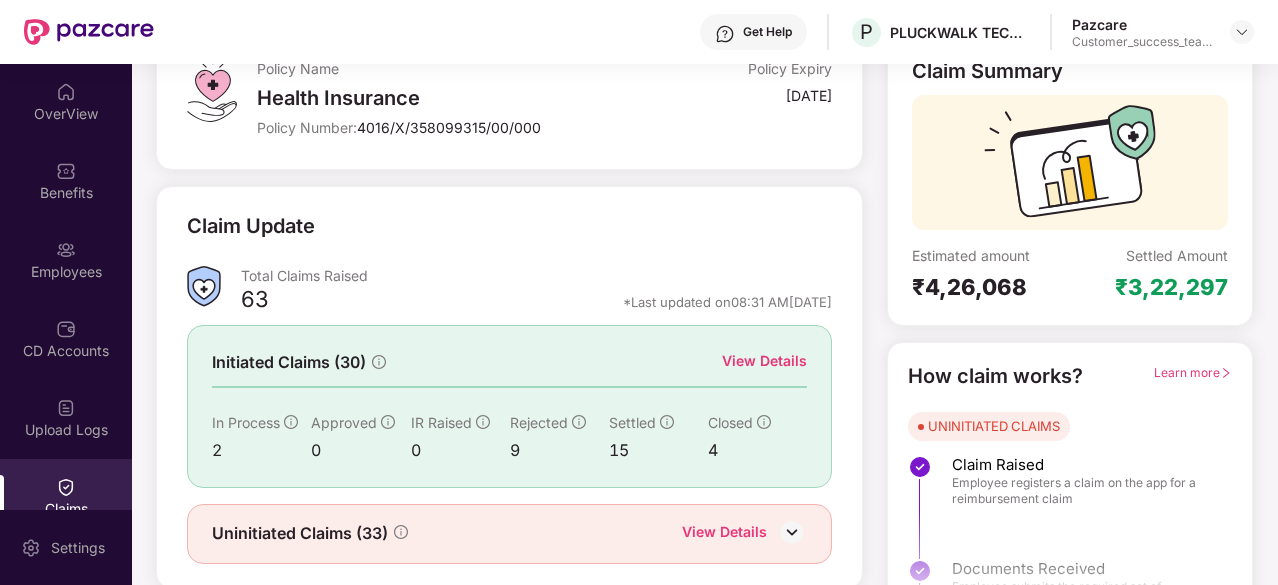 scroll, scrollTop: 196, scrollLeft: 0, axis: vertical 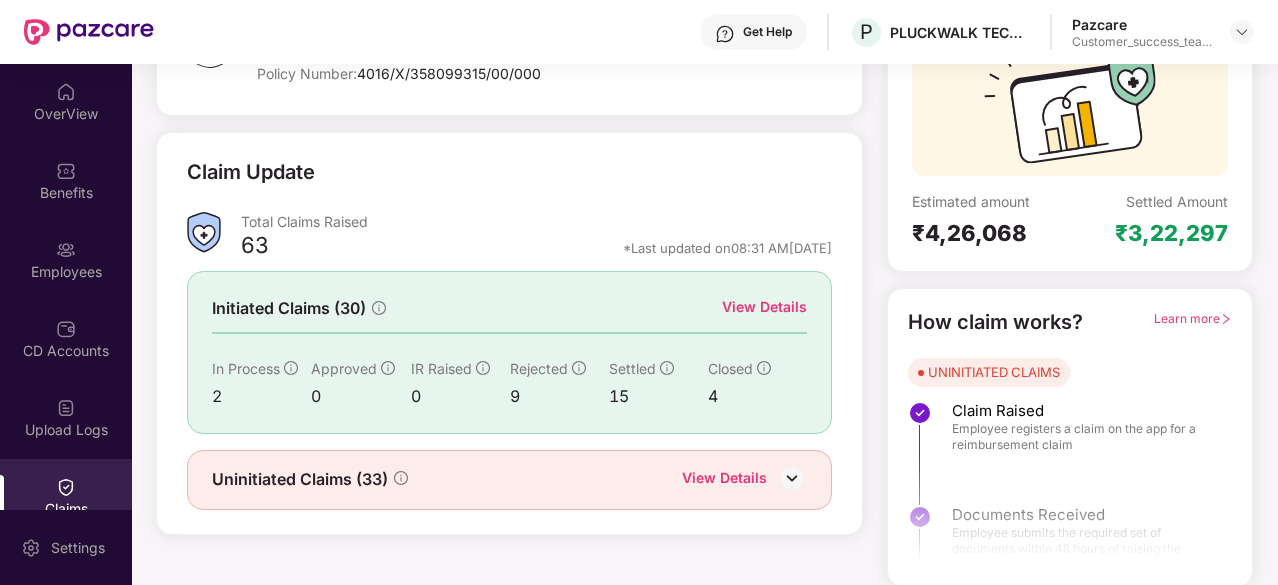 click on "View Details" at bounding box center [764, 307] 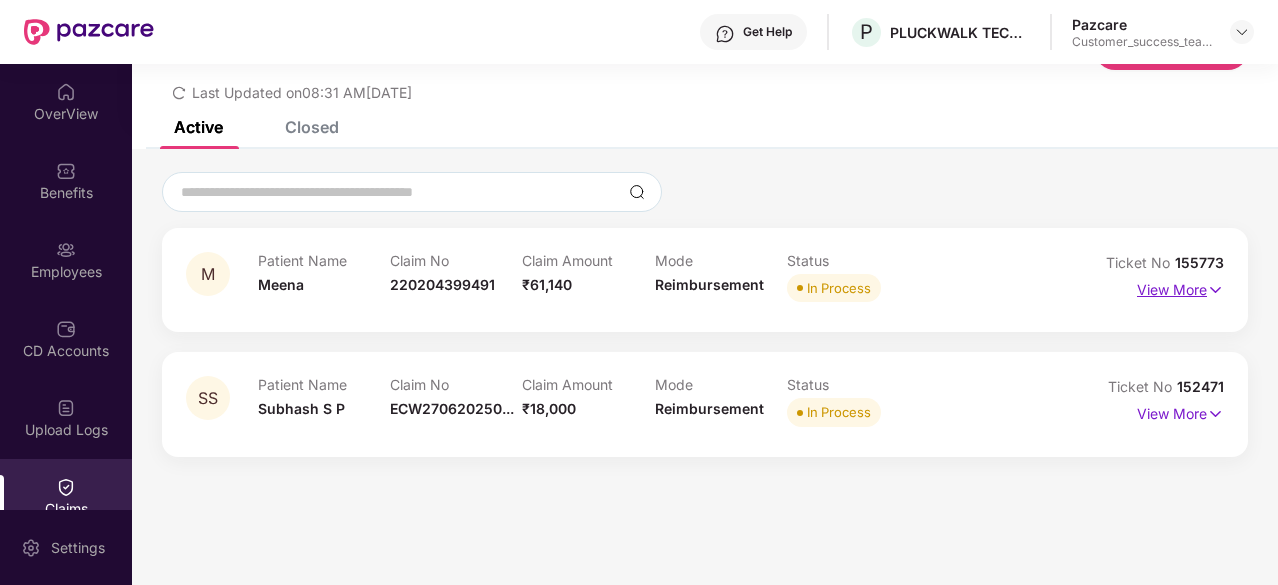 click on "View More" at bounding box center (1180, 287) 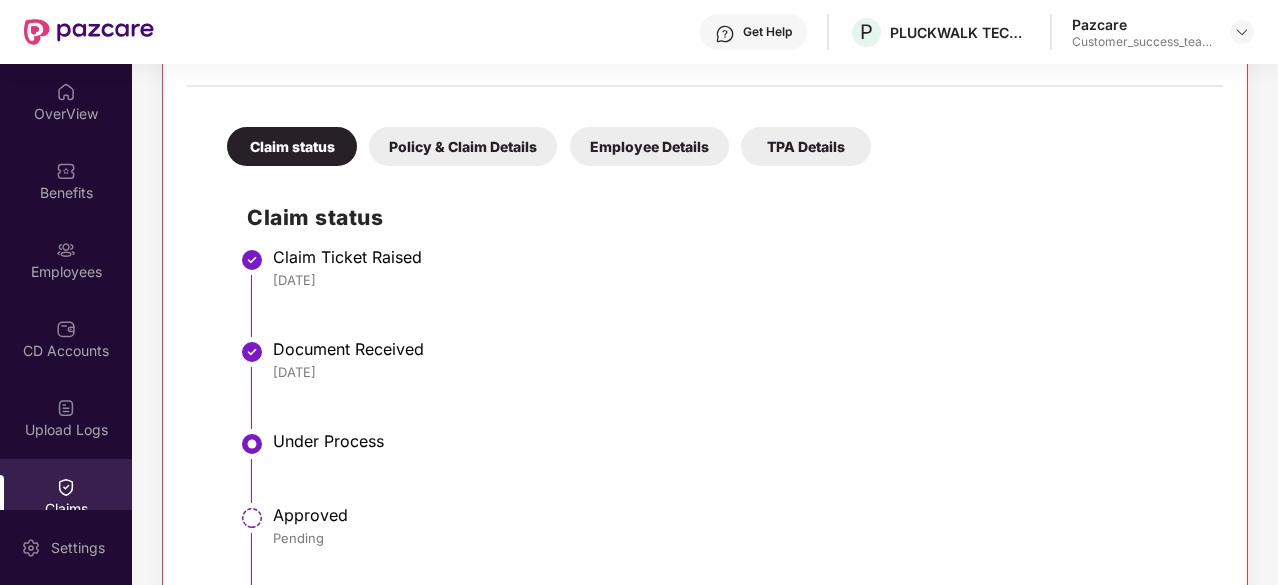 scroll, scrollTop: 364, scrollLeft: 0, axis: vertical 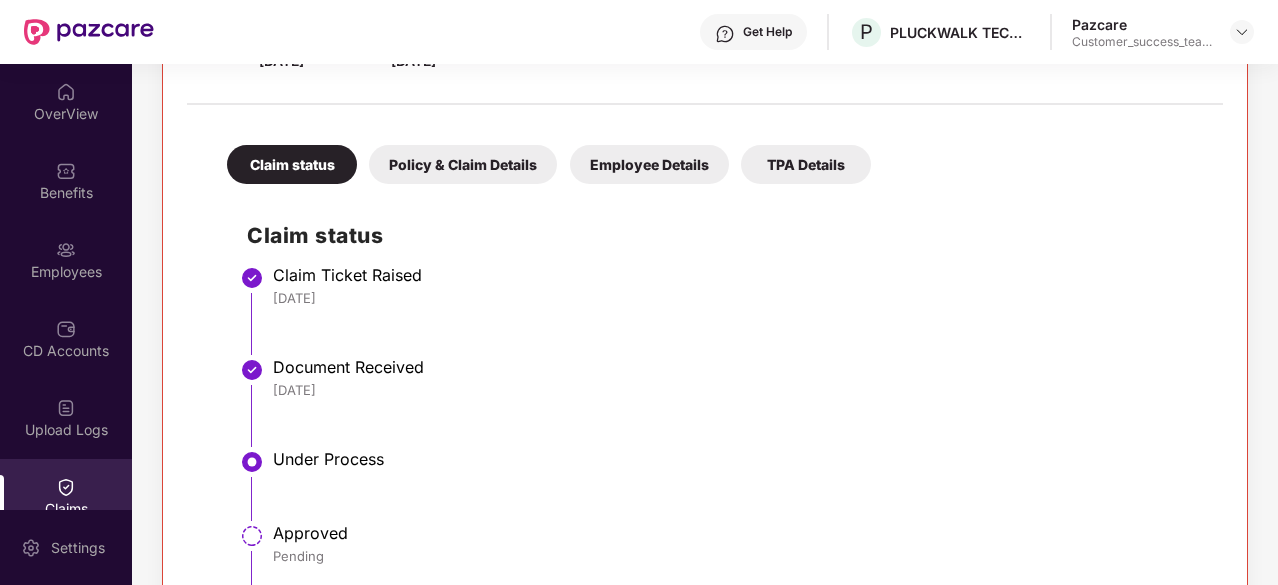 click on "Policy & Claim Details" at bounding box center (463, 164) 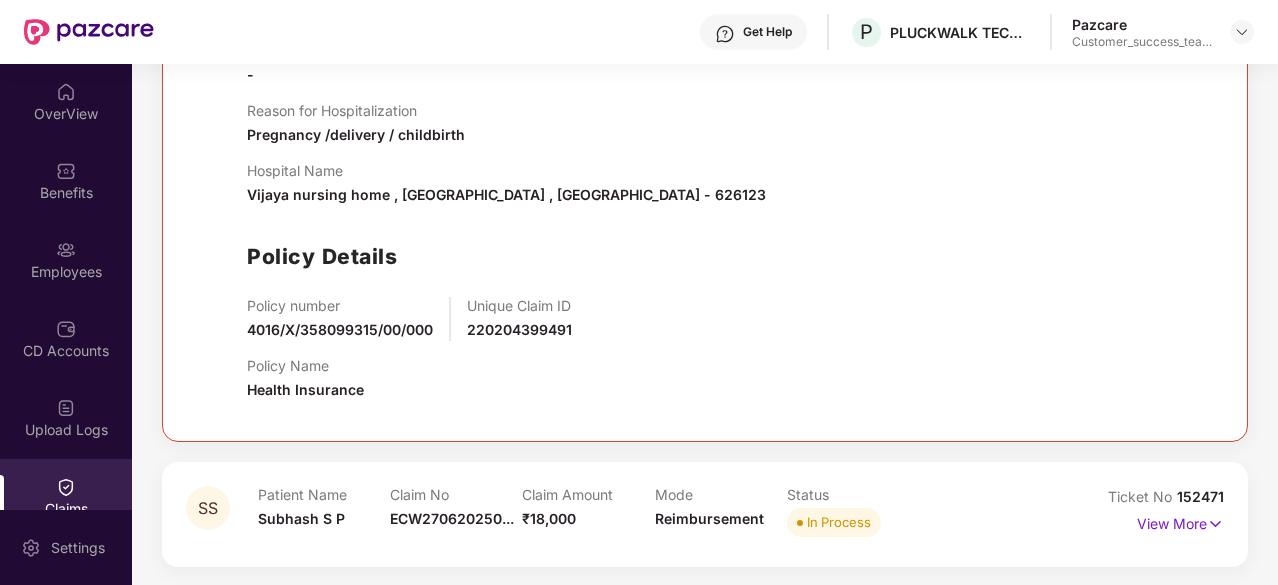 scroll, scrollTop: 418, scrollLeft: 0, axis: vertical 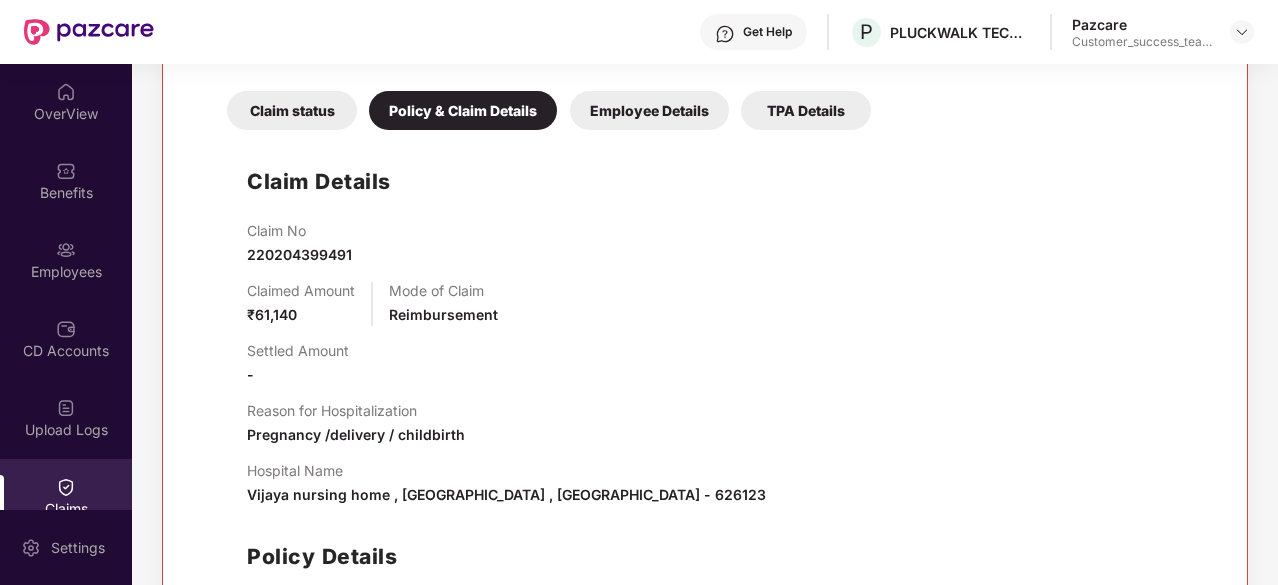 click on "Employee Details" at bounding box center [649, 110] 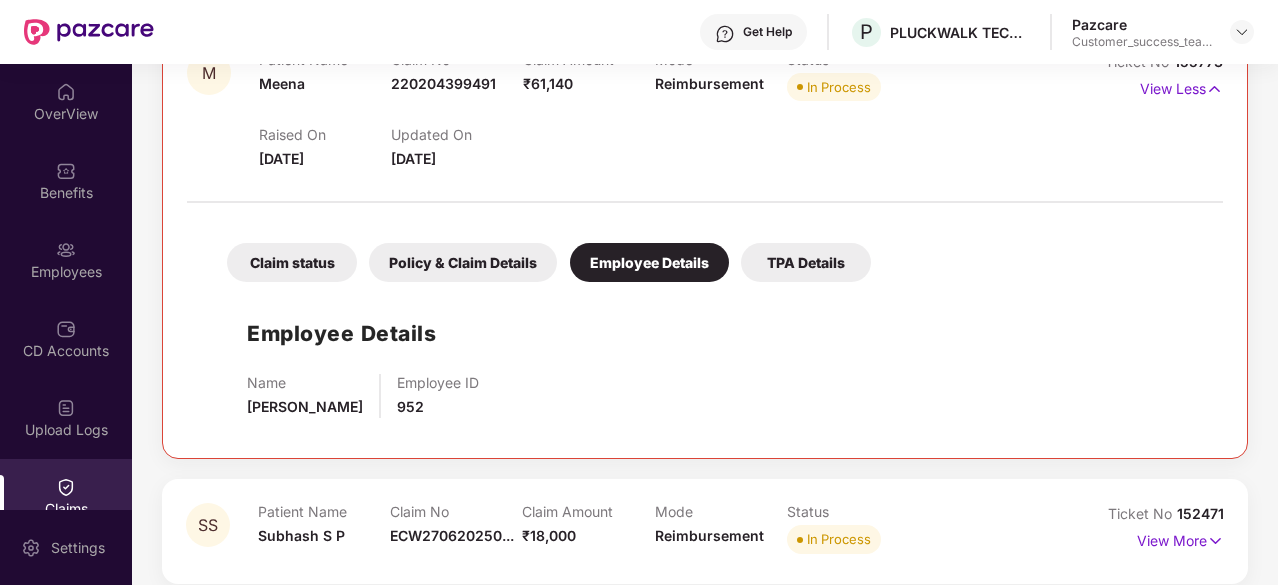 scroll, scrollTop: 283, scrollLeft: 0, axis: vertical 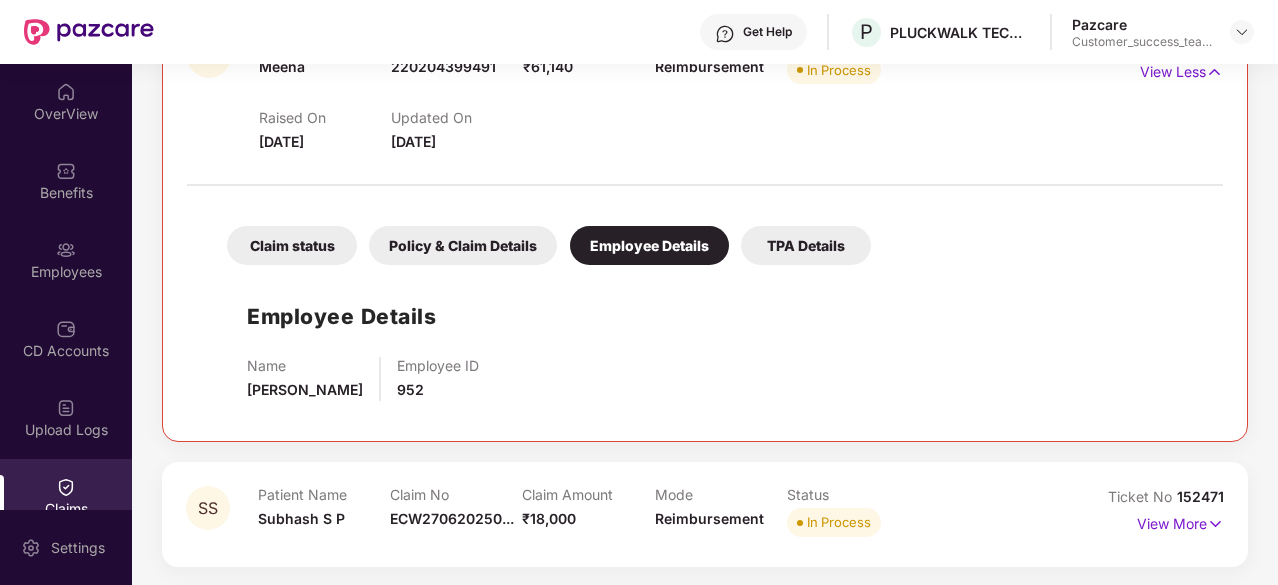 click on "TPA Details" at bounding box center [806, 245] 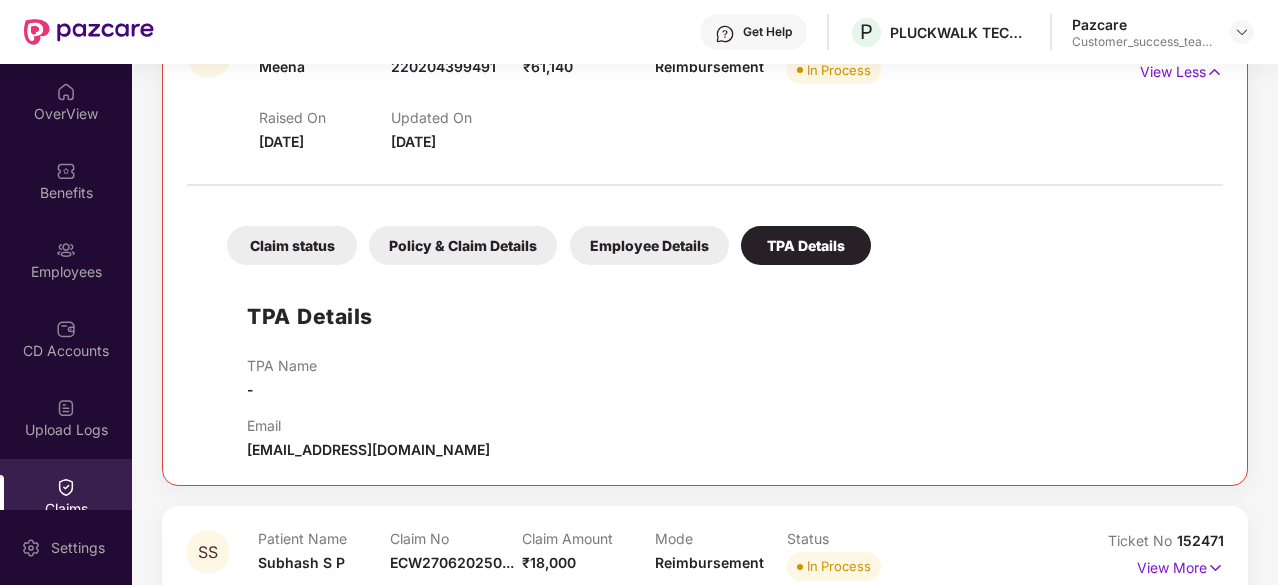 scroll, scrollTop: 327, scrollLeft: 0, axis: vertical 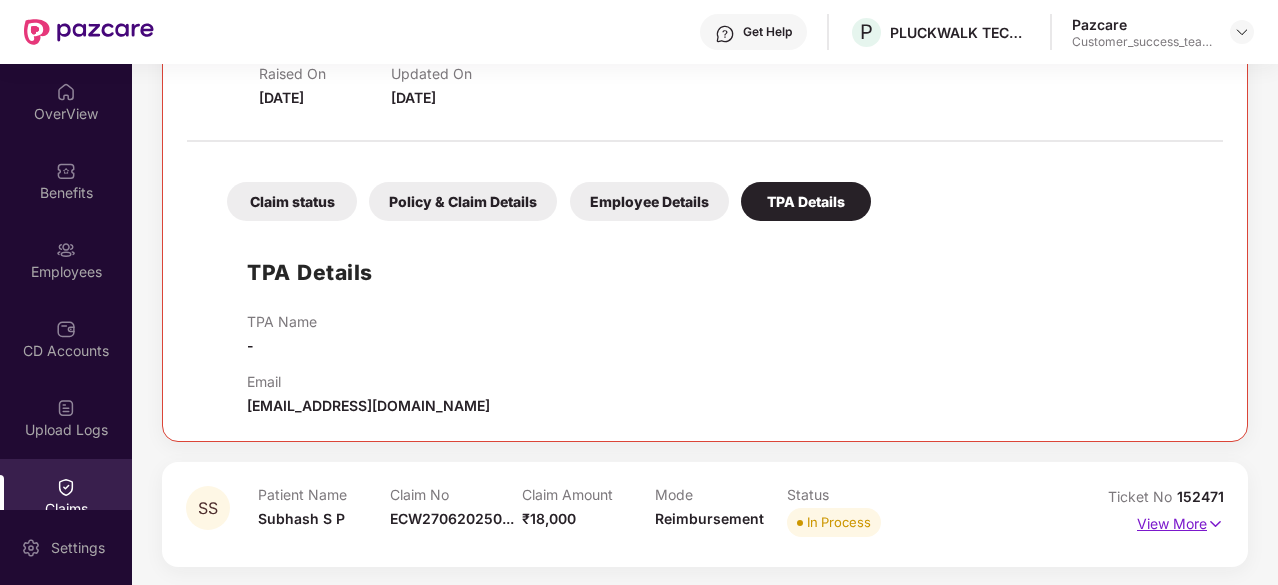 click at bounding box center [1215, 524] 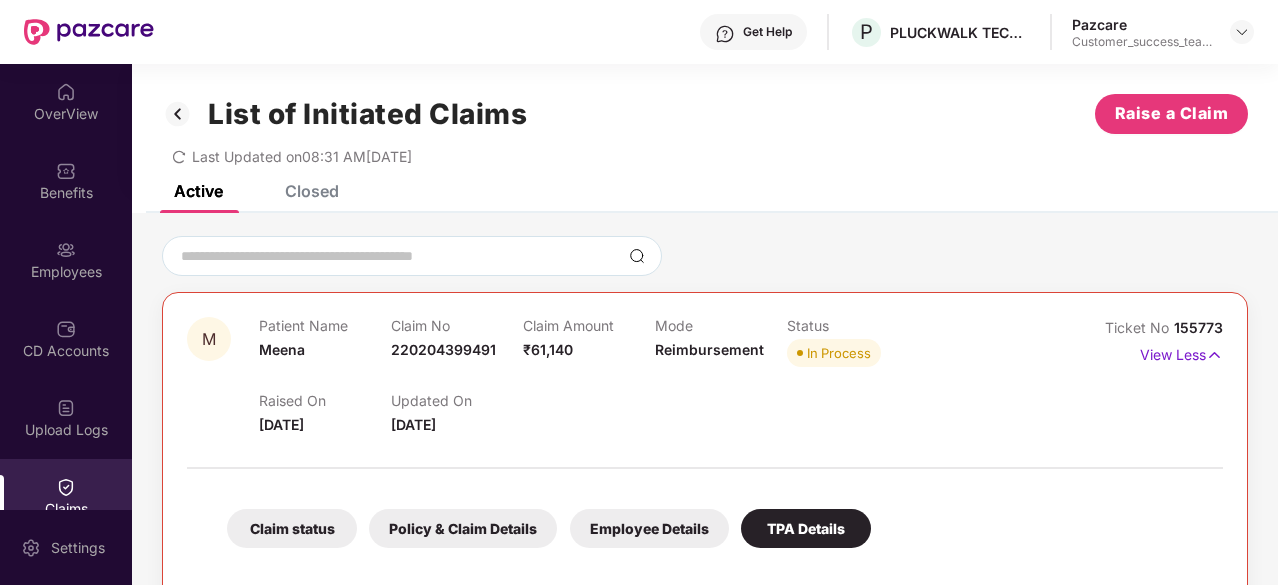scroll, scrollTop: 0, scrollLeft: 0, axis: both 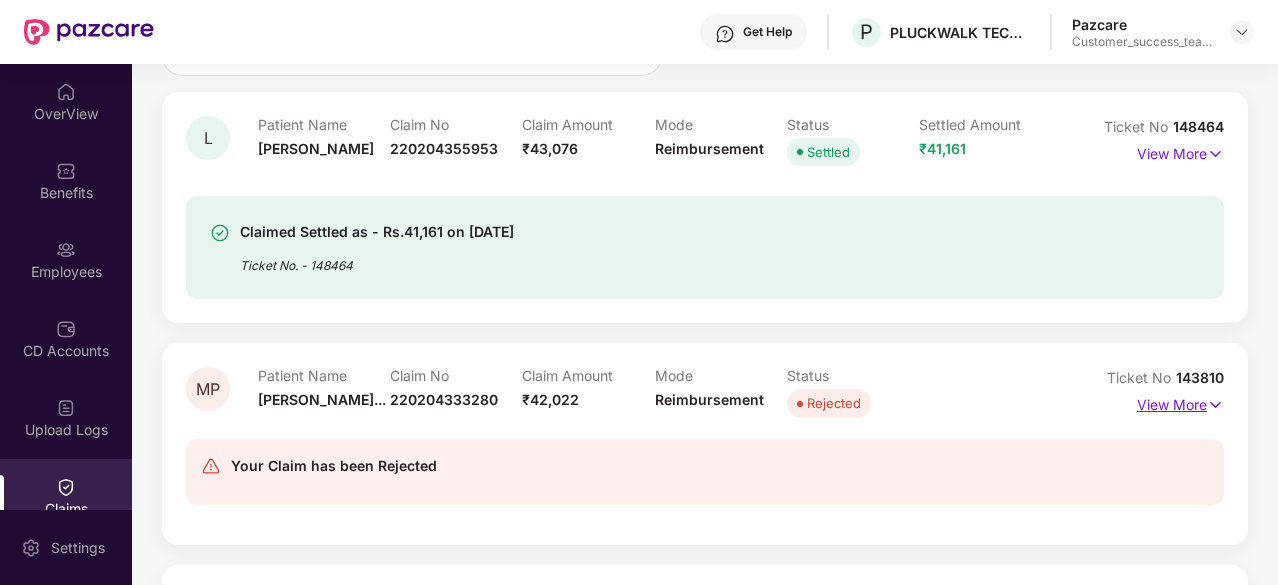 click on "View More" at bounding box center (1180, 402) 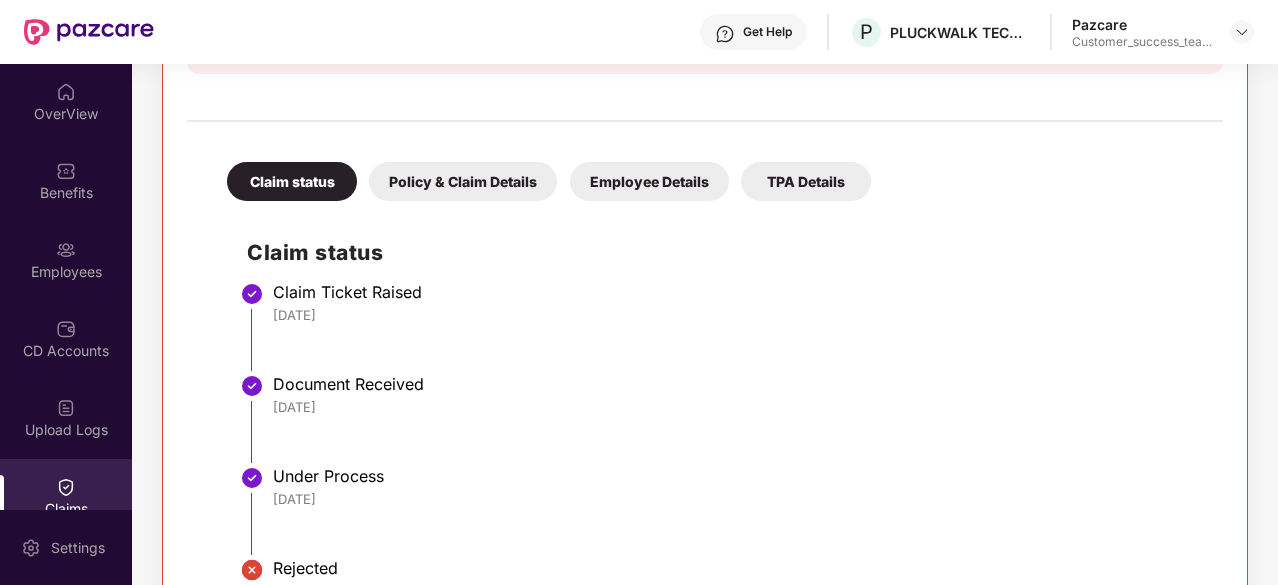 scroll, scrollTop: 600, scrollLeft: 0, axis: vertical 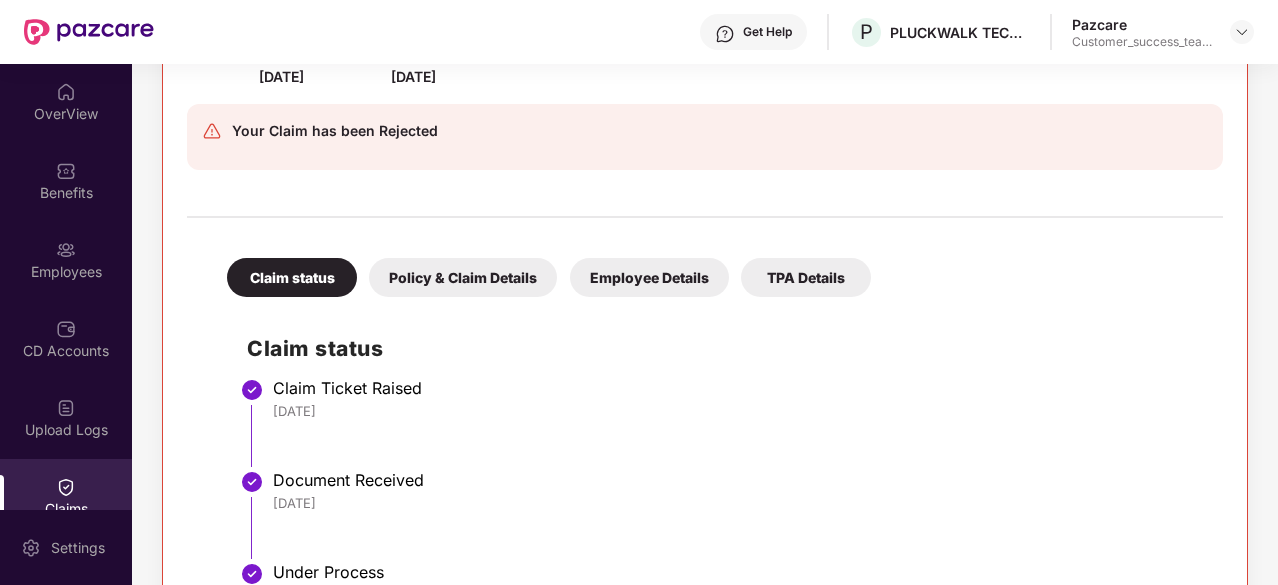 click on "Policy & Claim Details" at bounding box center [463, 277] 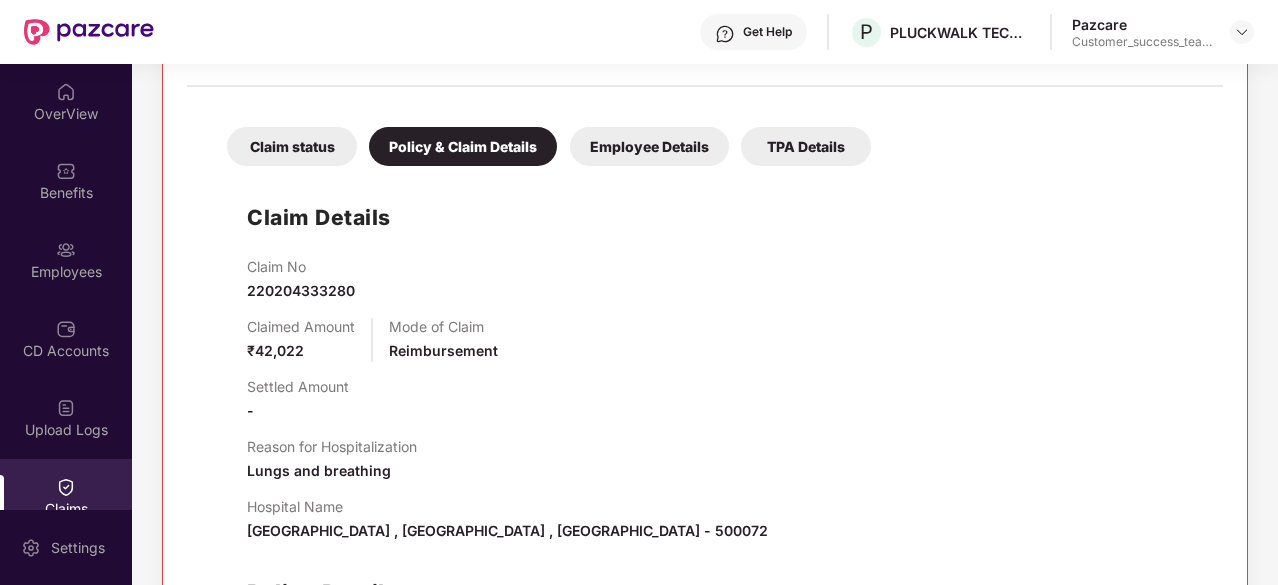 scroll, scrollTop: 700, scrollLeft: 0, axis: vertical 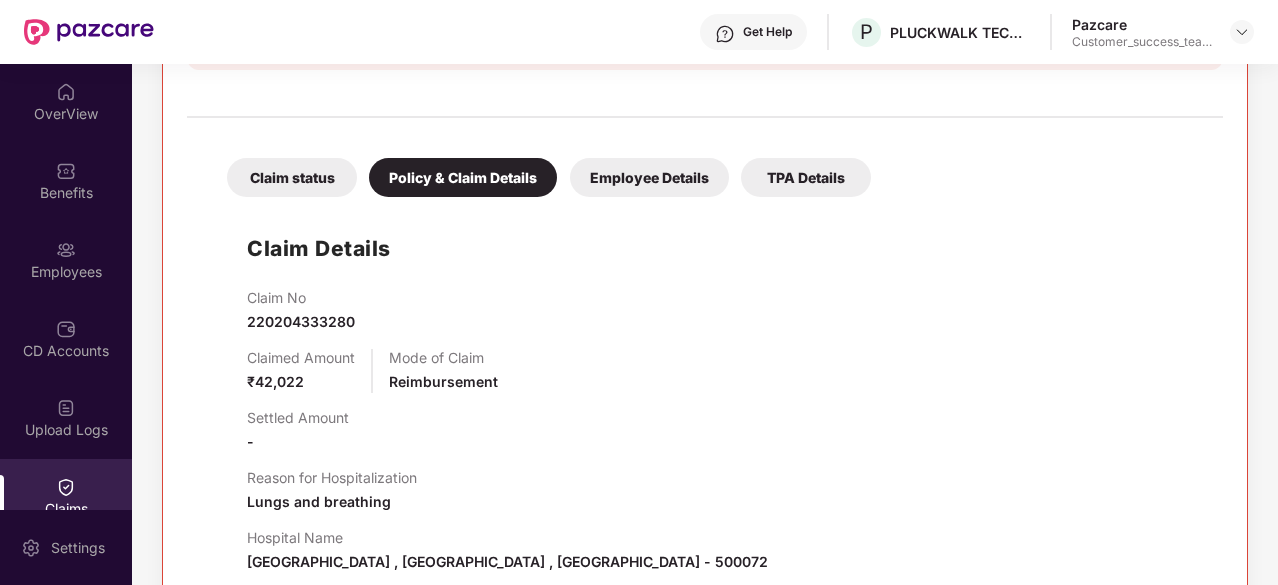 click on "Employee Details" at bounding box center (649, 177) 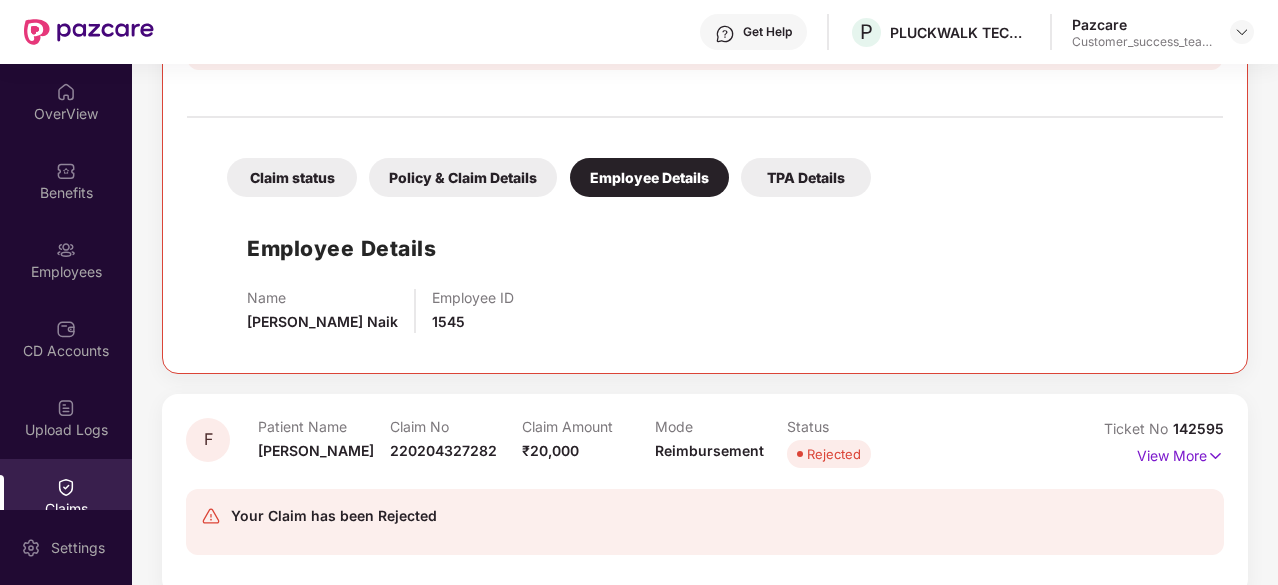 click on "TPA Details" at bounding box center (806, 177) 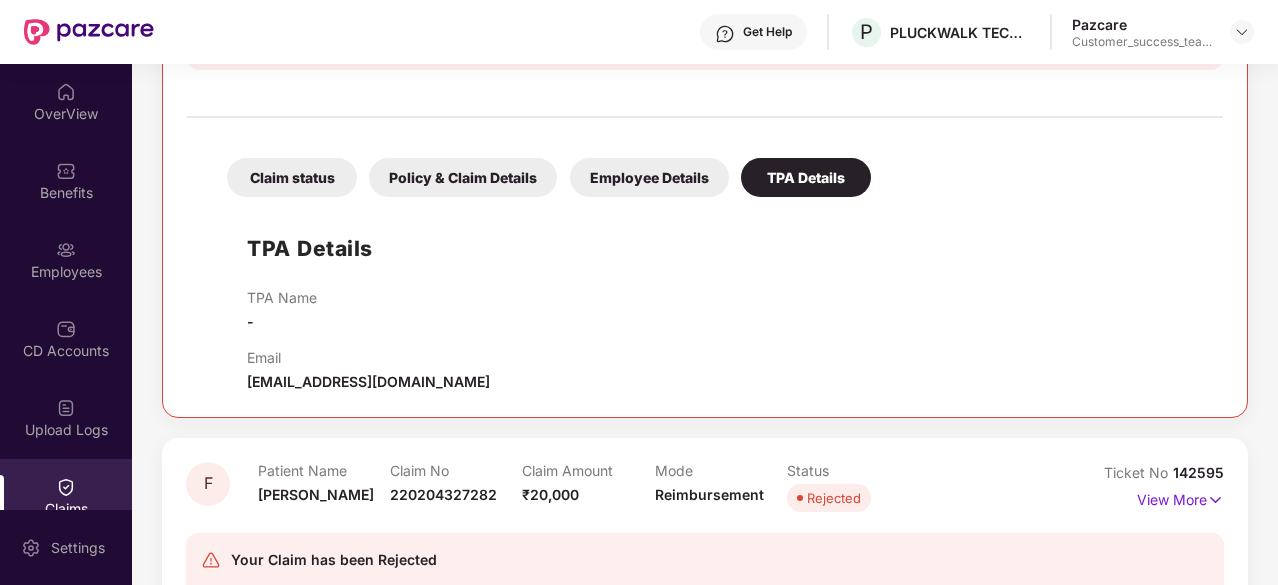 click on "Claim status" at bounding box center (292, 177) 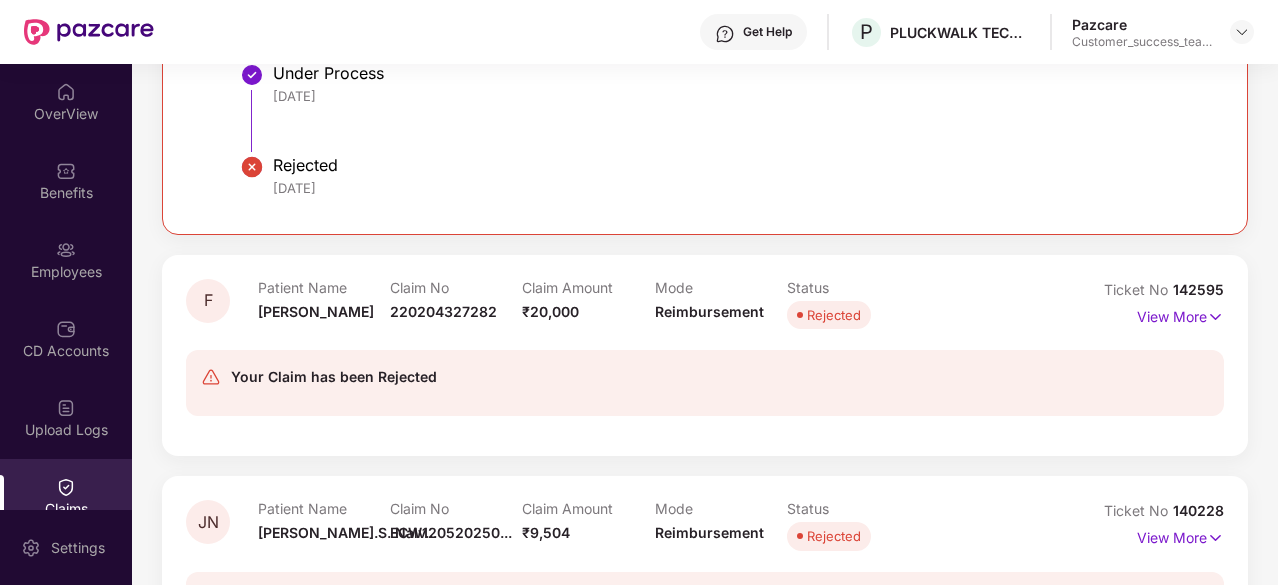 scroll, scrollTop: 1100, scrollLeft: 0, axis: vertical 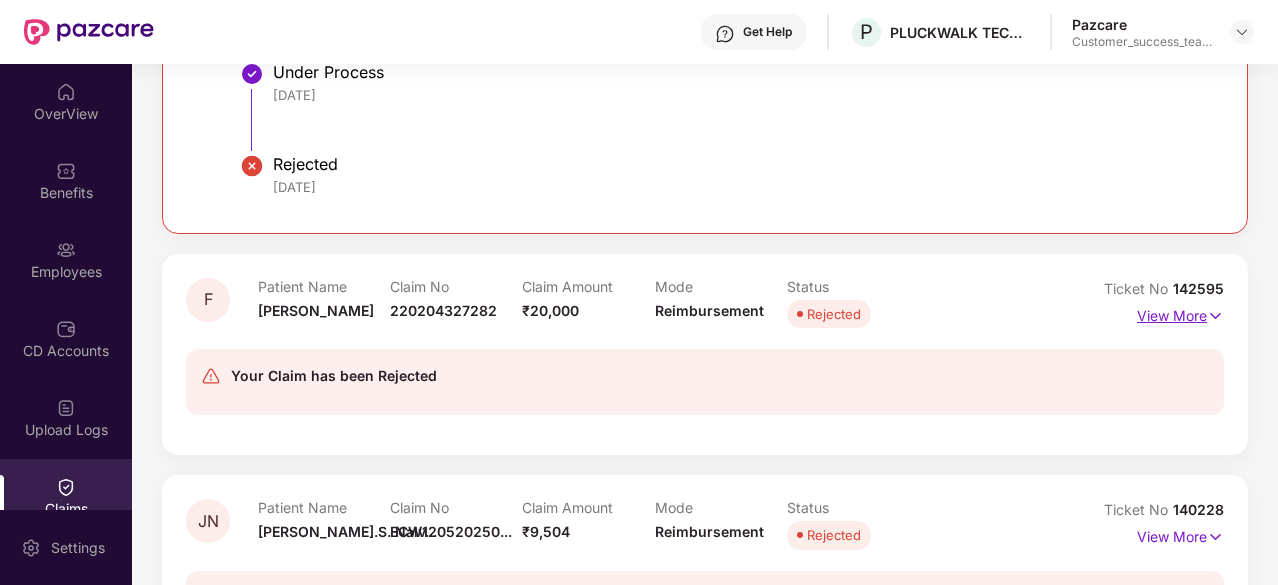 click on "View More" at bounding box center [1180, 313] 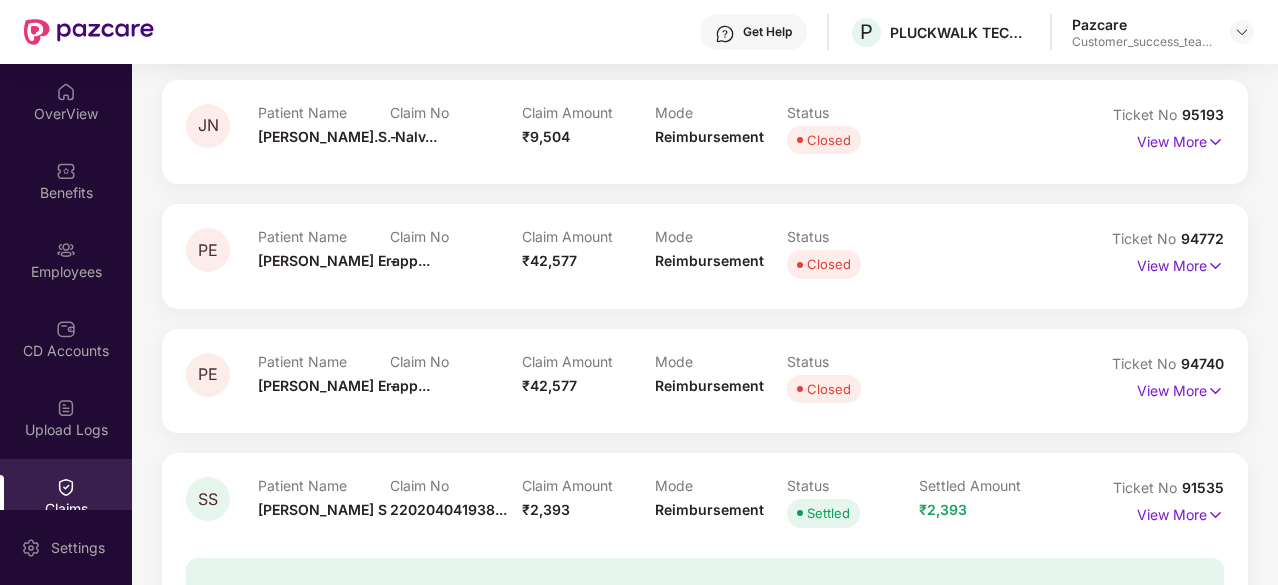 scroll, scrollTop: 2800, scrollLeft: 0, axis: vertical 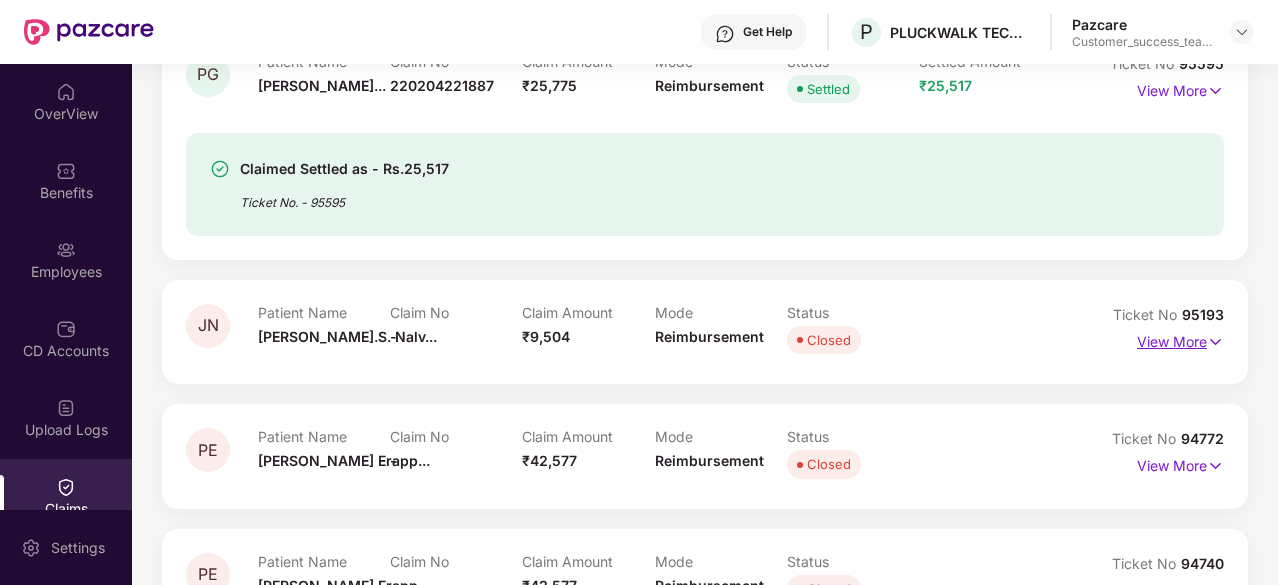 click on "View More" at bounding box center (1180, 339) 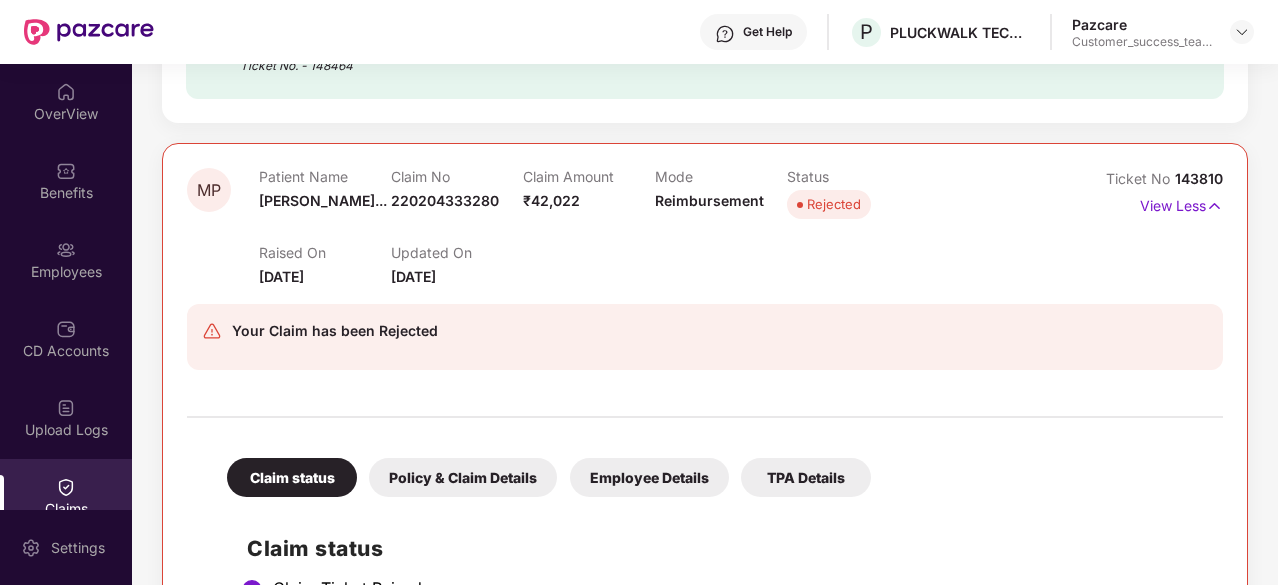 scroll, scrollTop: 0, scrollLeft: 0, axis: both 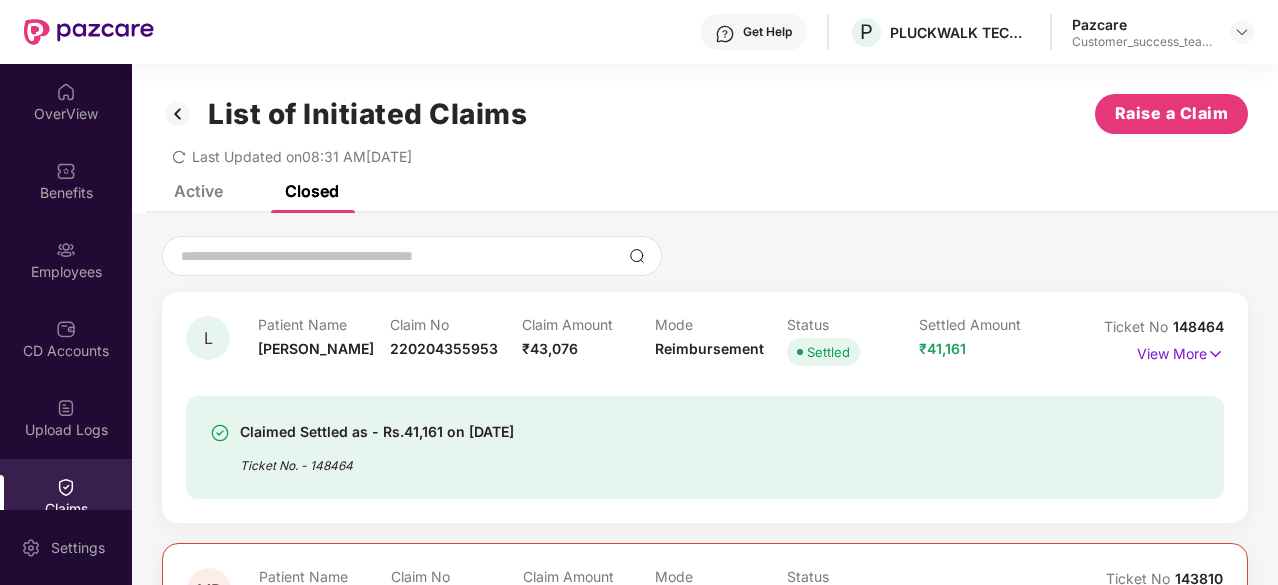 click on "Active" at bounding box center (198, 191) 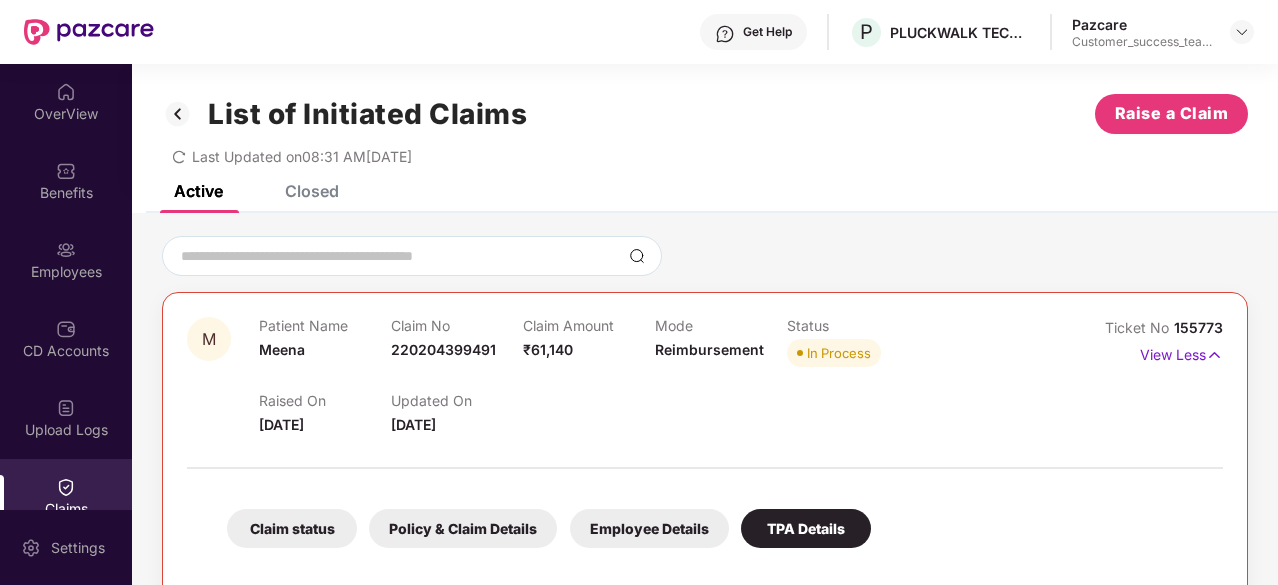 click 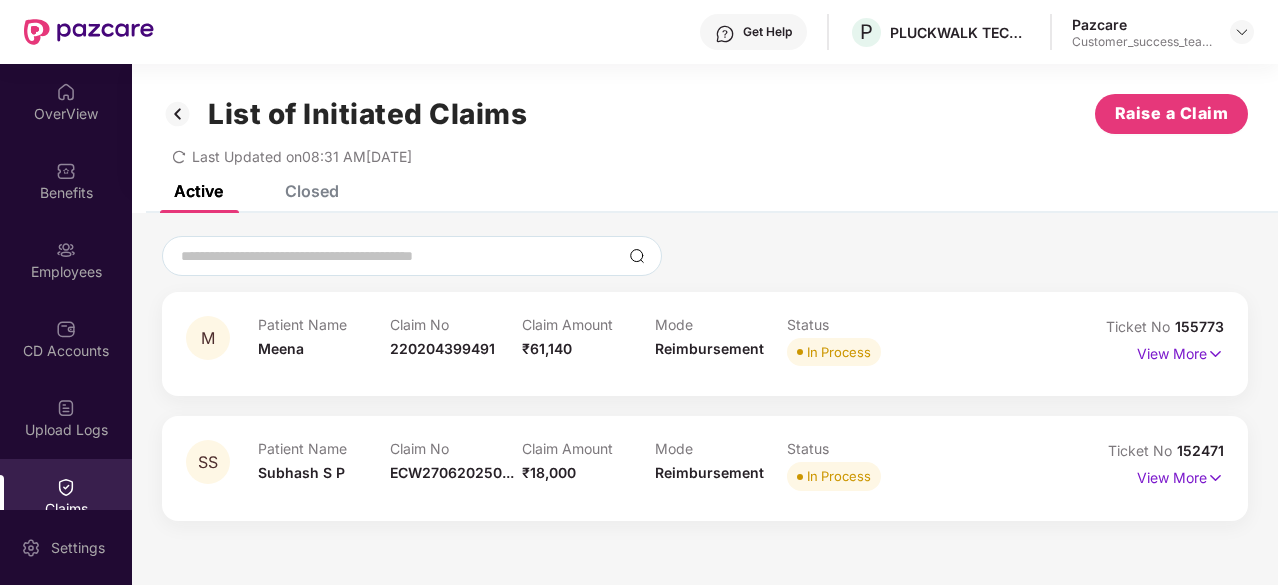 click at bounding box center (178, 114) 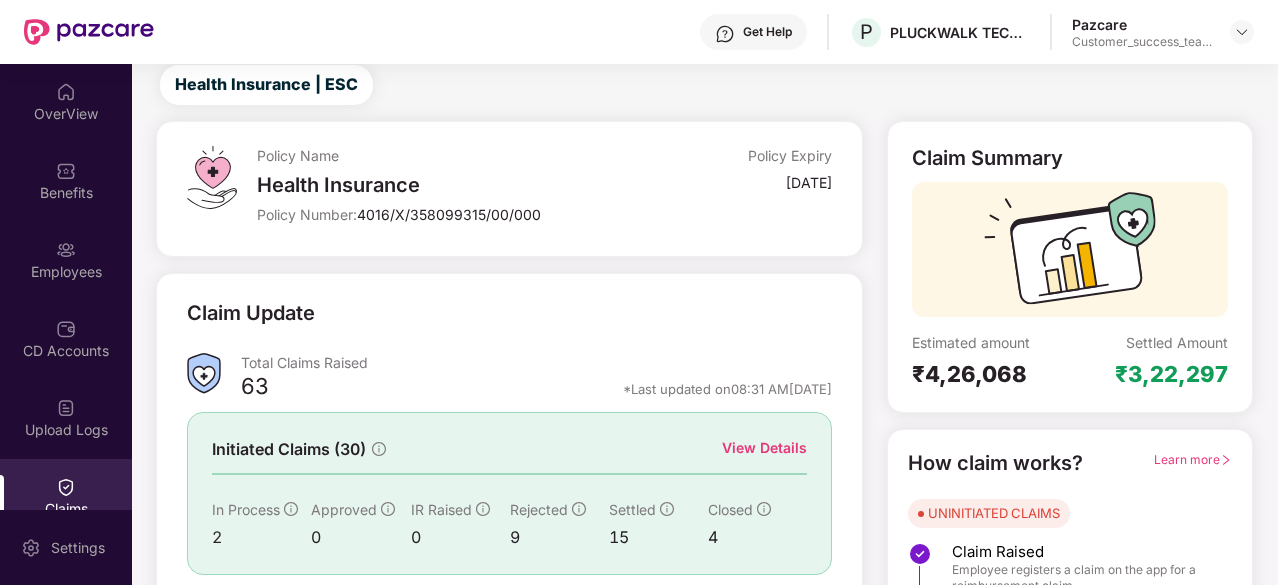 scroll, scrollTop: 0, scrollLeft: 0, axis: both 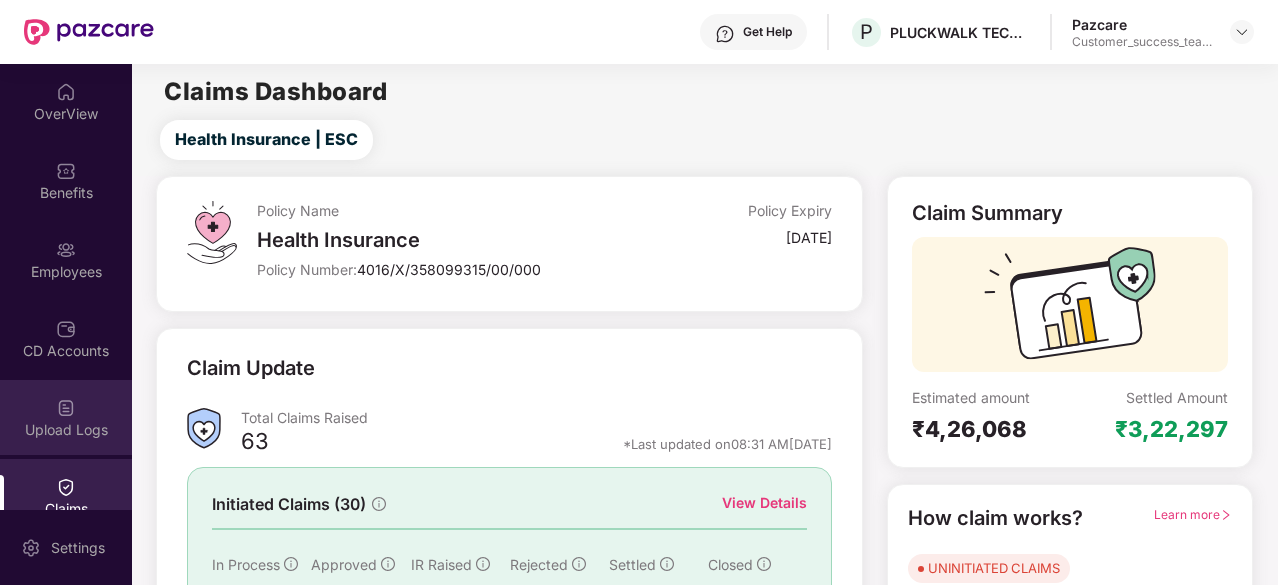click at bounding box center (66, 408) 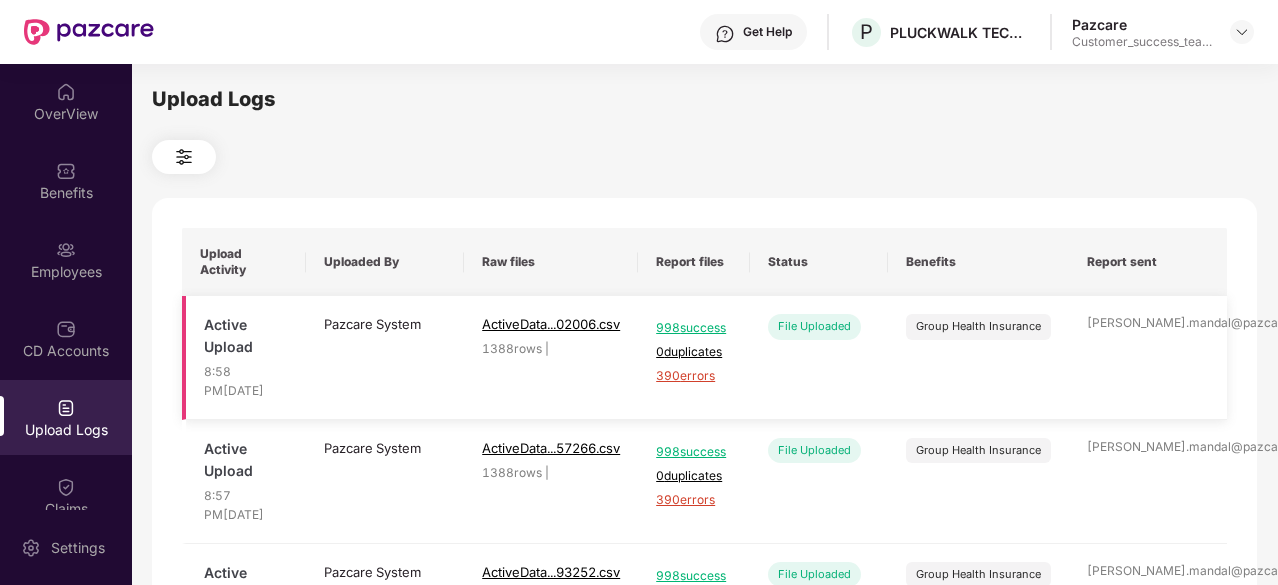 click on "390  errors" at bounding box center (694, 376) 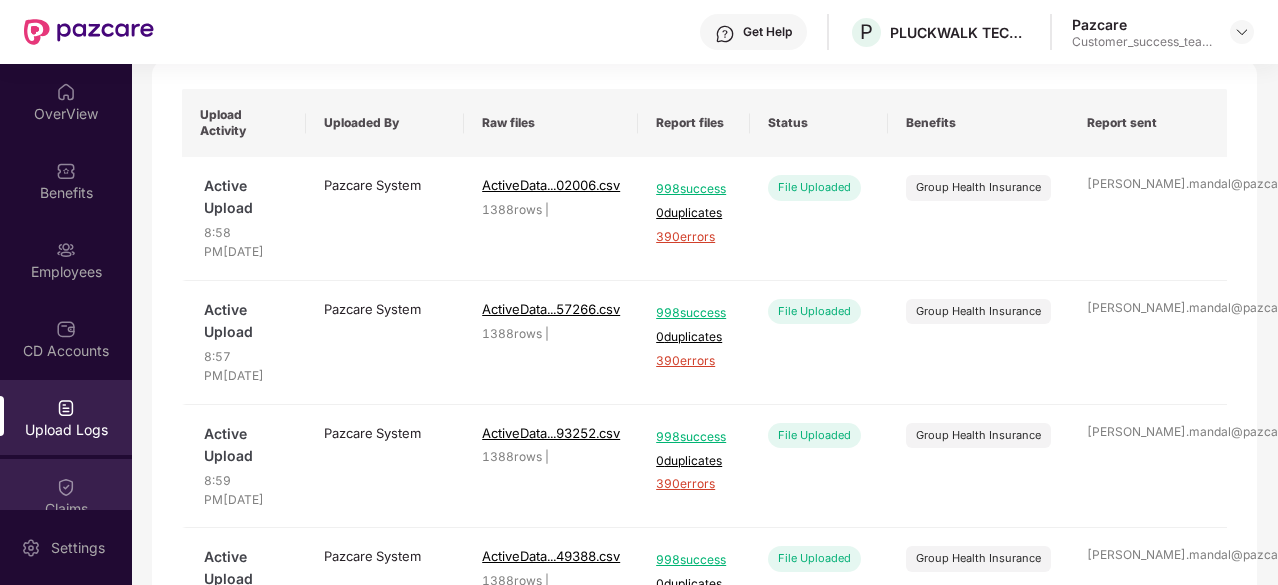 scroll, scrollTop: 0, scrollLeft: 0, axis: both 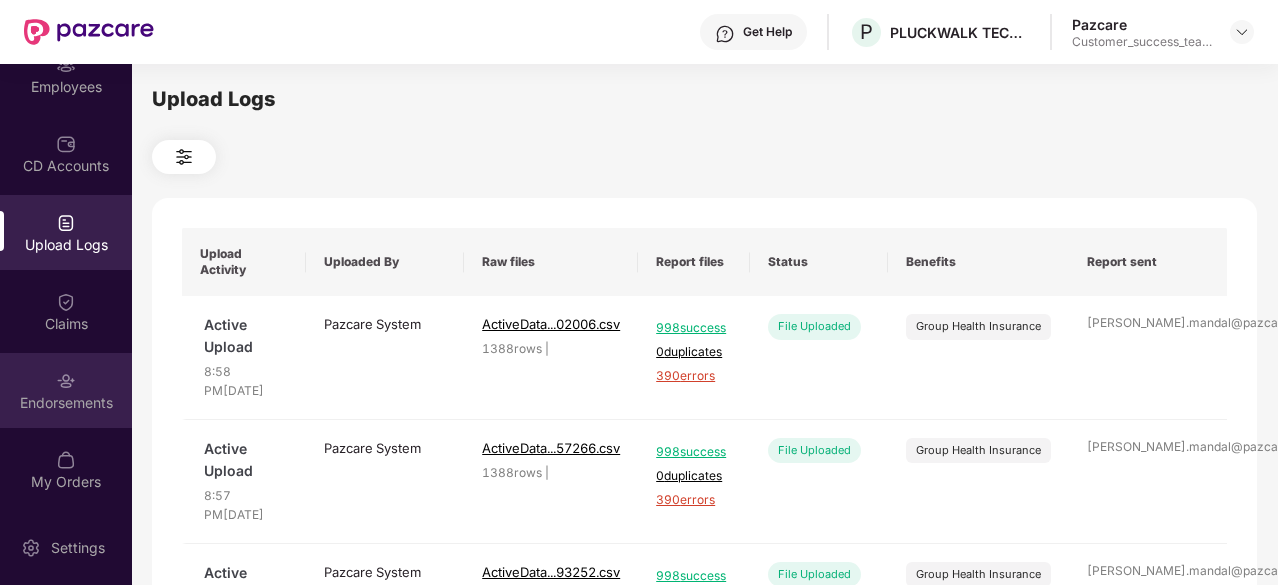 click on "Endorsements" at bounding box center (66, 403) 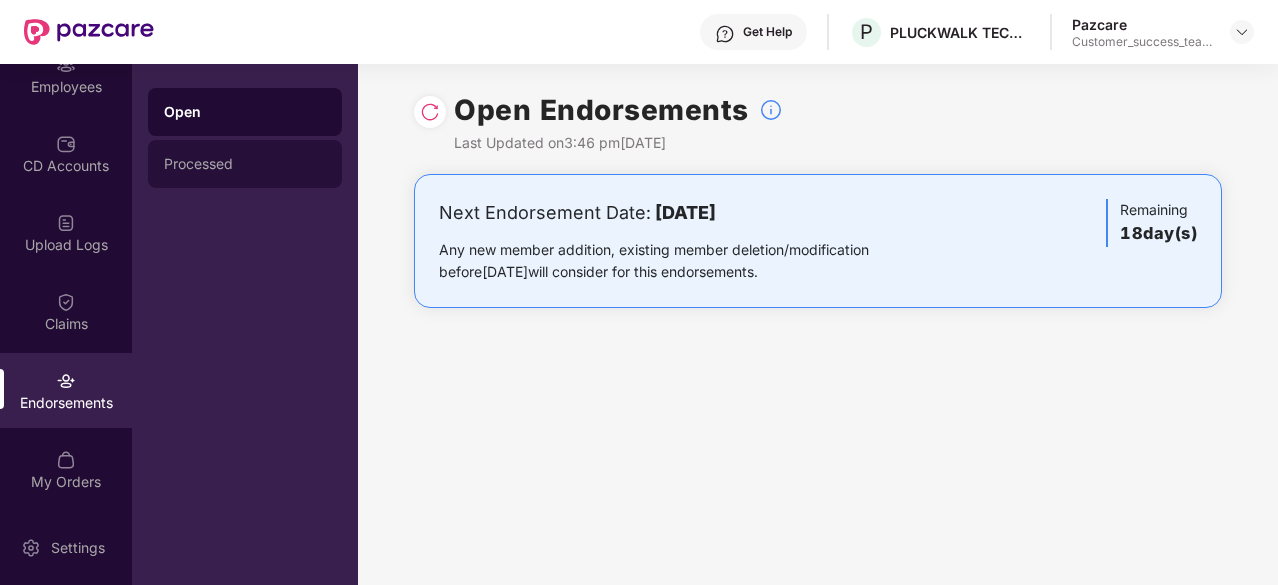 click on "Processed" at bounding box center (245, 164) 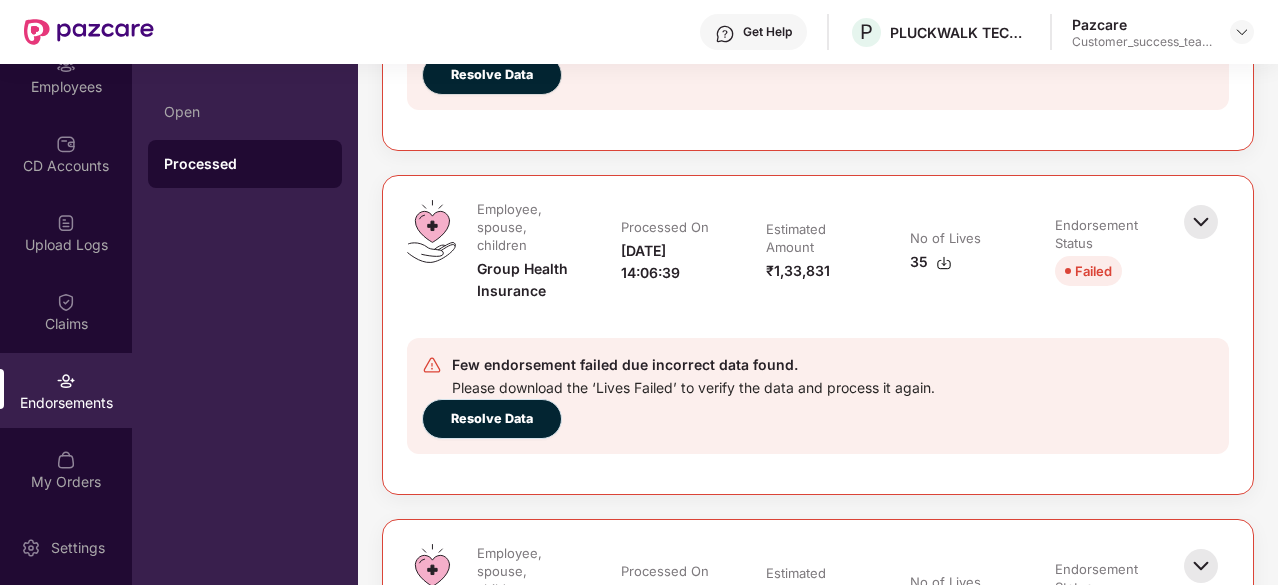 scroll, scrollTop: 500, scrollLeft: 0, axis: vertical 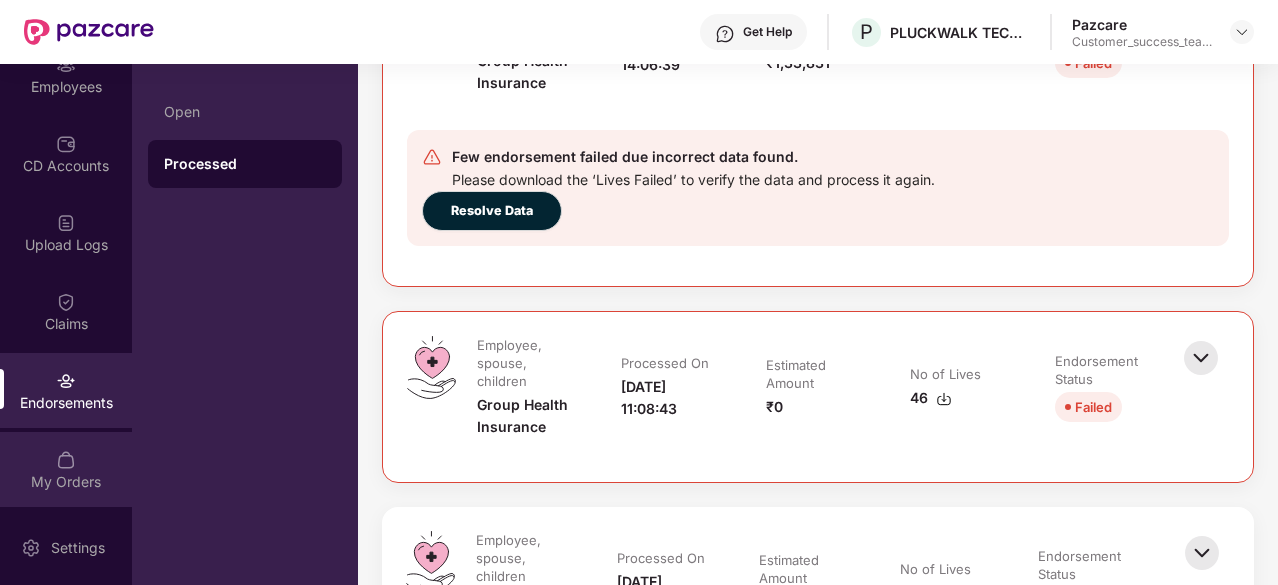 click at bounding box center [66, 460] 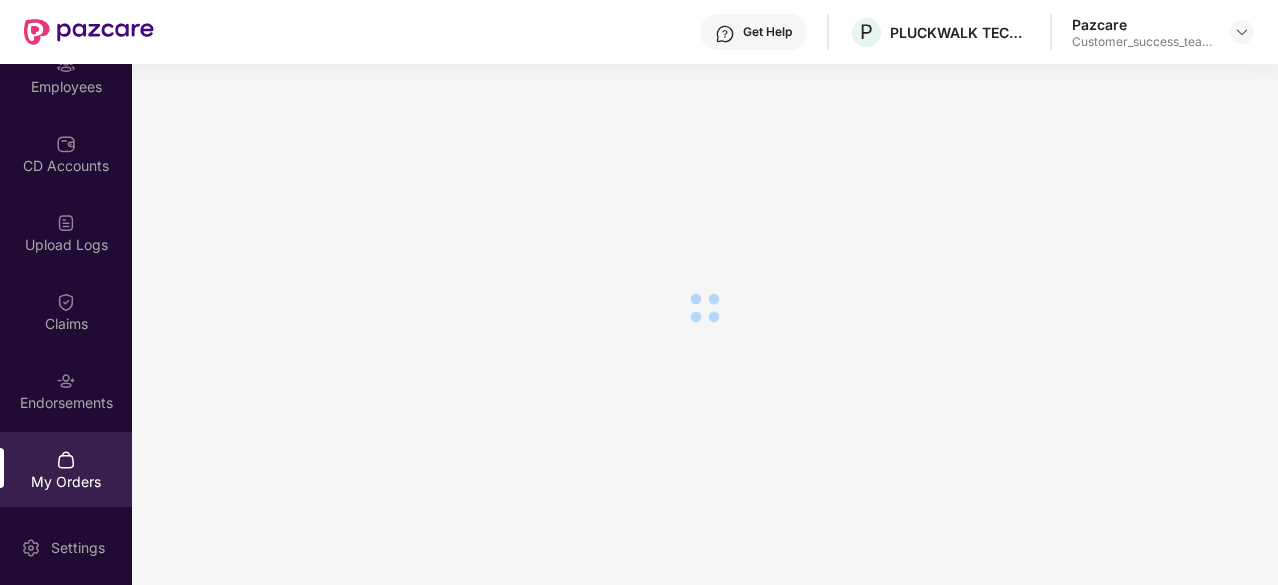 scroll, scrollTop: 274, scrollLeft: 0, axis: vertical 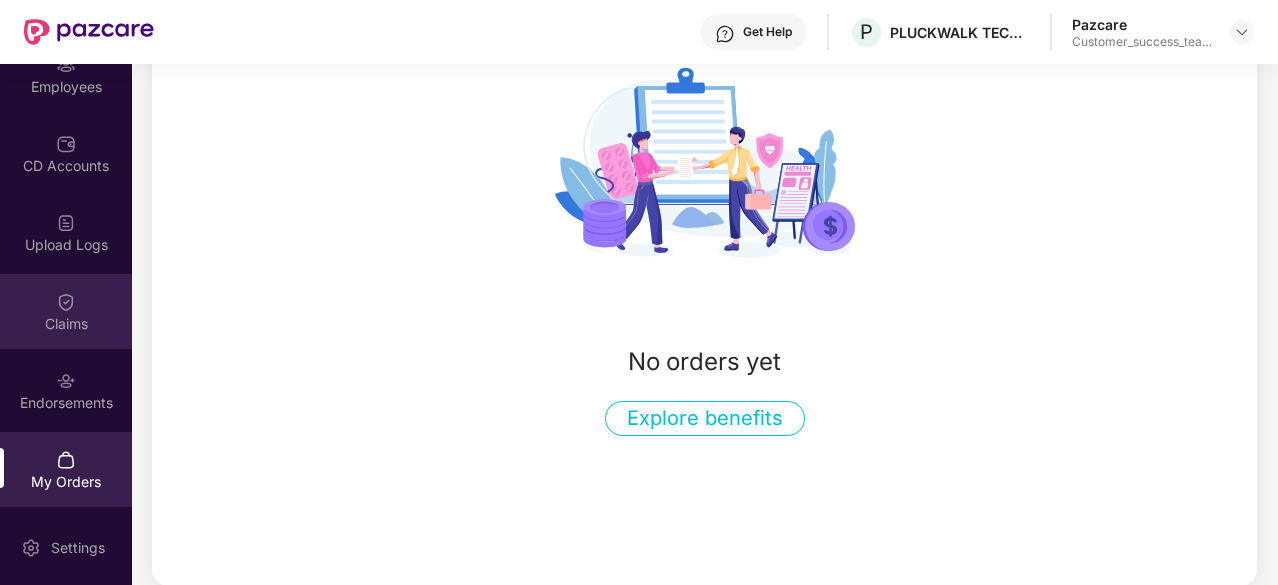 click at bounding box center (66, 302) 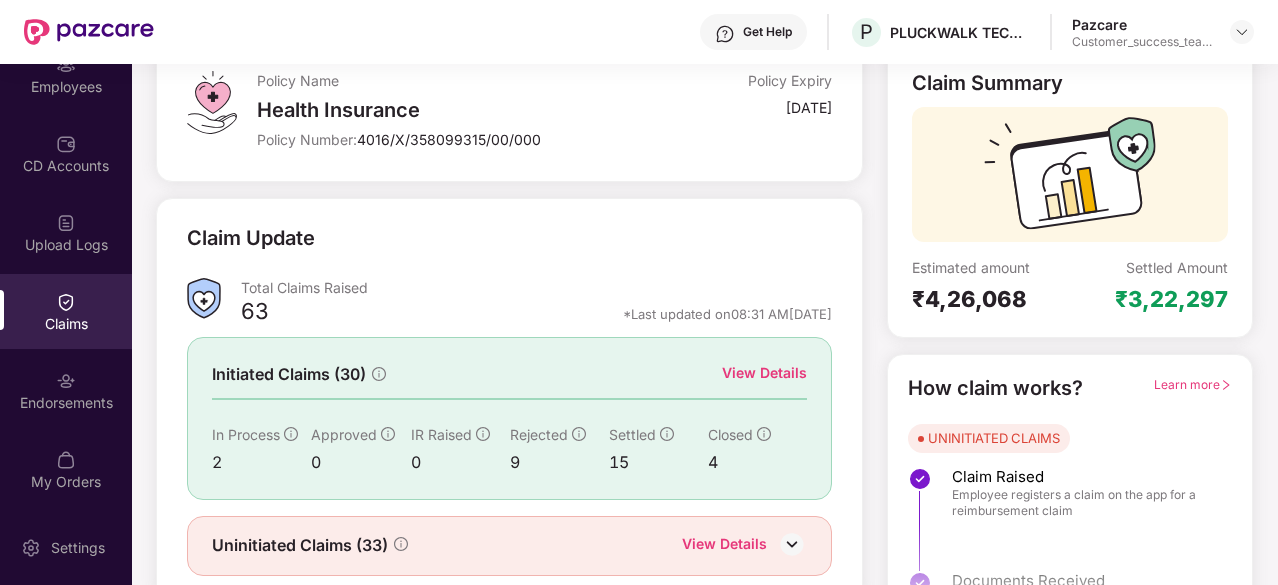 scroll, scrollTop: 196, scrollLeft: 0, axis: vertical 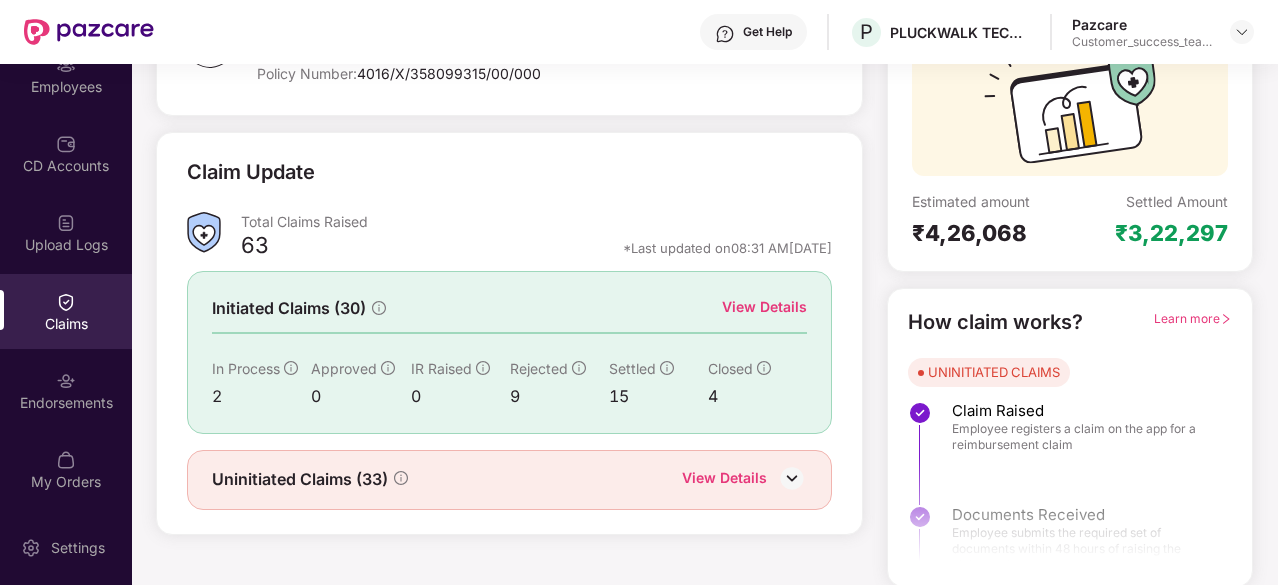 click on "Policy Name Health Insurance  Policy Number:  4016/X/358099315/00/000 Policy Expiry [DATE] Claim Update Total Claims Raised 63 *Last updated on  08:31 AM[DATE] Initiated Claims (30) View Details In Process 2 Approved 0 IR Raised 0 Rejected 9 Settled 15 Closed 4 Uninitiated Claims (33) View Details" at bounding box center [509, 283] 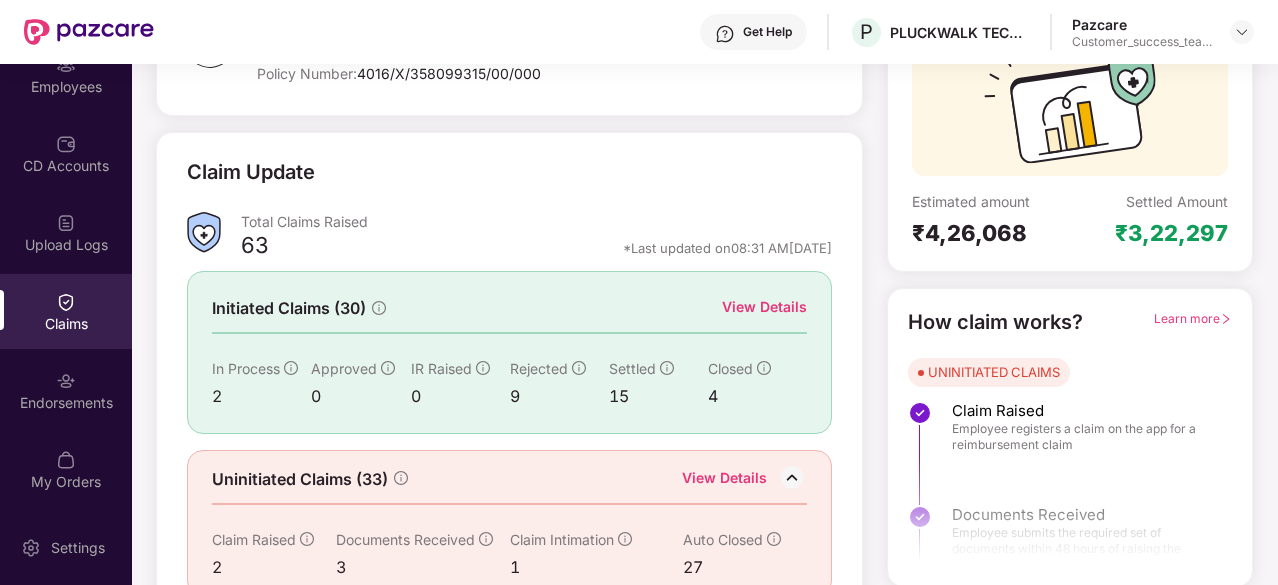 scroll, scrollTop: 228, scrollLeft: 0, axis: vertical 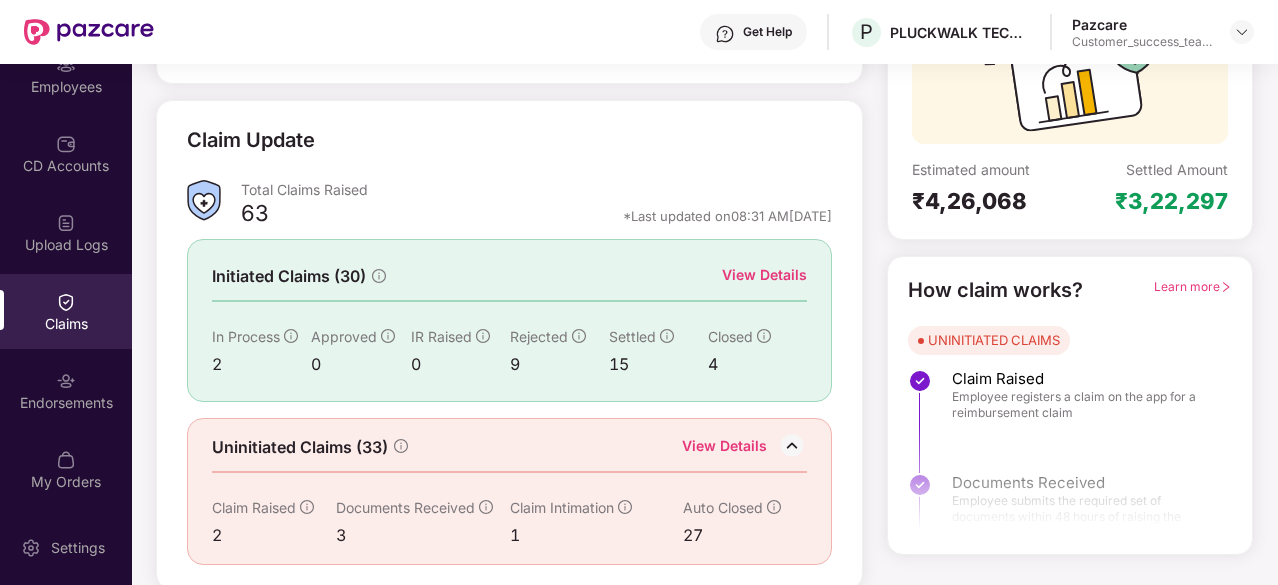 click on "Learn more" at bounding box center (1193, 286) 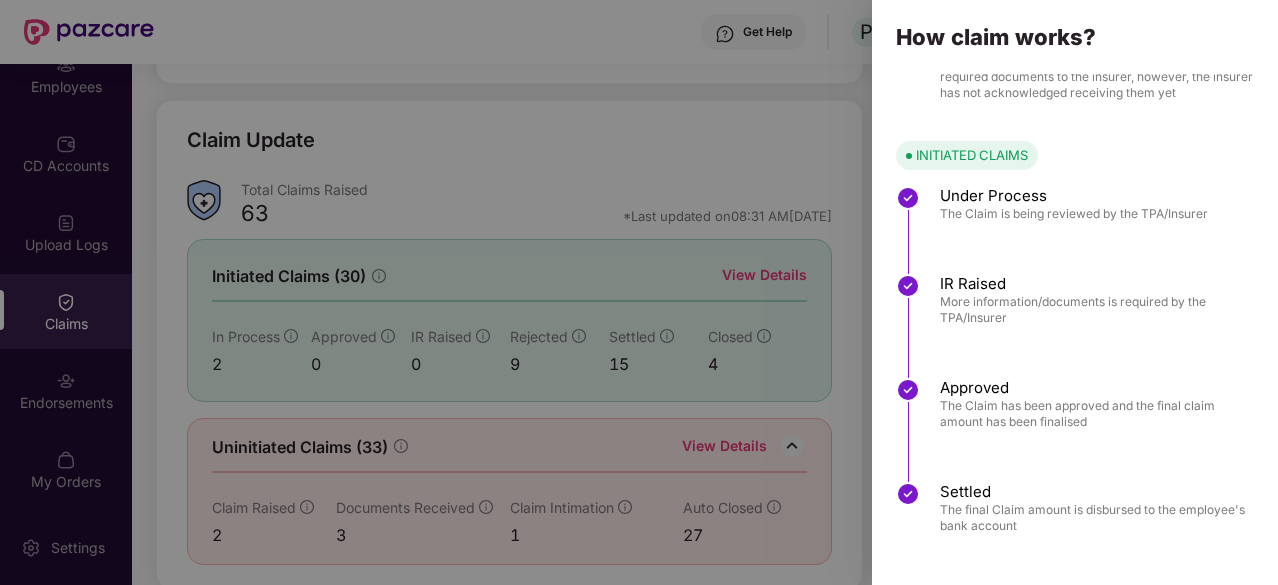 scroll, scrollTop: 297, scrollLeft: 0, axis: vertical 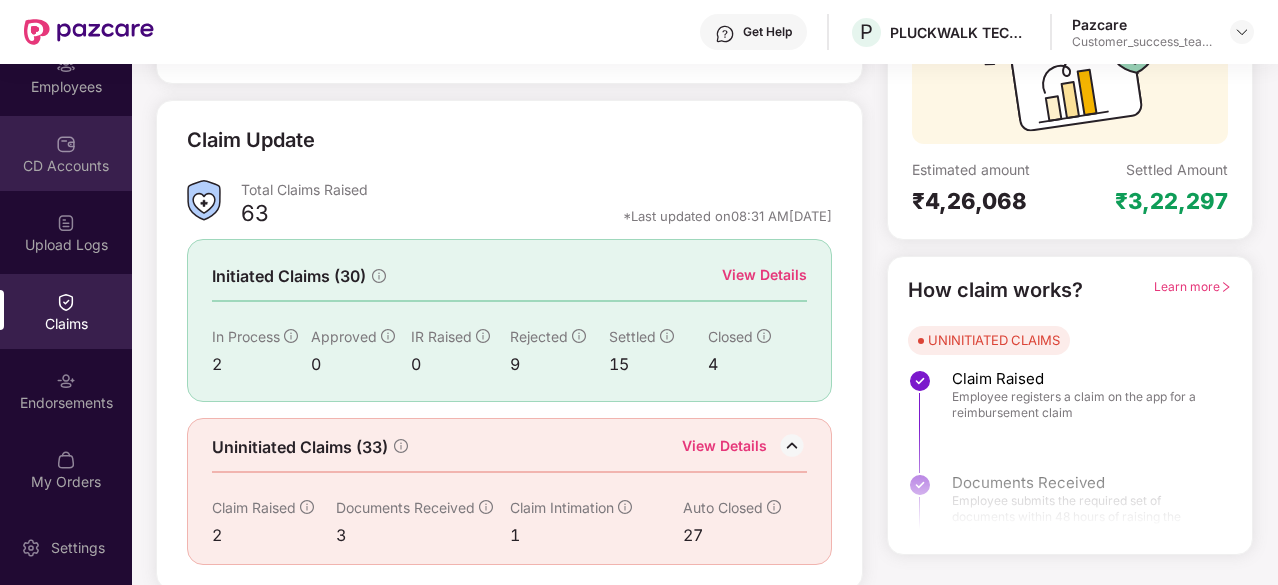 click on "CD Accounts" at bounding box center [66, 166] 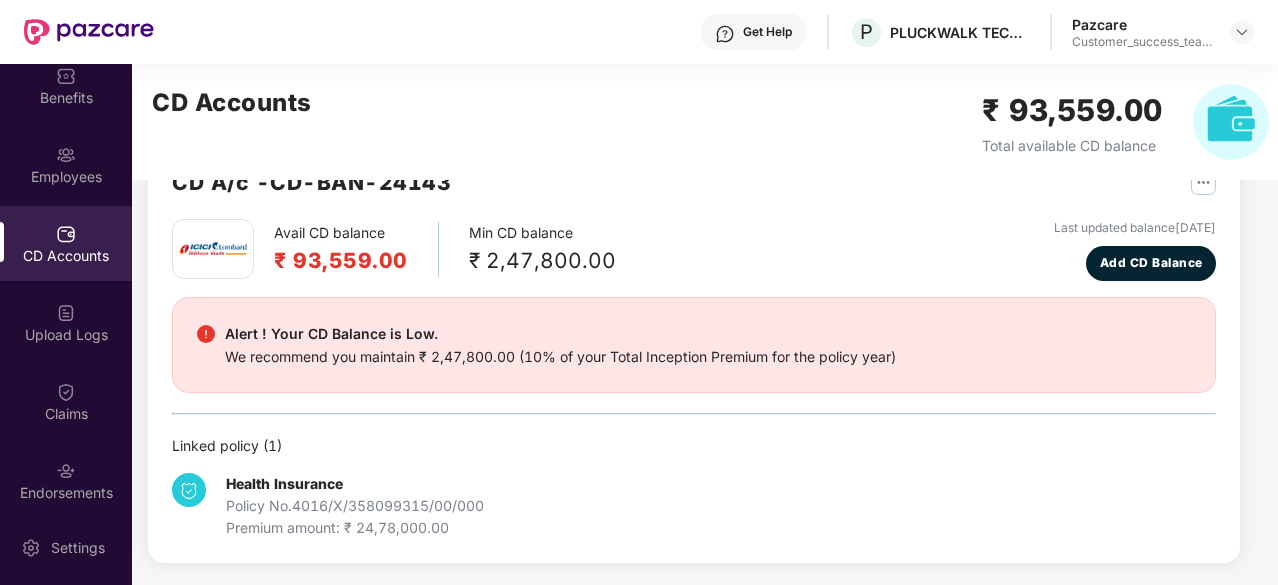 scroll, scrollTop: 0, scrollLeft: 0, axis: both 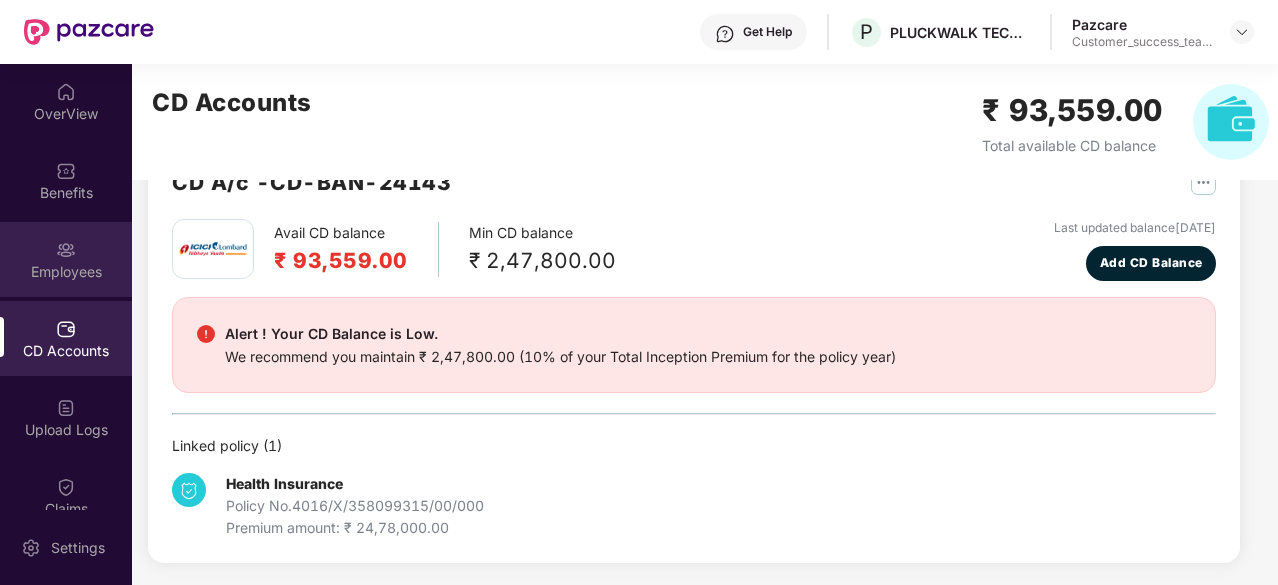 click on "Employees" at bounding box center [66, 272] 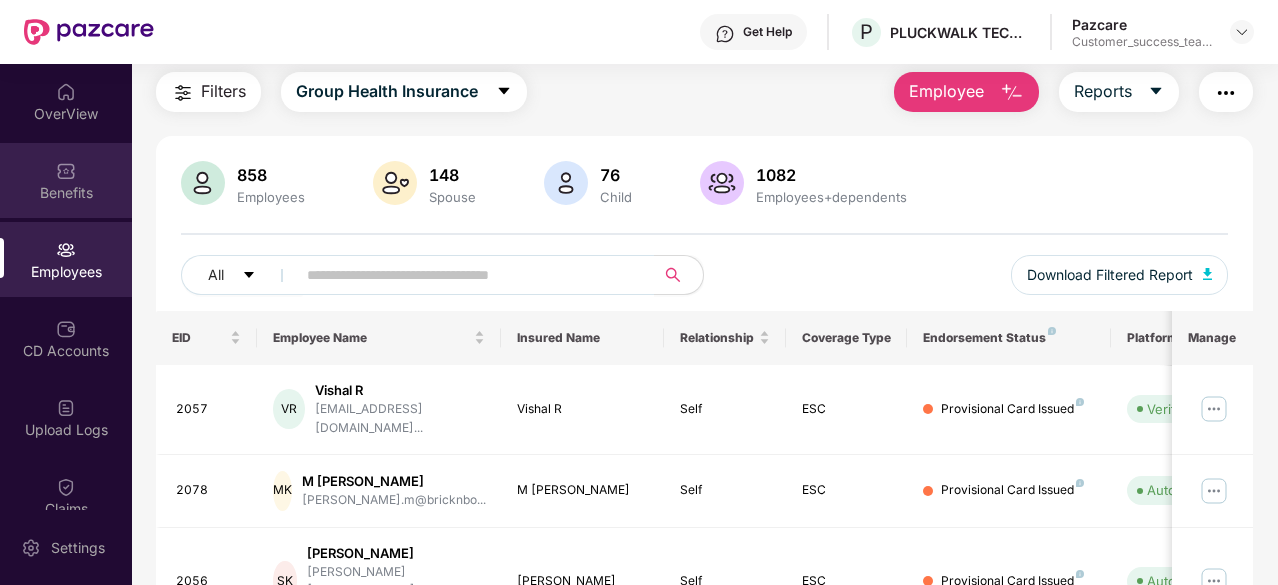 click on "Benefits" at bounding box center (66, 180) 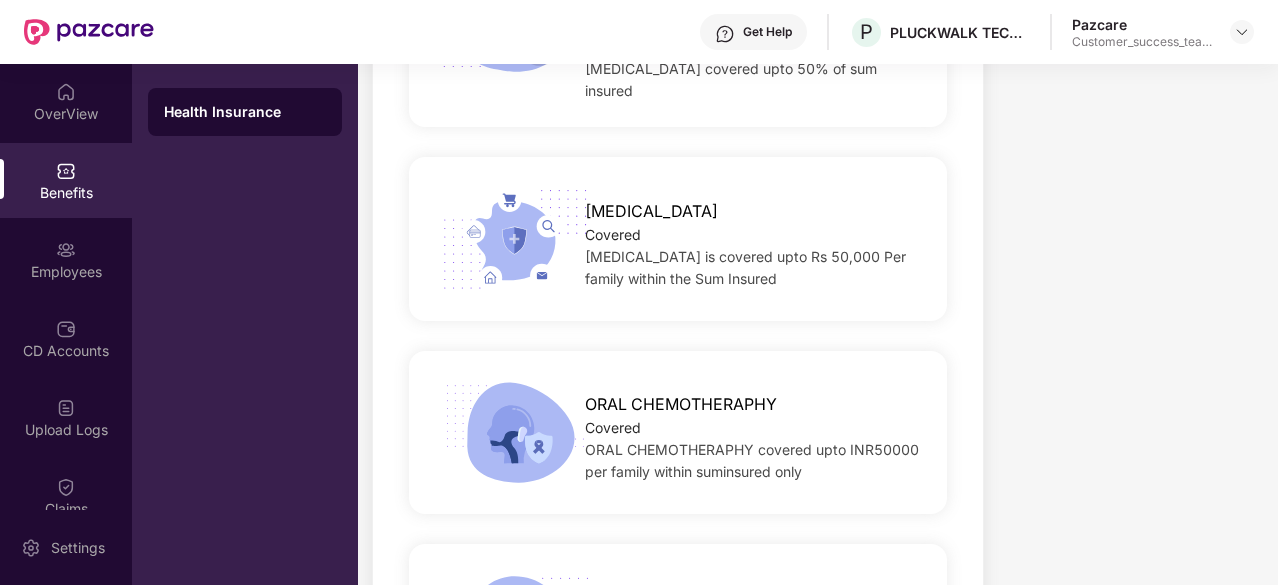 scroll, scrollTop: 3562, scrollLeft: 0, axis: vertical 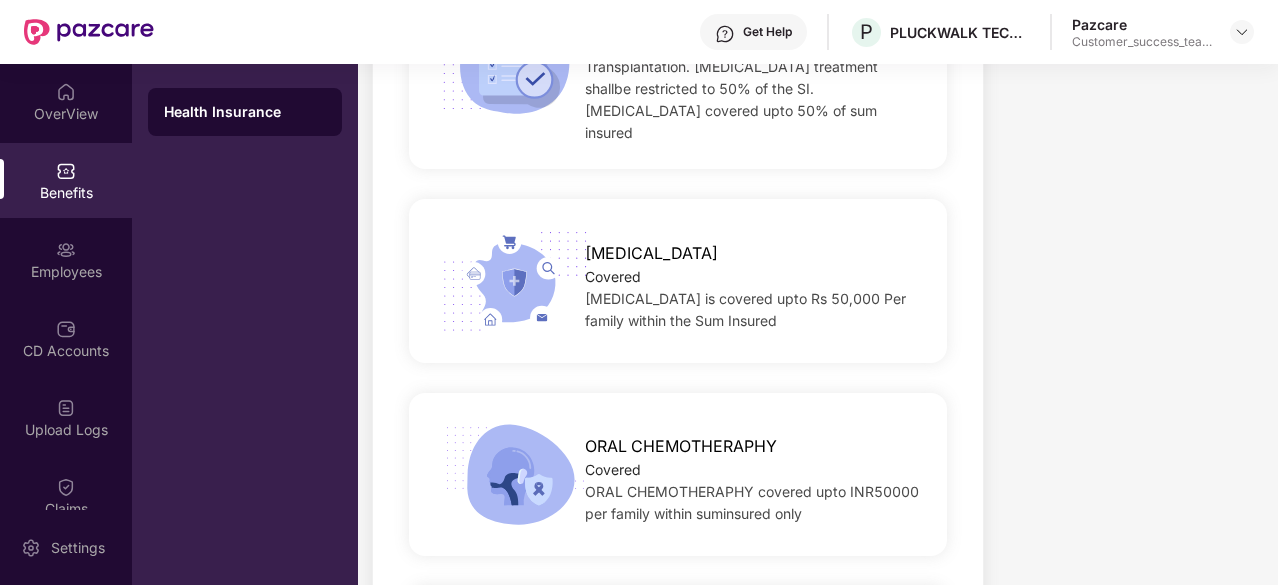 click on "[MEDICAL_DATA]" at bounding box center [651, 253] 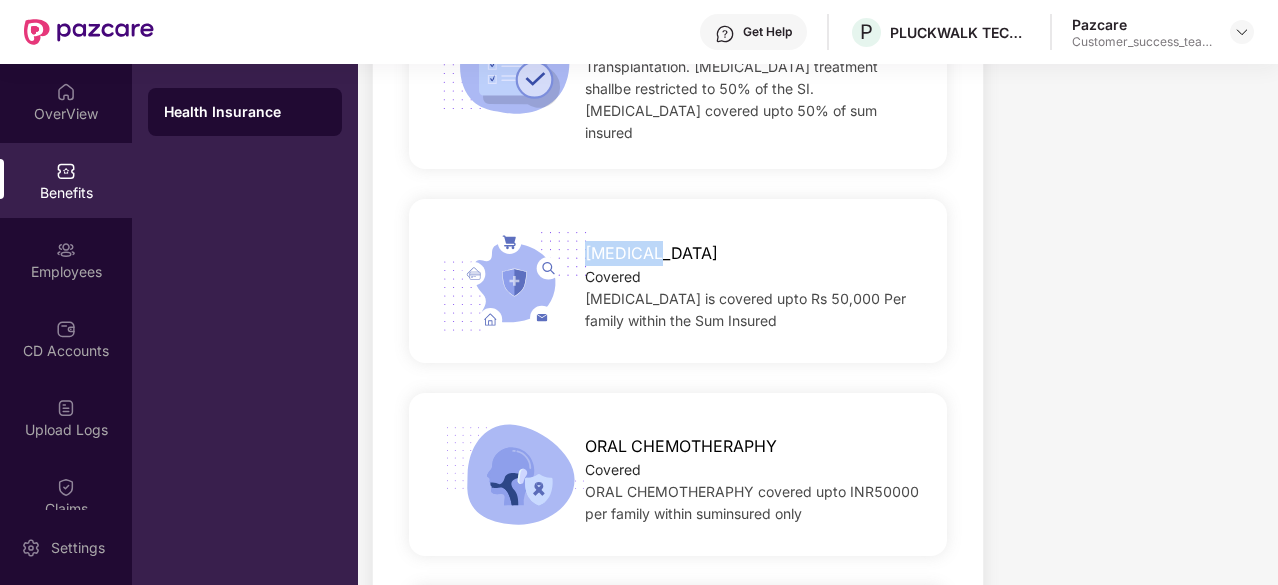 click on "[MEDICAL_DATA]" at bounding box center (651, 253) 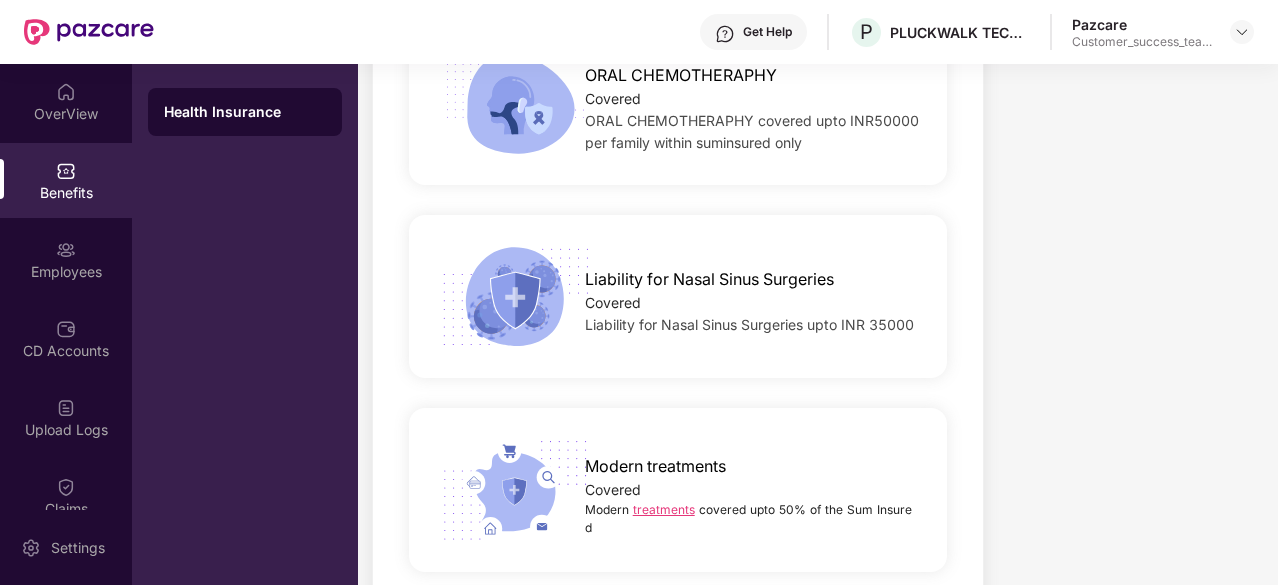 scroll, scrollTop: 4062, scrollLeft: 0, axis: vertical 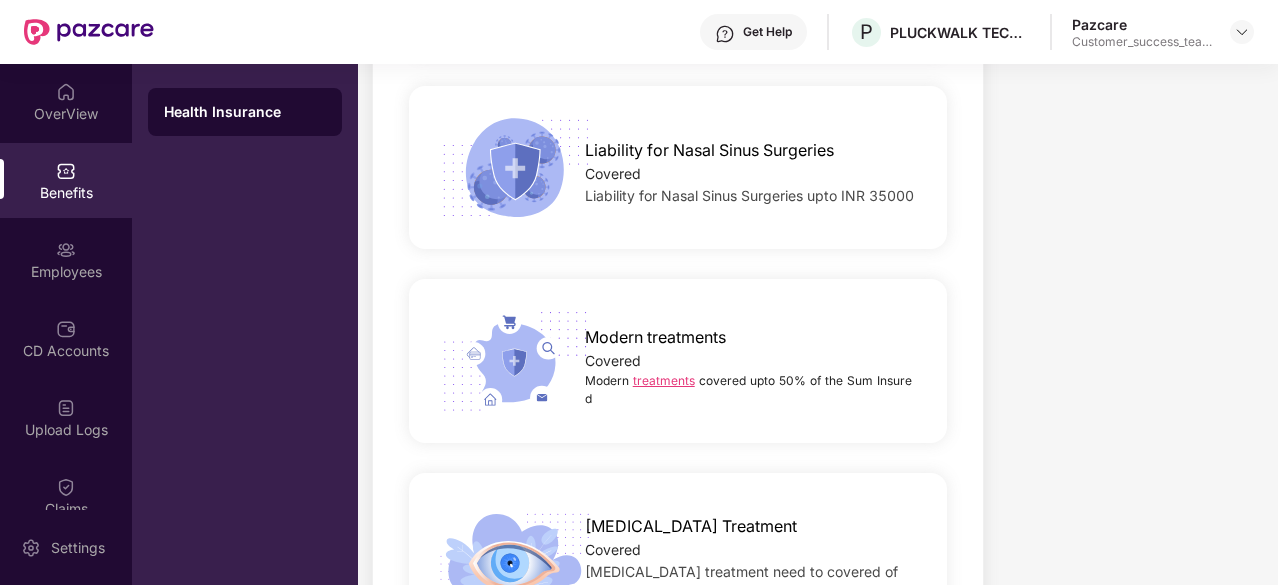 click on "treatments" at bounding box center [664, 380] 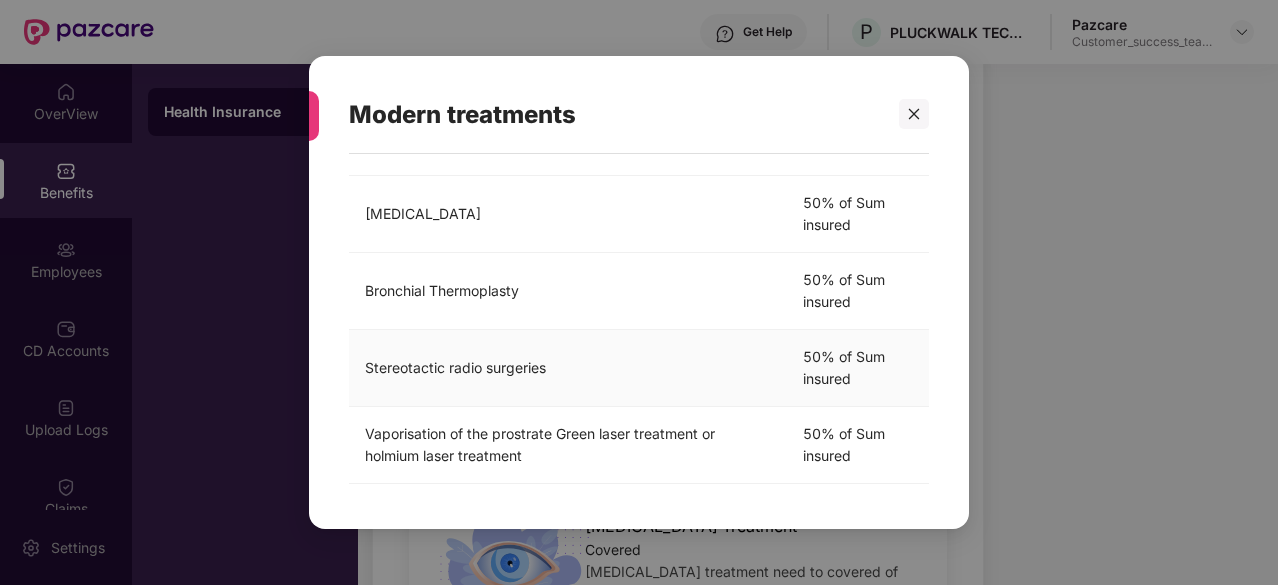 scroll, scrollTop: 706, scrollLeft: 0, axis: vertical 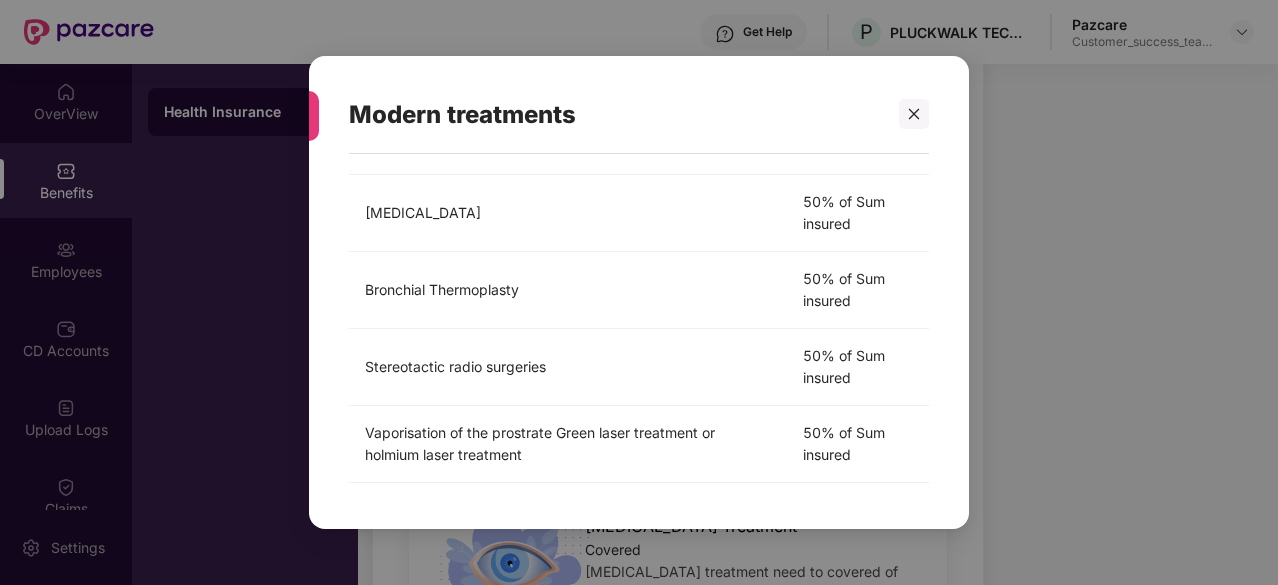 click on "Modern treatments  Modern treatments covered upto 50% of the Sum Insured Treatment Cover [MEDICAL_DATA] and HIFU 50% of Sum insured Oral Chemotherapy  50% of Sum insured [MEDICAL_DATA] 50% of Sum insured Intravitreal injections (Except [MEDICAL_DATA]) 50% of Sum insured [MEDICAL_DATA]- [MEDICAL_DATA] to be given as injection 50% of Sum insured Intra Operative Neuro Monitoring (IONM) 50% of Sum insured [MEDICAL_DATA] 50% of Sum insured [MEDICAL_DATA] 50% of Sum insured [MEDICAL_DATA] 50% of Sum insured Bronchial Thermoplasty 50% of Sum insured Stereotactic radio surgeries 50% of Sum insured Vaporisation of the prostrate Green laser treatment or holmium laser treatment 50% of Sum insured" at bounding box center (639, 292) 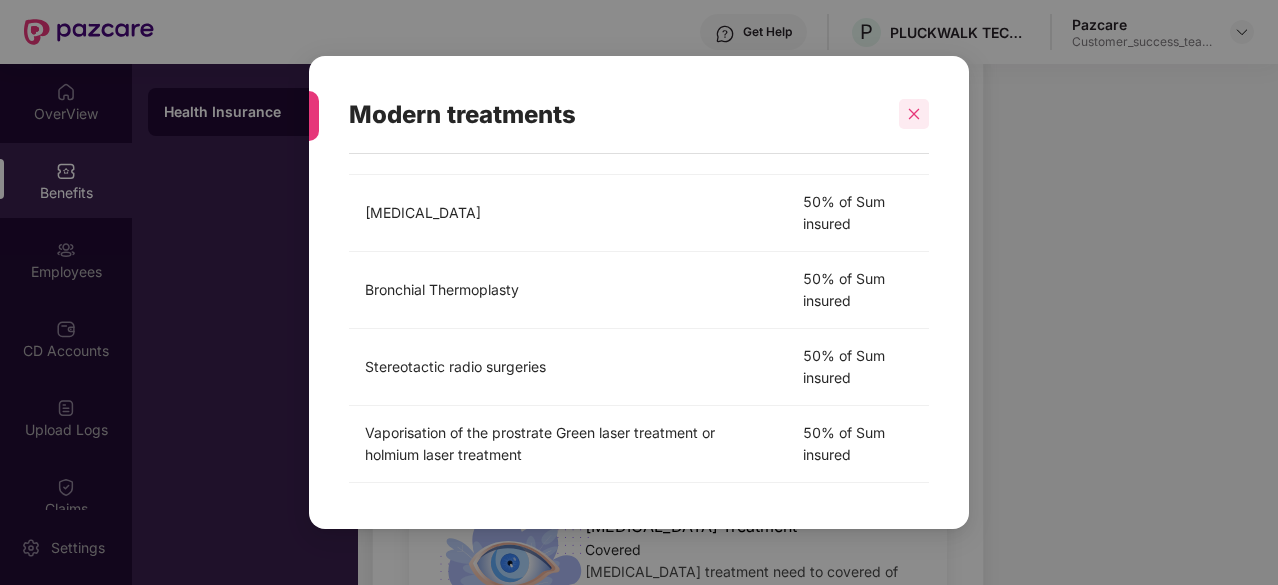 click 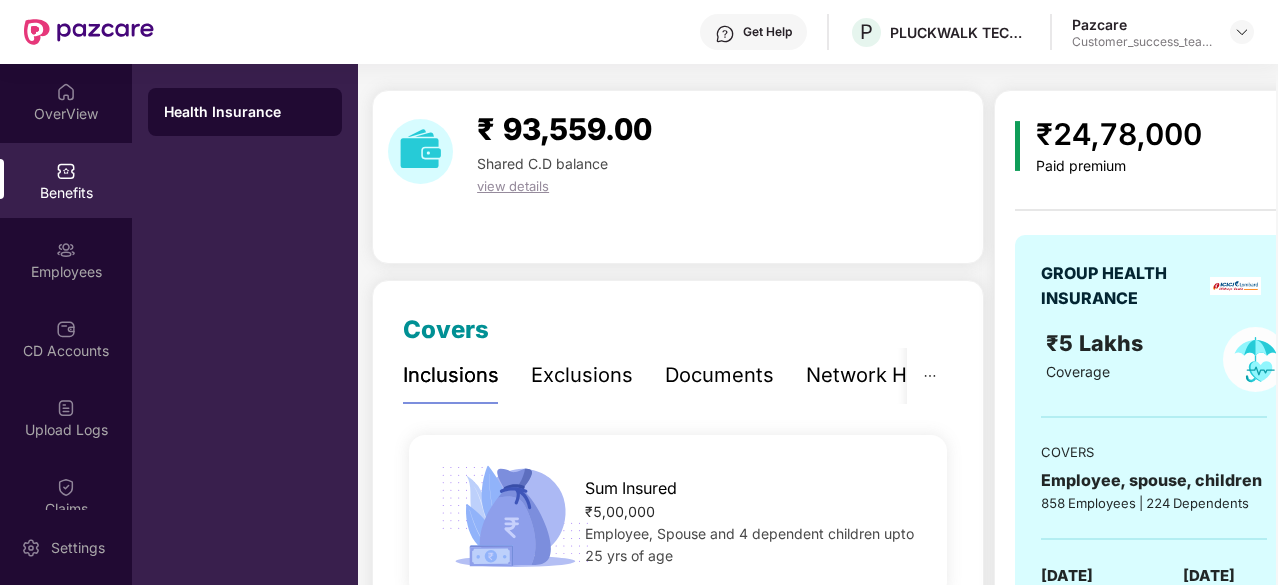 scroll, scrollTop: 0, scrollLeft: 0, axis: both 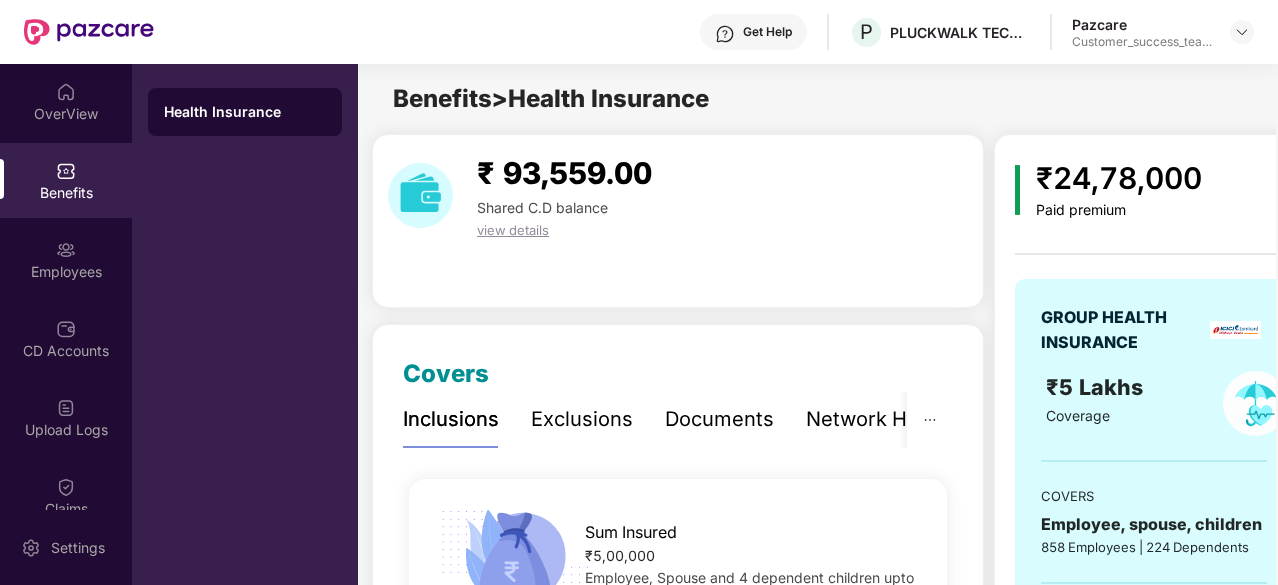click on "Exclusions" at bounding box center [582, 419] 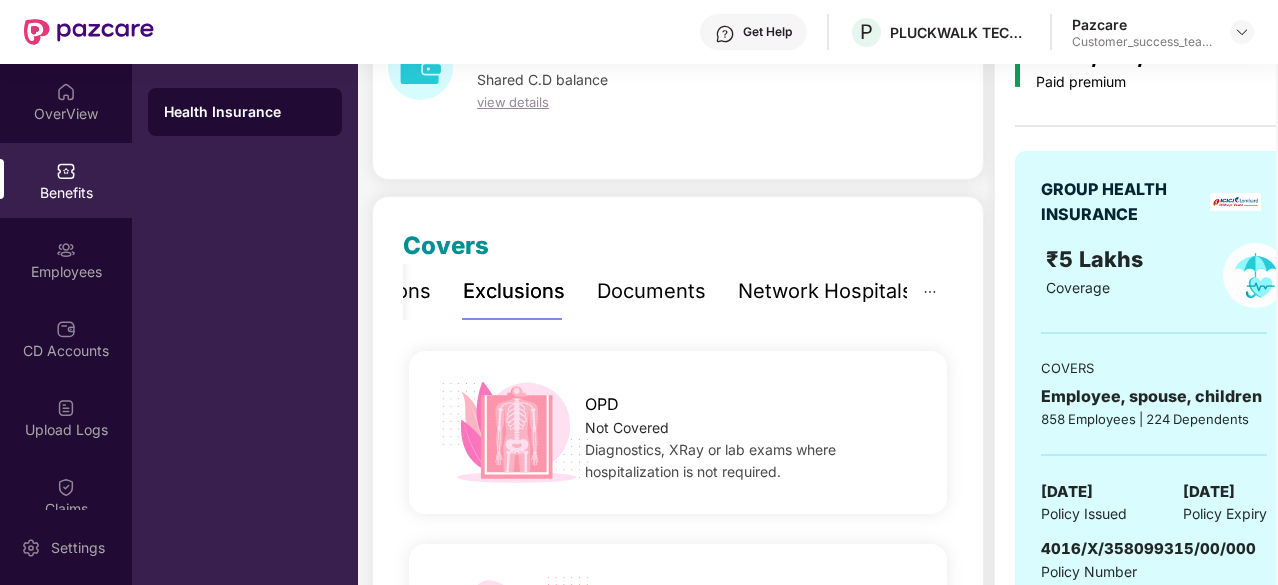 scroll, scrollTop: 0, scrollLeft: 0, axis: both 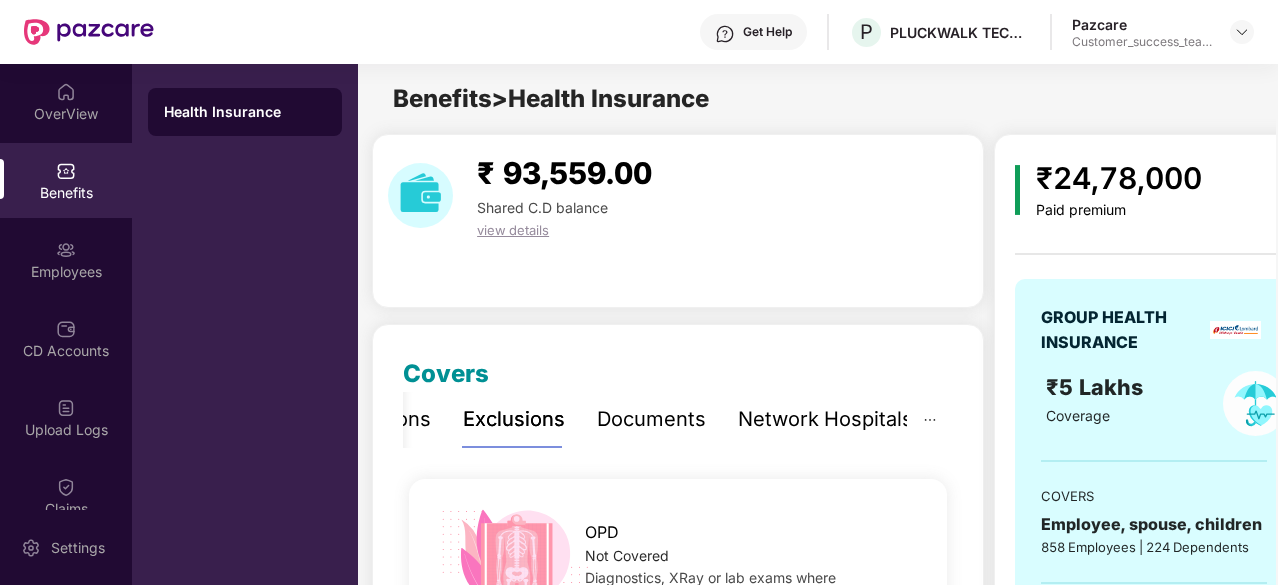 click on "Documents" at bounding box center [651, 419] 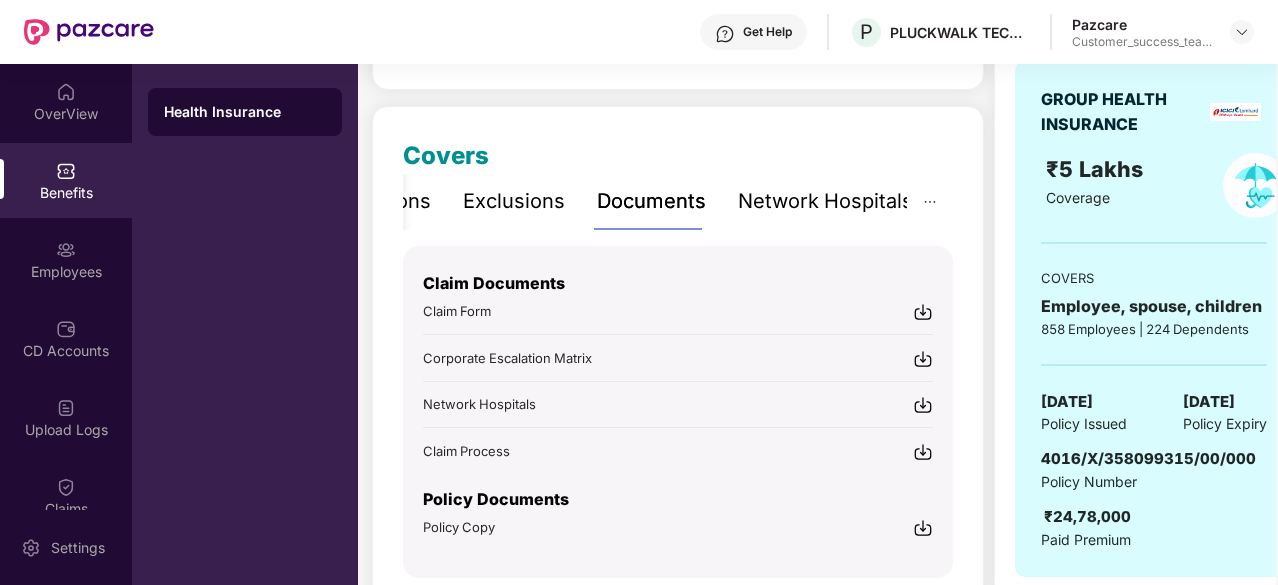 scroll, scrollTop: 300, scrollLeft: 0, axis: vertical 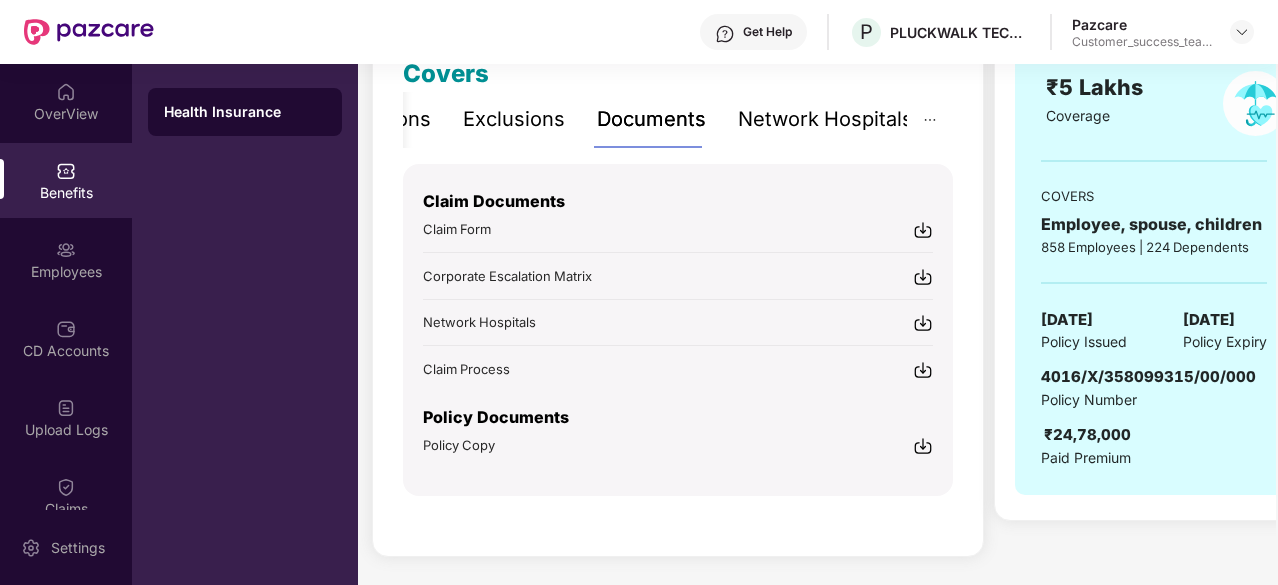 click on "Network Hospitals" at bounding box center [825, 119] 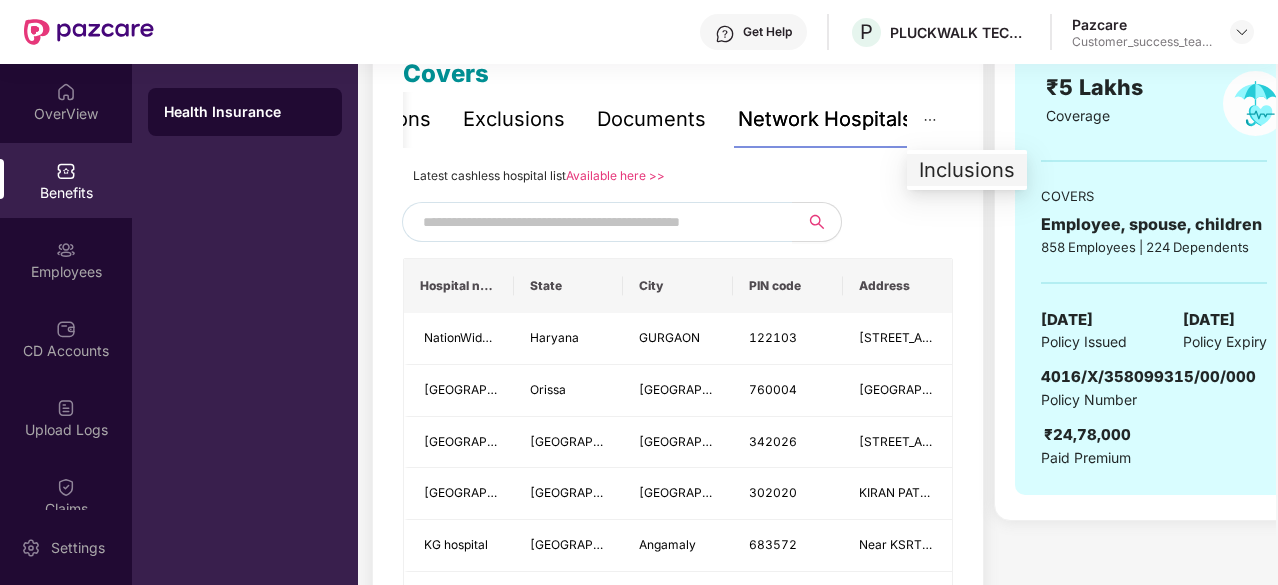 click on "Inclusions" at bounding box center [967, 170] 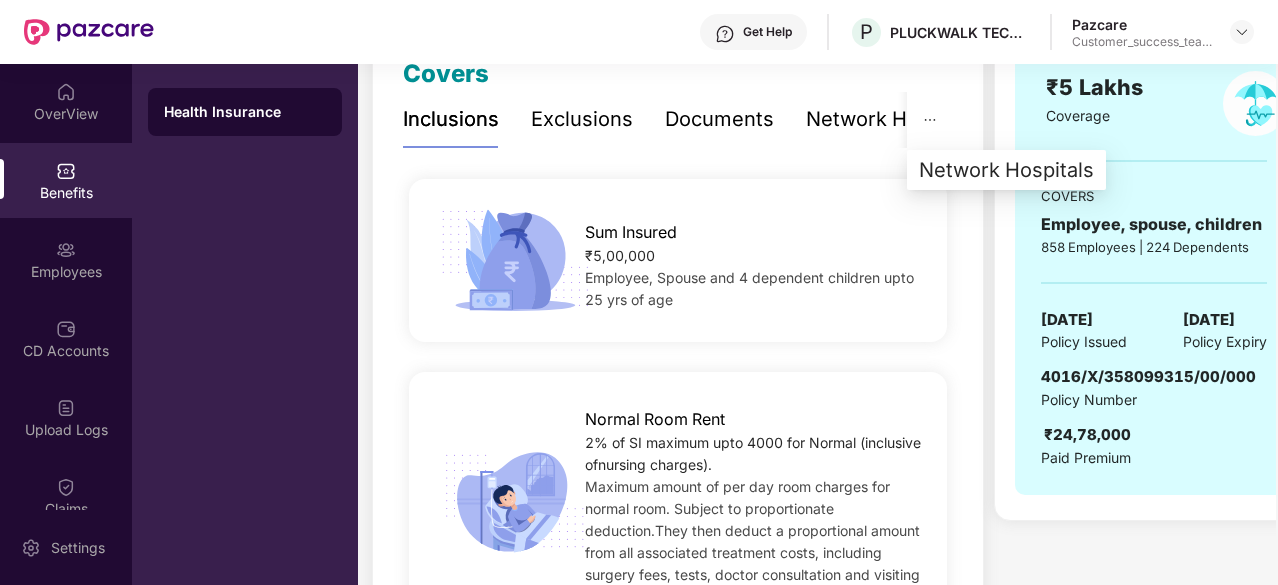 click 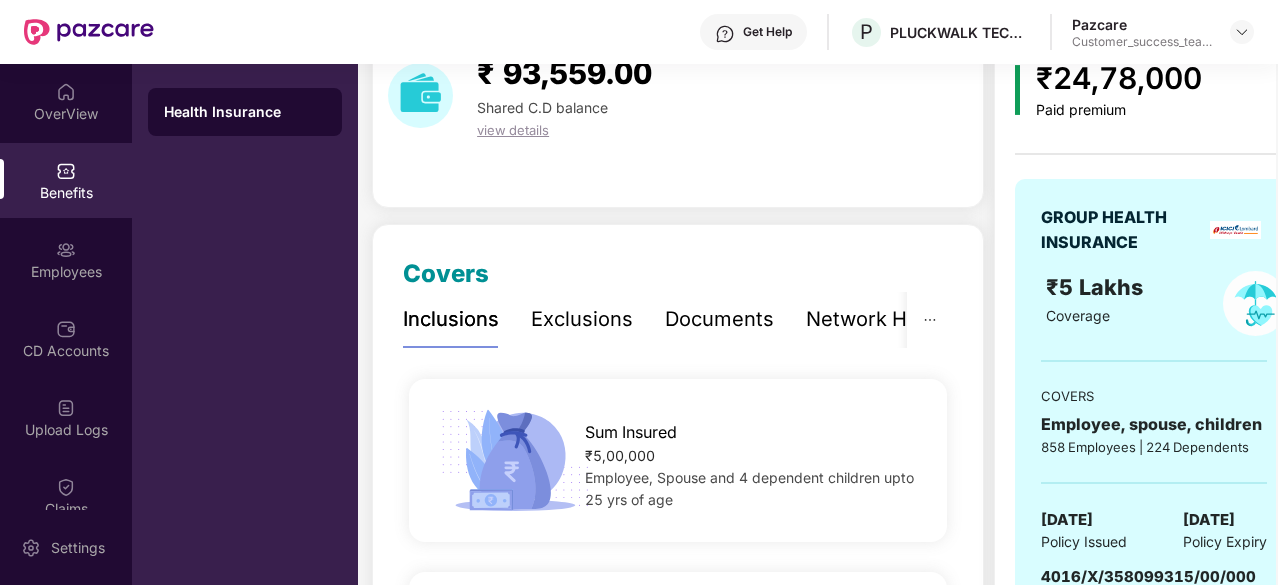 scroll, scrollTop: 0, scrollLeft: 0, axis: both 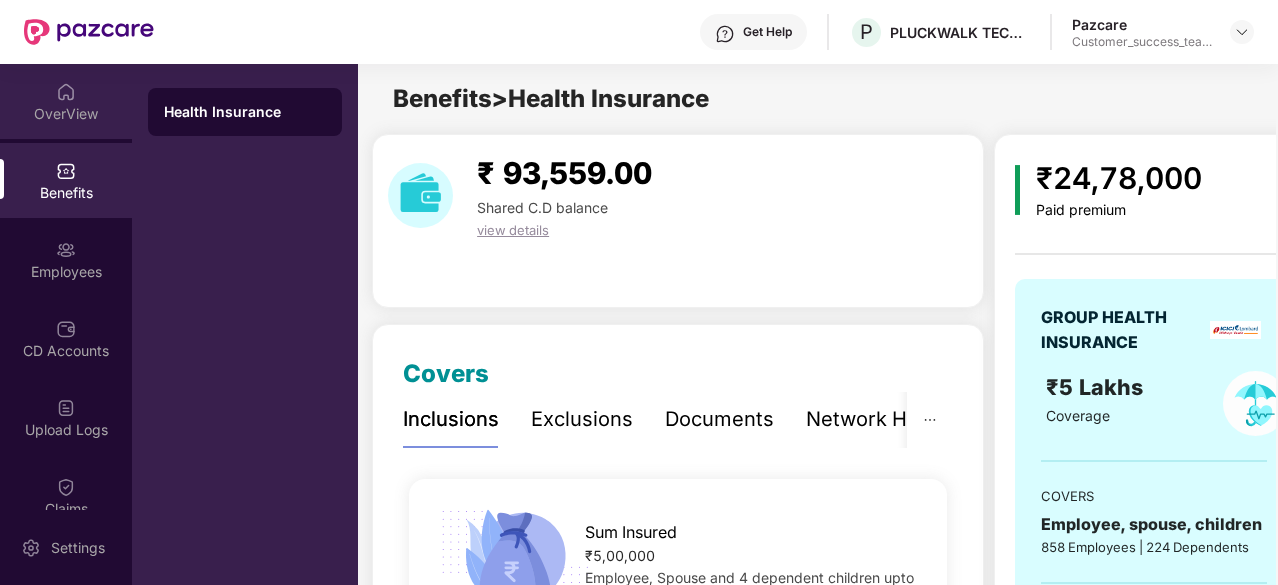 click on "OverView" at bounding box center [66, 114] 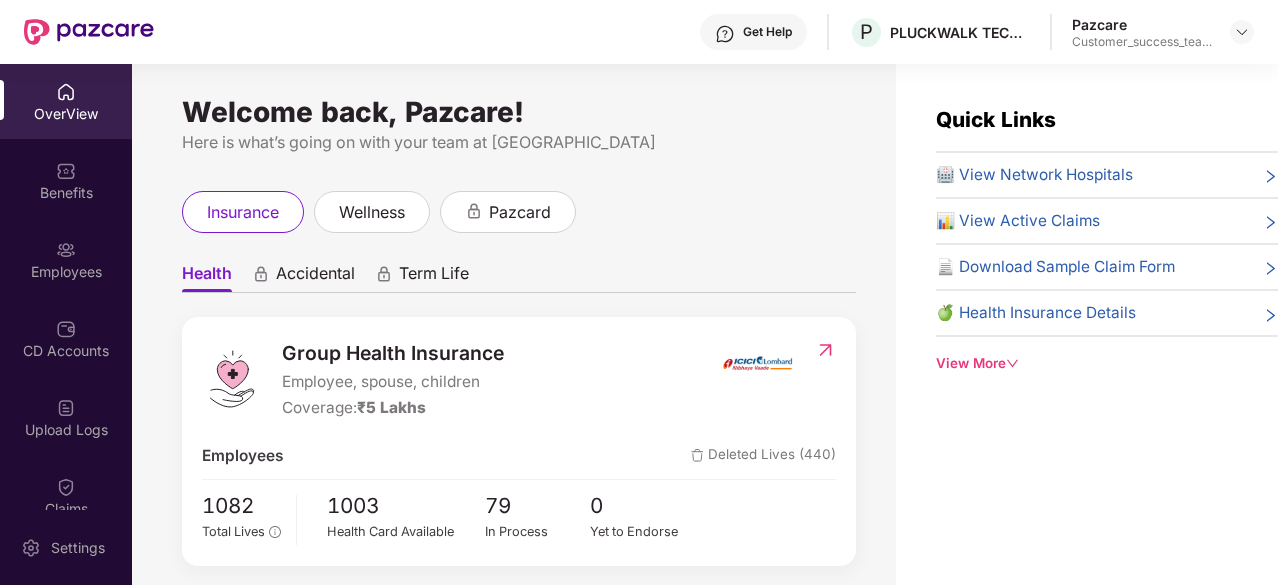 click on "View More" at bounding box center (1107, 363) 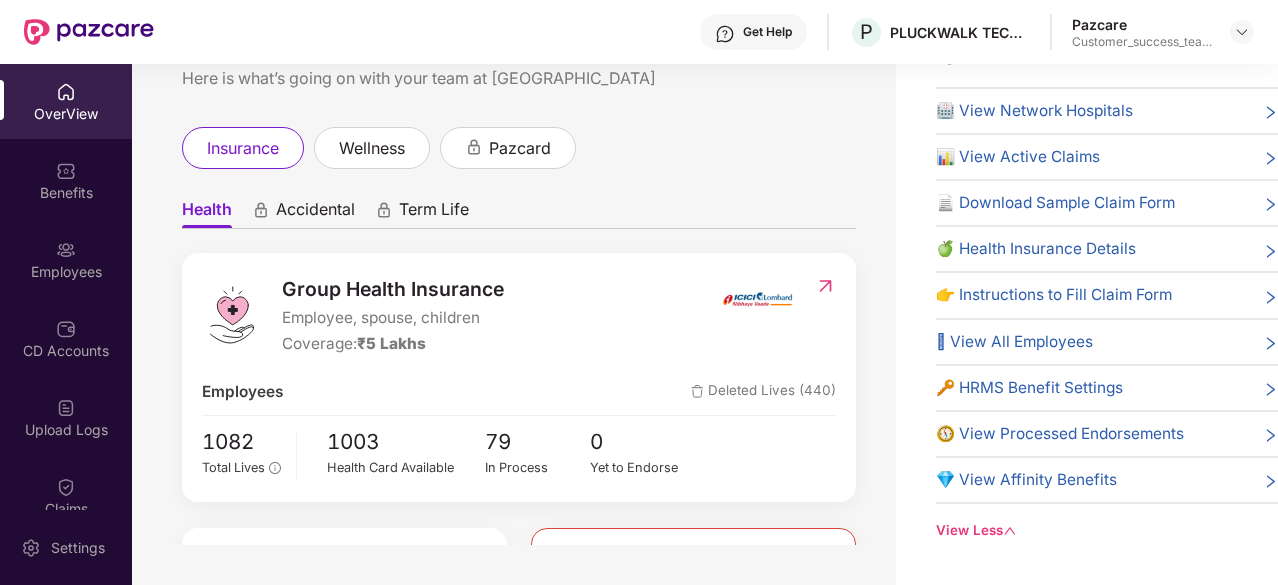 scroll, scrollTop: 0, scrollLeft: 0, axis: both 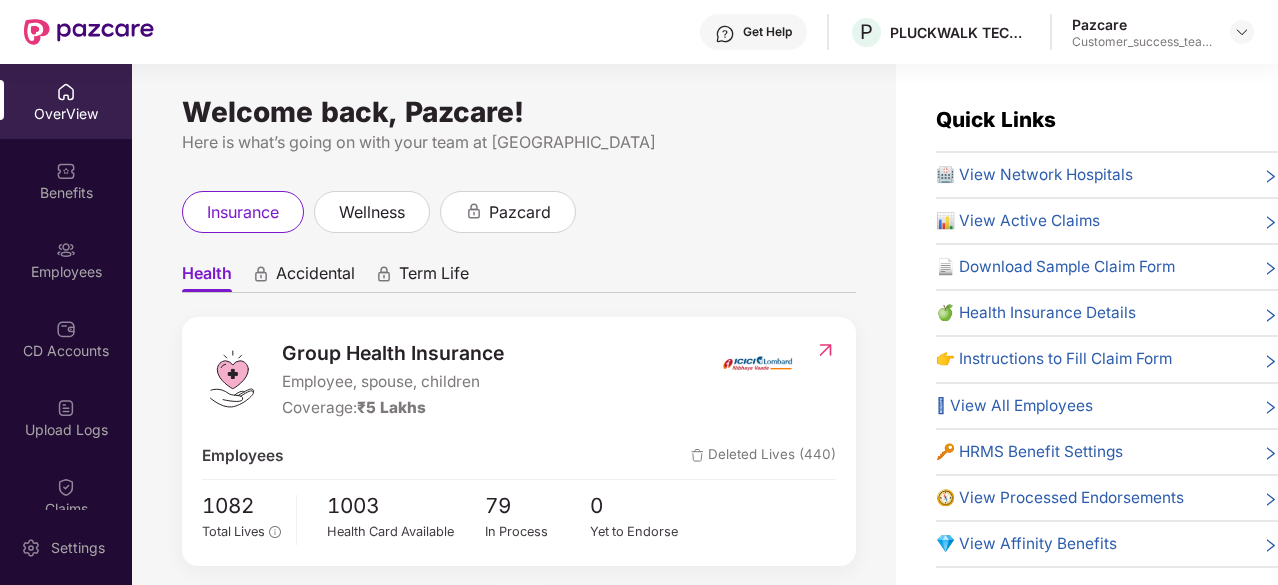click on "Accidental" at bounding box center (315, 277) 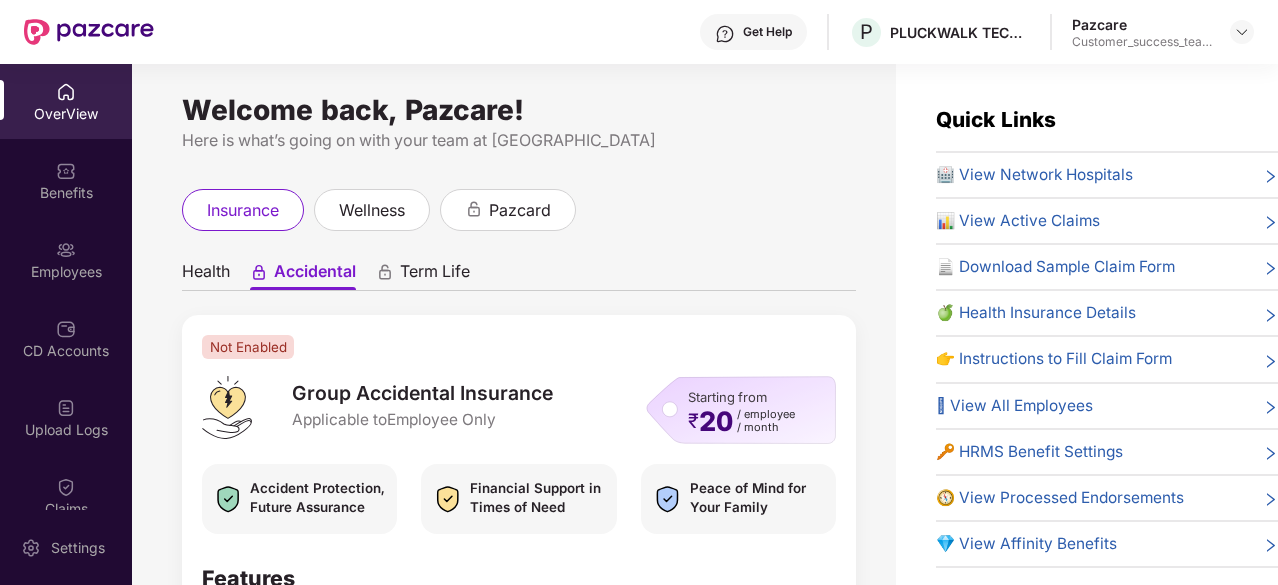 scroll, scrollTop: 0, scrollLeft: 0, axis: both 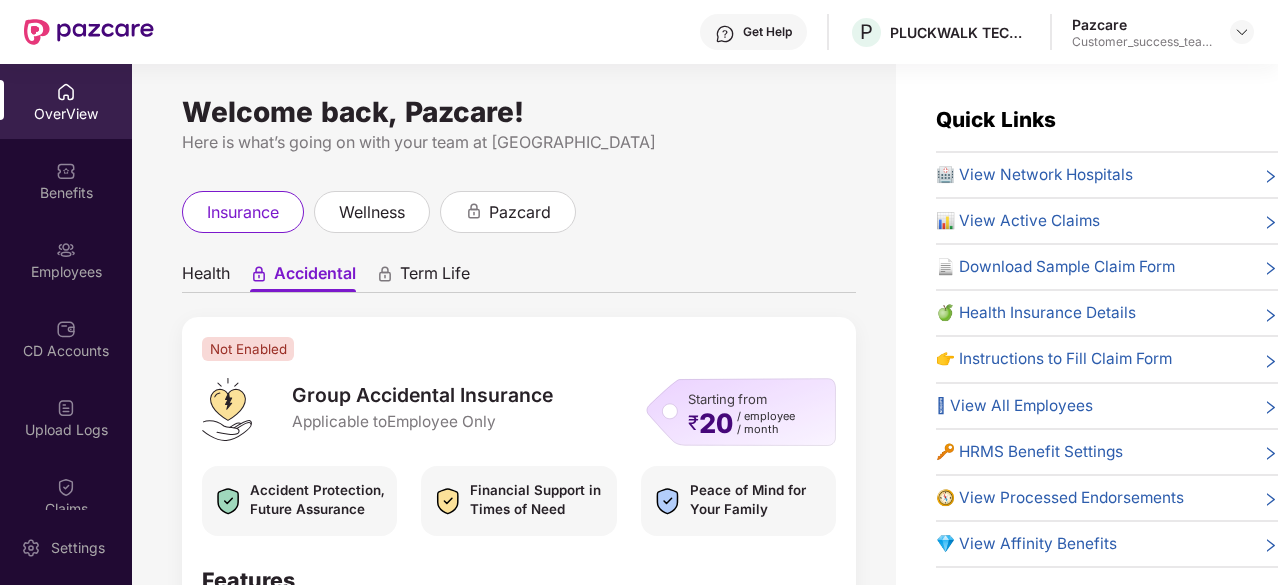 click on "Term Life" at bounding box center (435, 277) 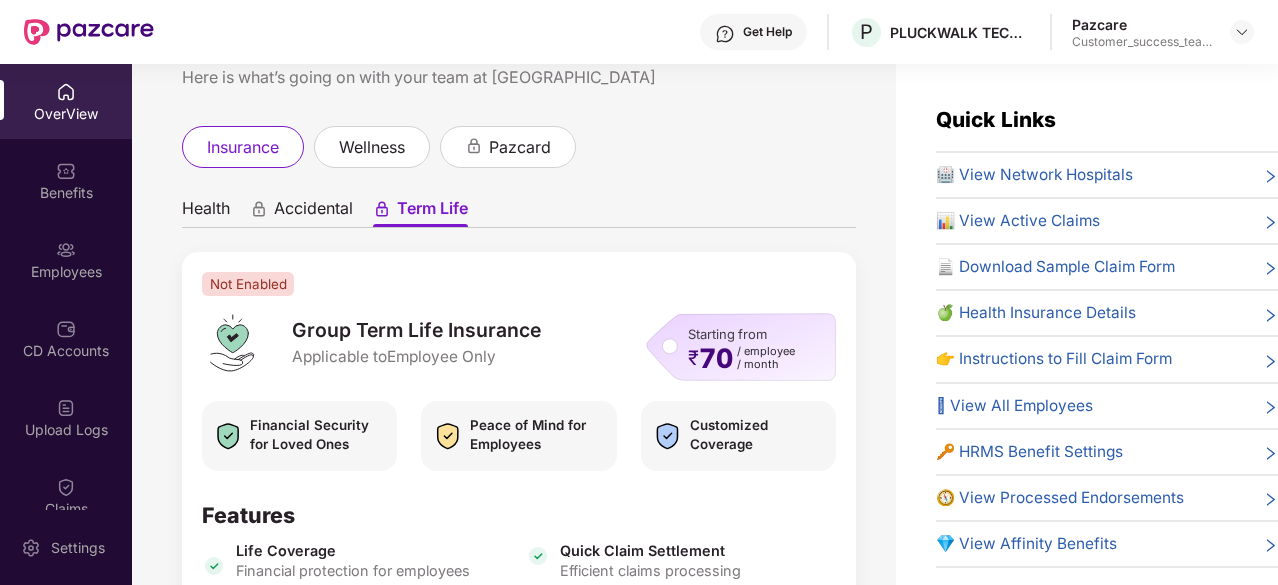 scroll, scrollTop: 0, scrollLeft: 0, axis: both 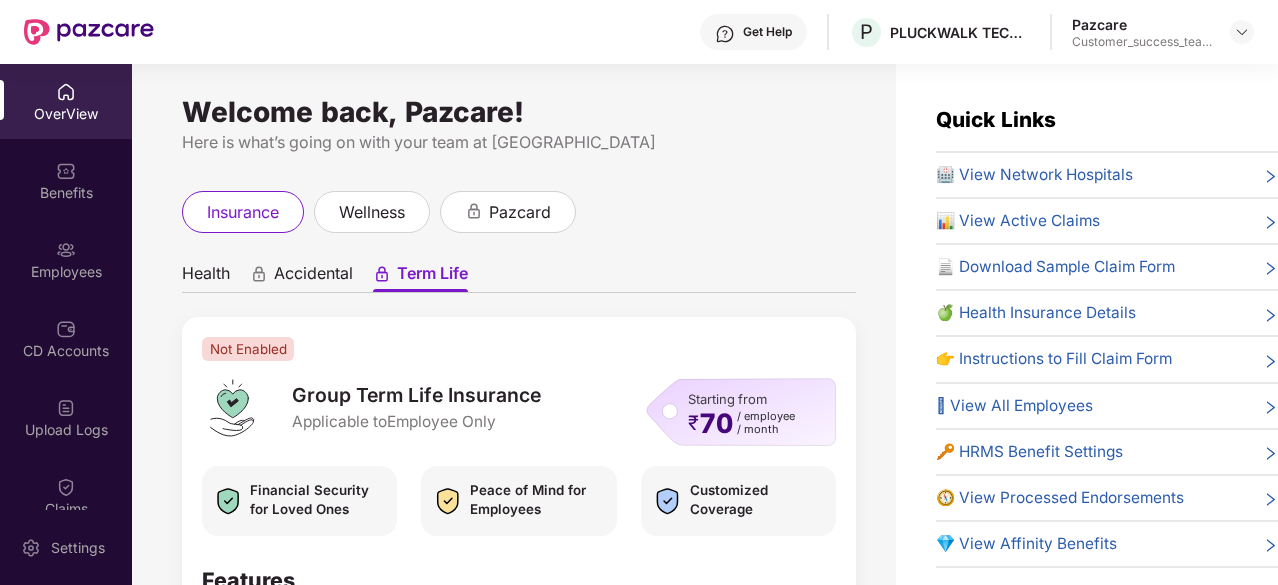 click on "Accidental" at bounding box center [313, 277] 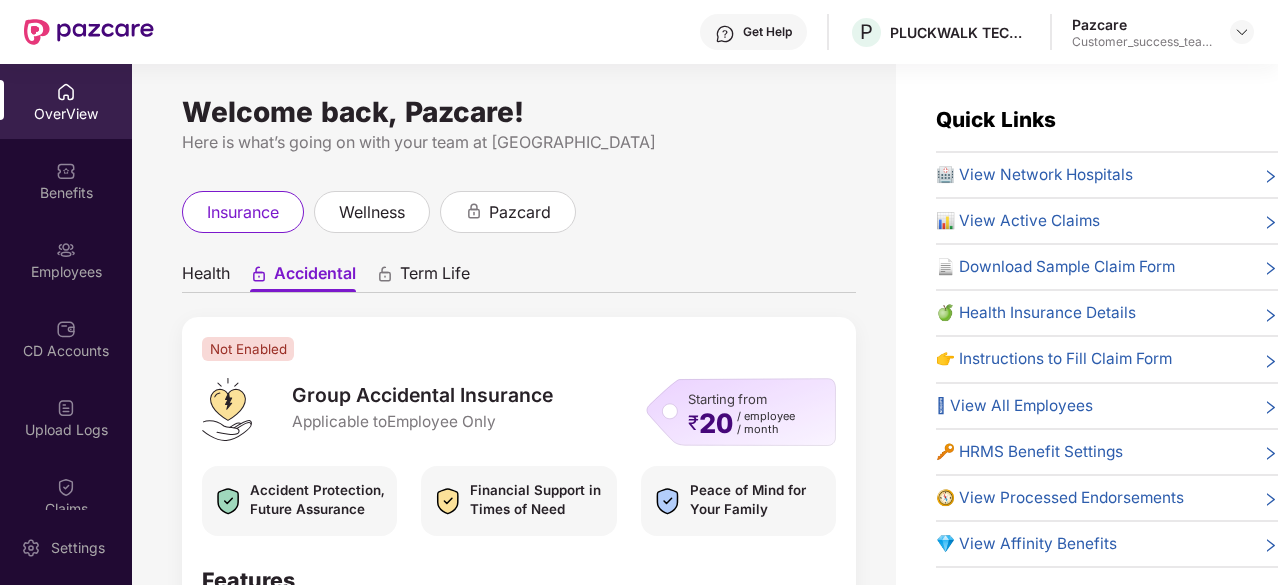 click on "Health" at bounding box center (206, 277) 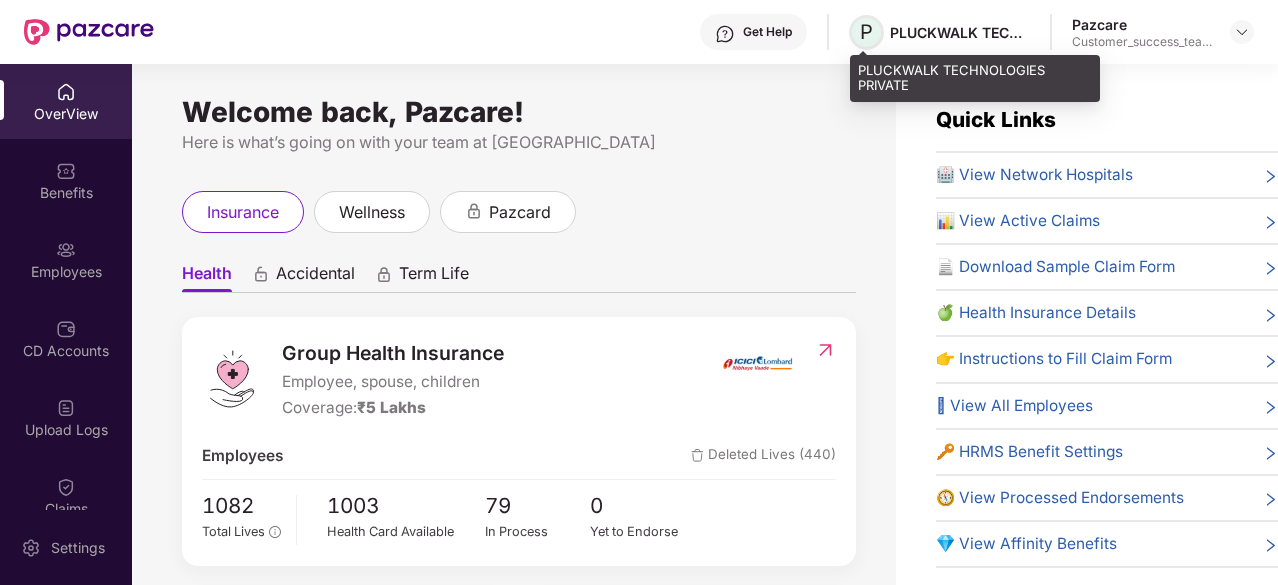 click on "P" at bounding box center [866, 32] 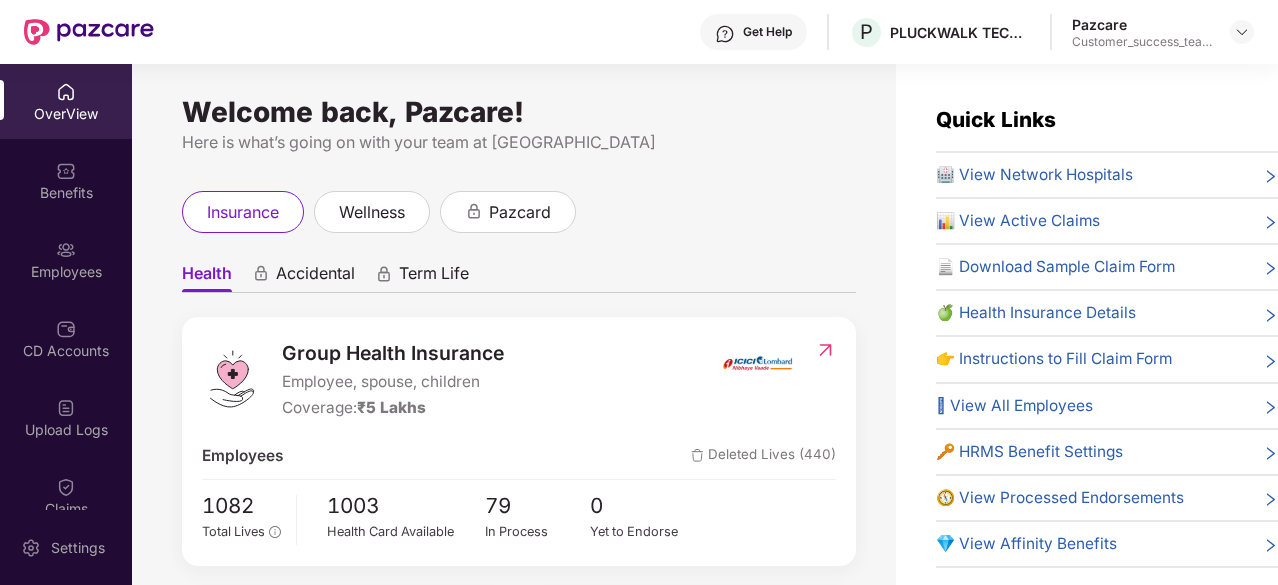 click on "Pazcare" at bounding box center (1142, 24) 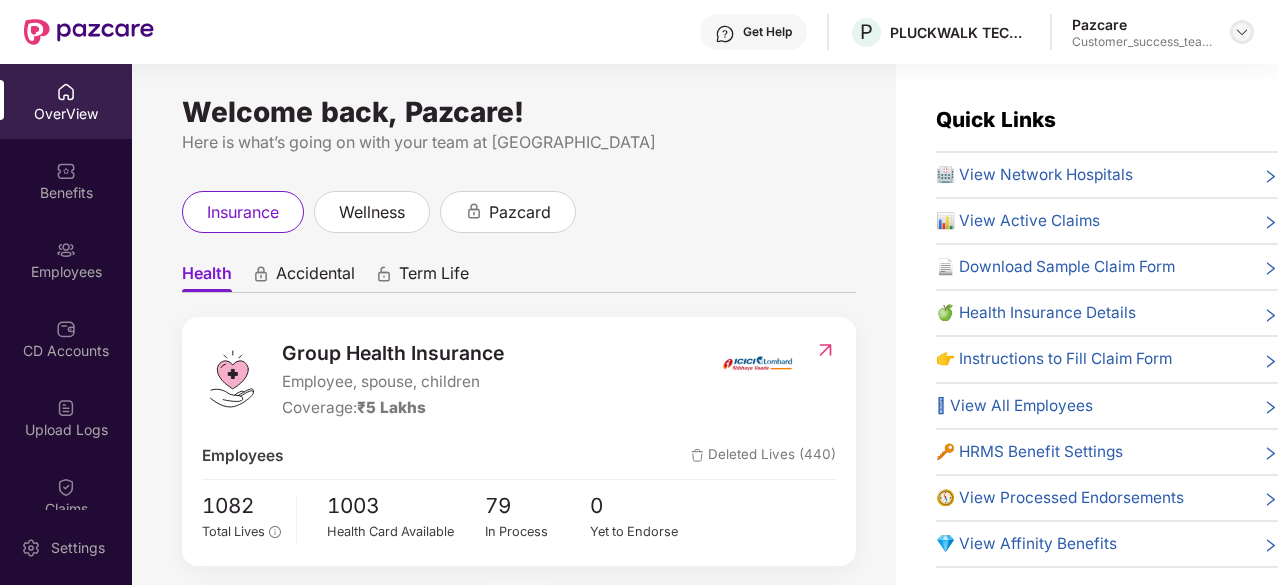 click at bounding box center [1242, 32] 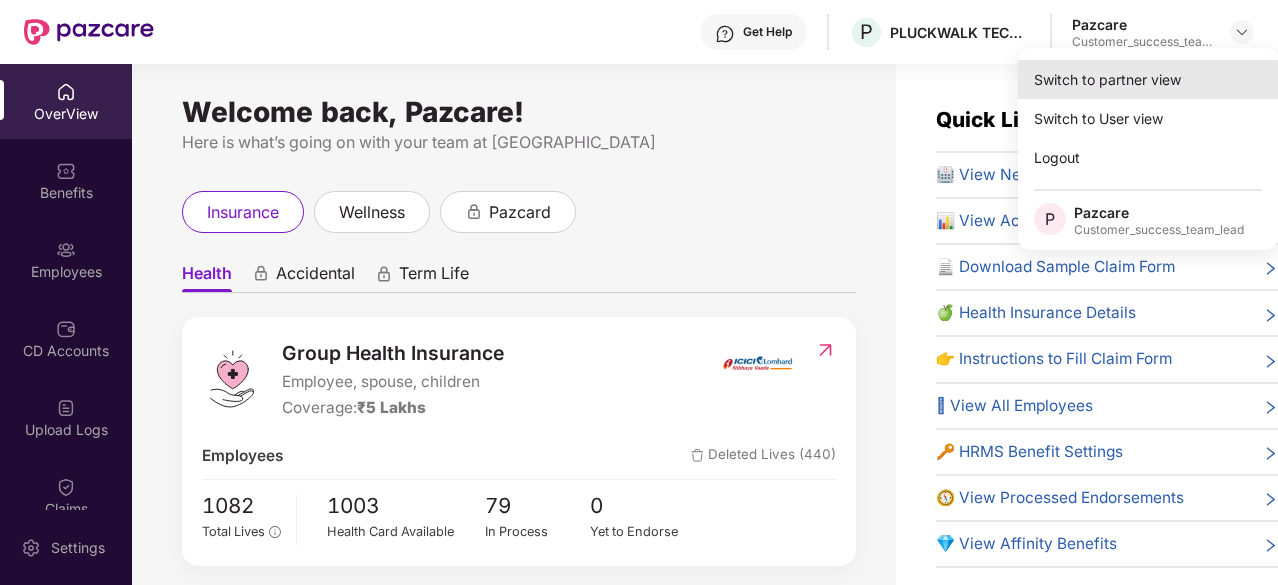 click on "Switch to partner view" at bounding box center (1148, 79) 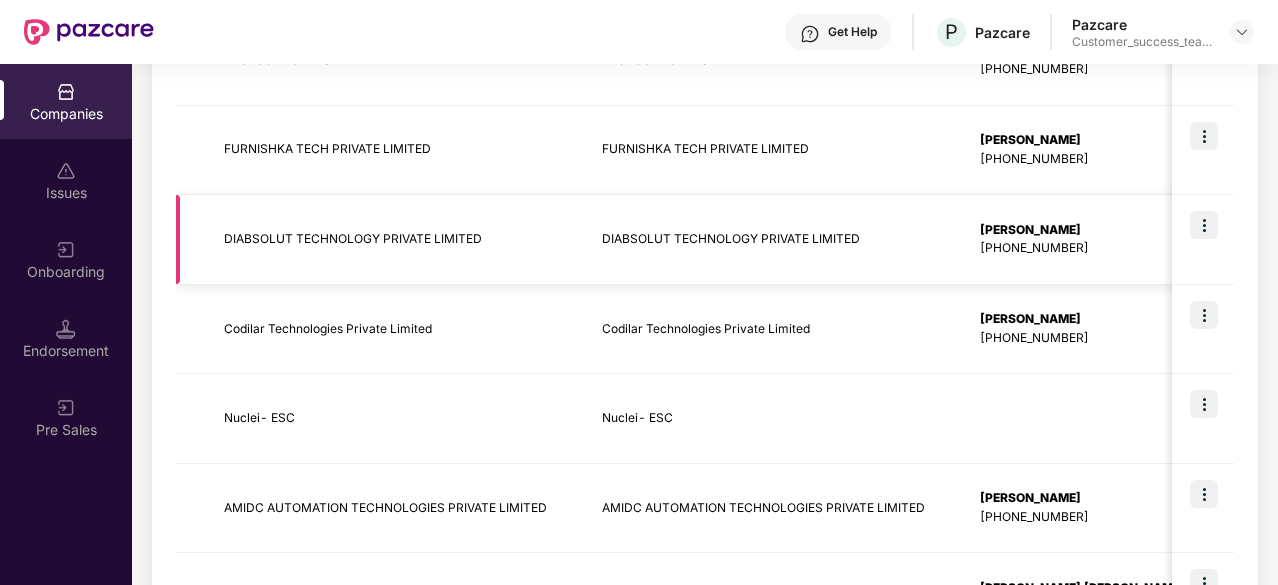 scroll, scrollTop: 400, scrollLeft: 0, axis: vertical 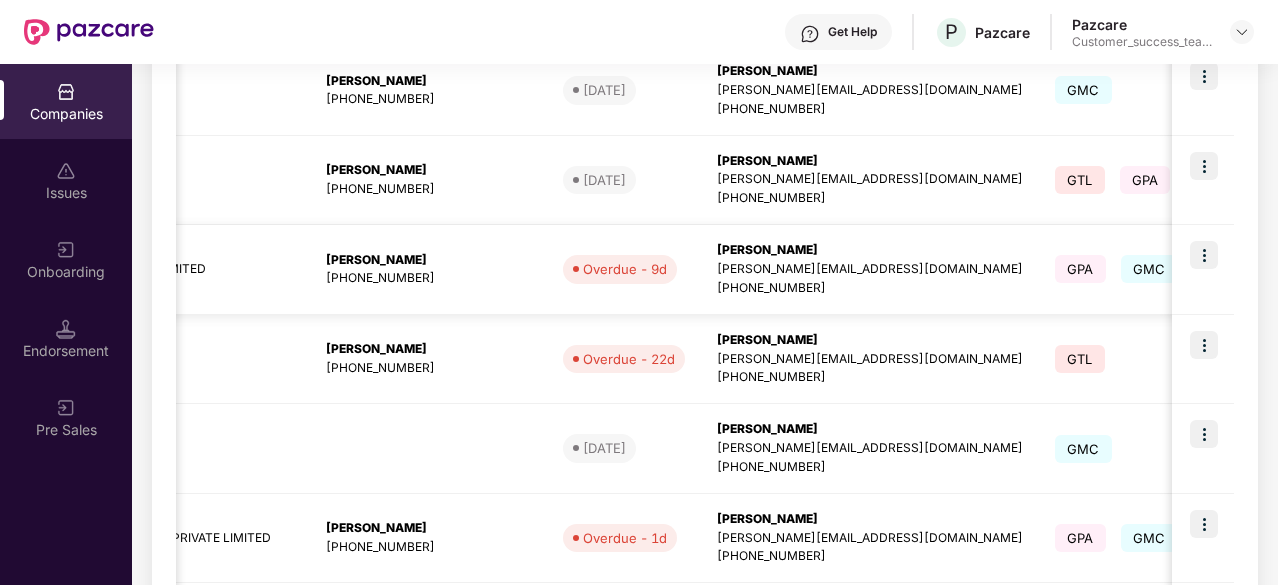 click on "Overdue - 9d" at bounding box center (625, 269) 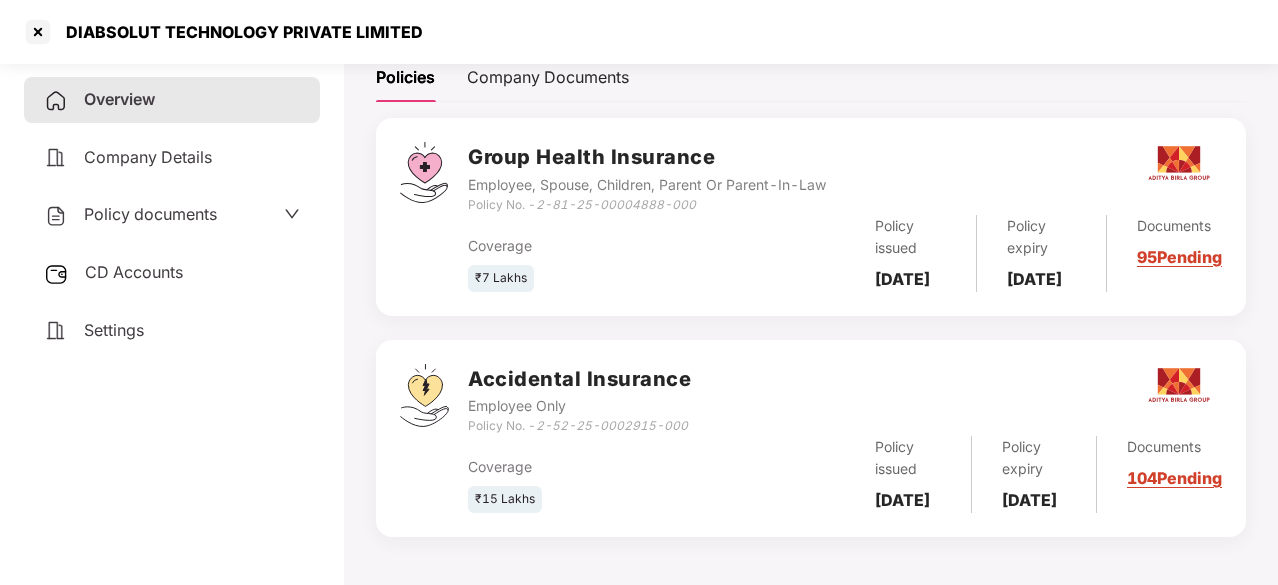 scroll, scrollTop: 348, scrollLeft: 0, axis: vertical 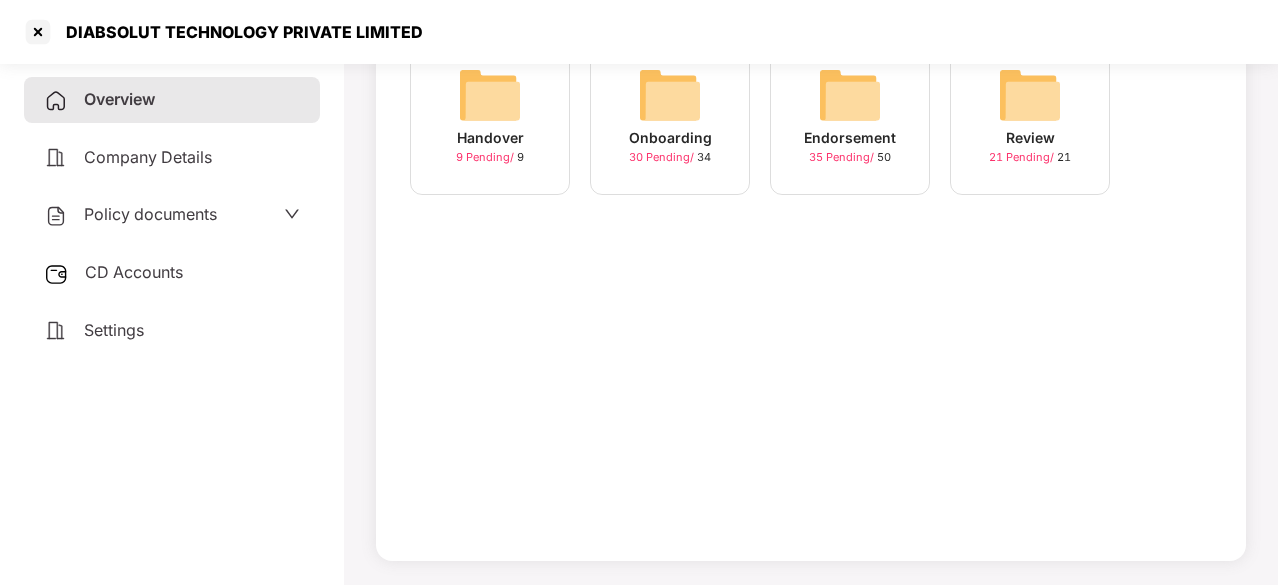 click on "Handover" at bounding box center (490, 138) 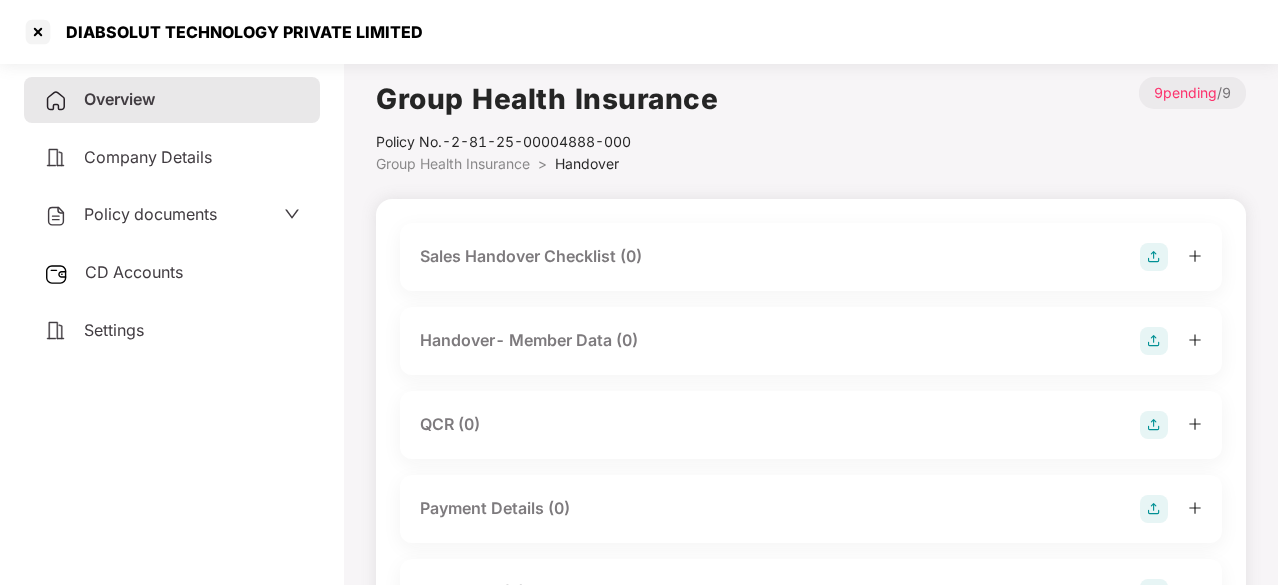 scroll, scrollTop: 0, scrollLeft: 0, axis: both 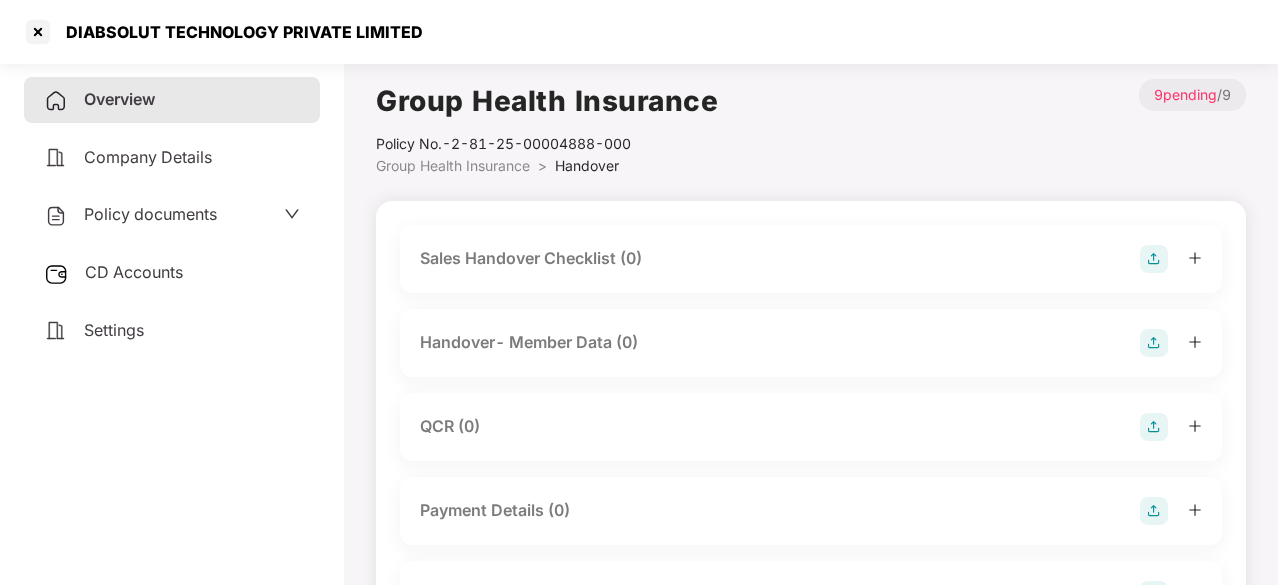 click on "Sales Handover Checklist (0)" at bounding box center (531, 258) 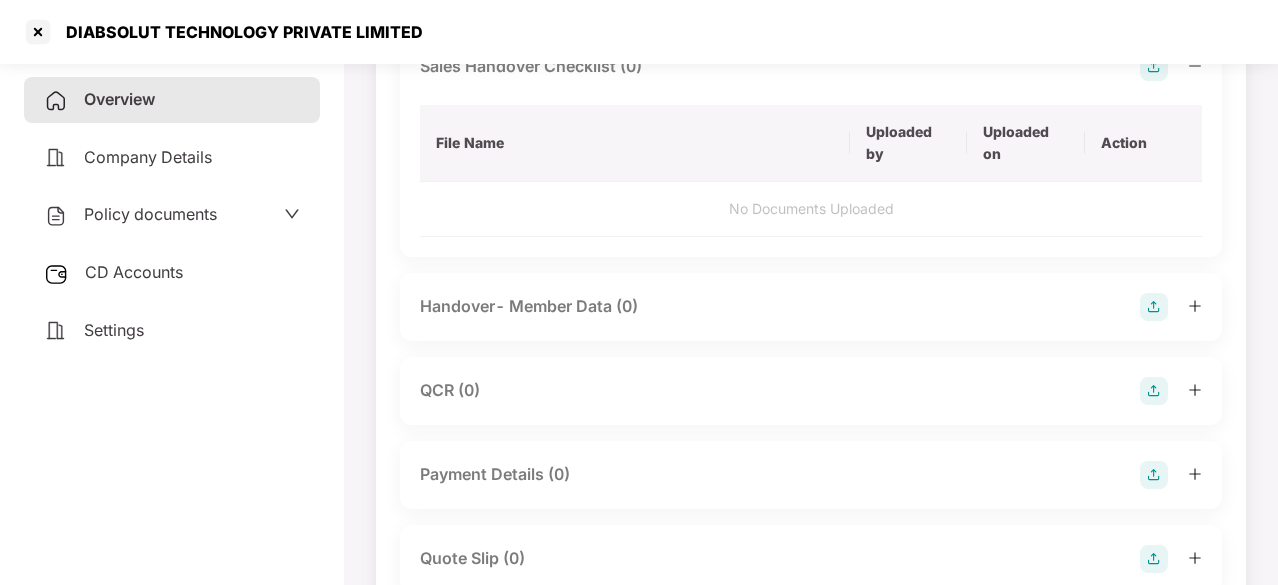 scroll, scrollTop: 200, scrollLeft: 0, axis: vertical 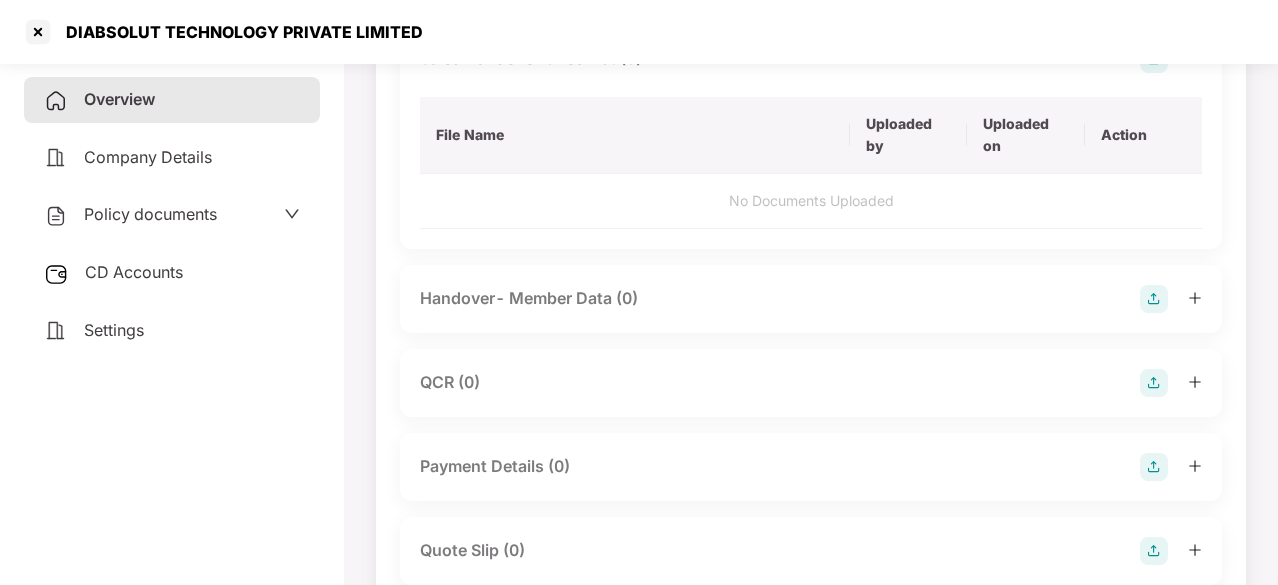 click on "Handover- Member Data (0)" at bounding box center (529, 298) 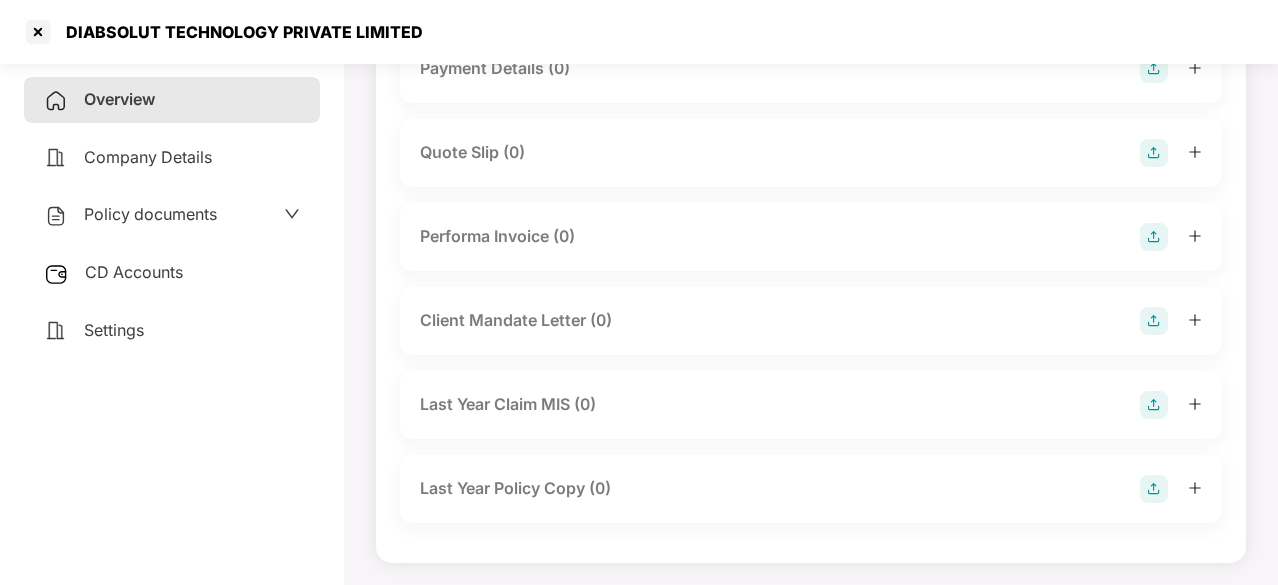 scroll, scrollTop: 0, scrollLeft: 0, axis: both 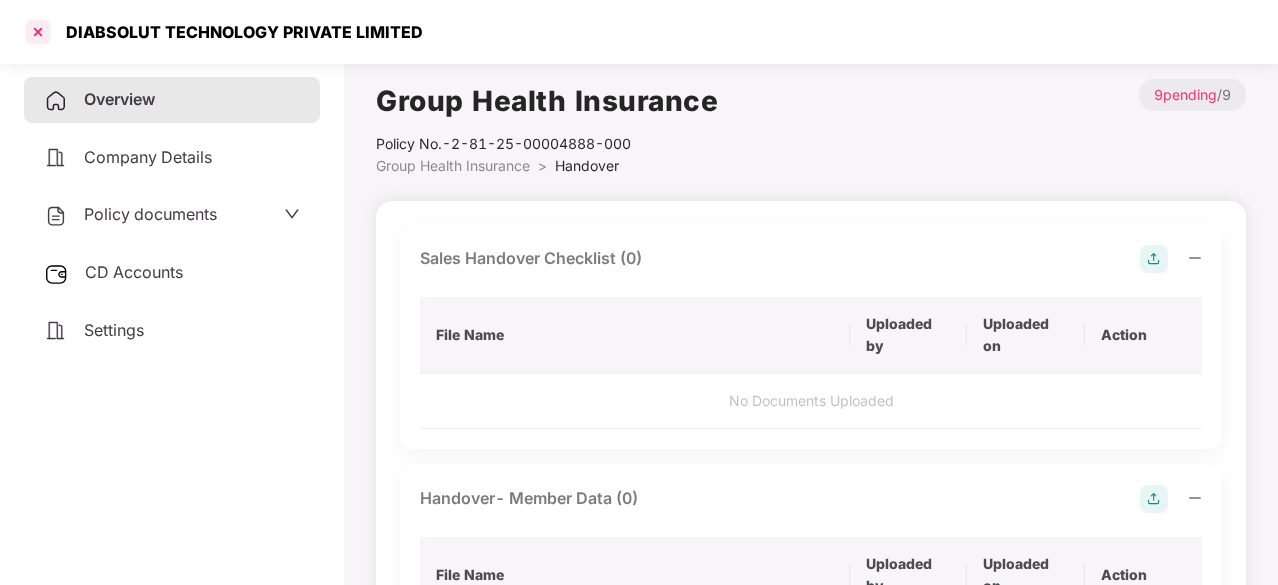 click at bounding box center [38, 32] 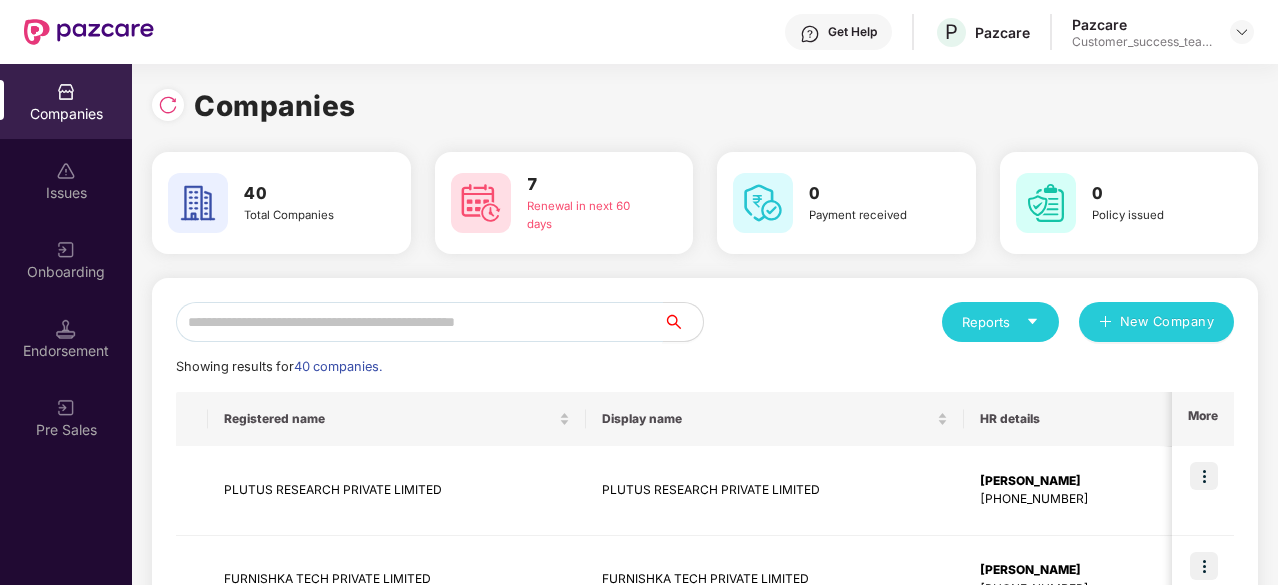 click at bounding box center (419, 322) 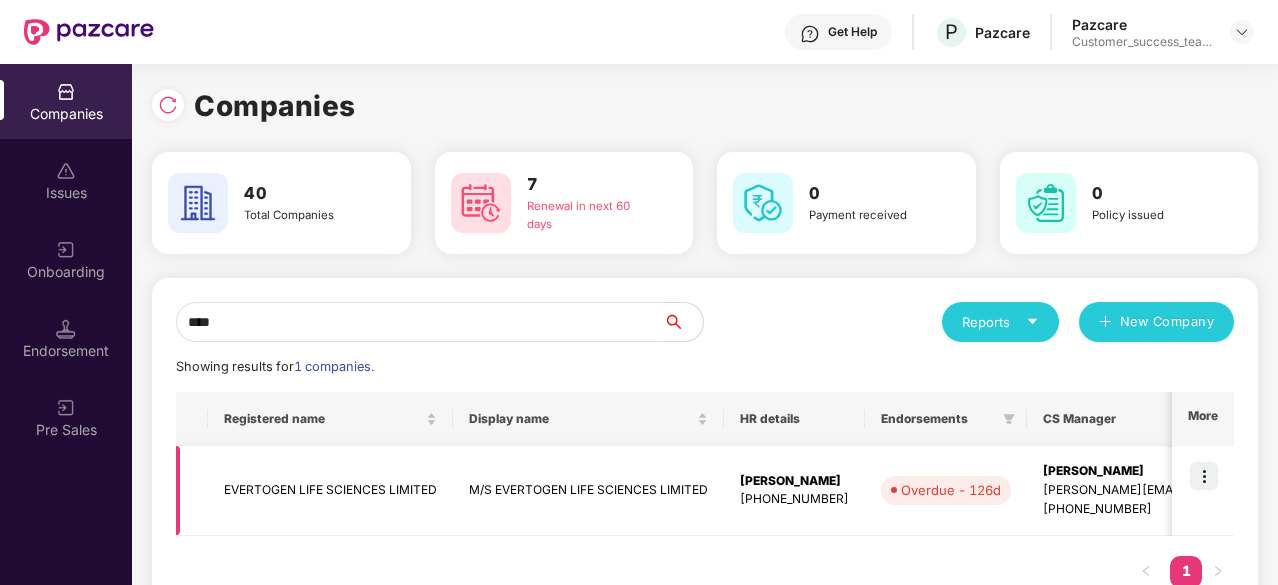 type on "****" 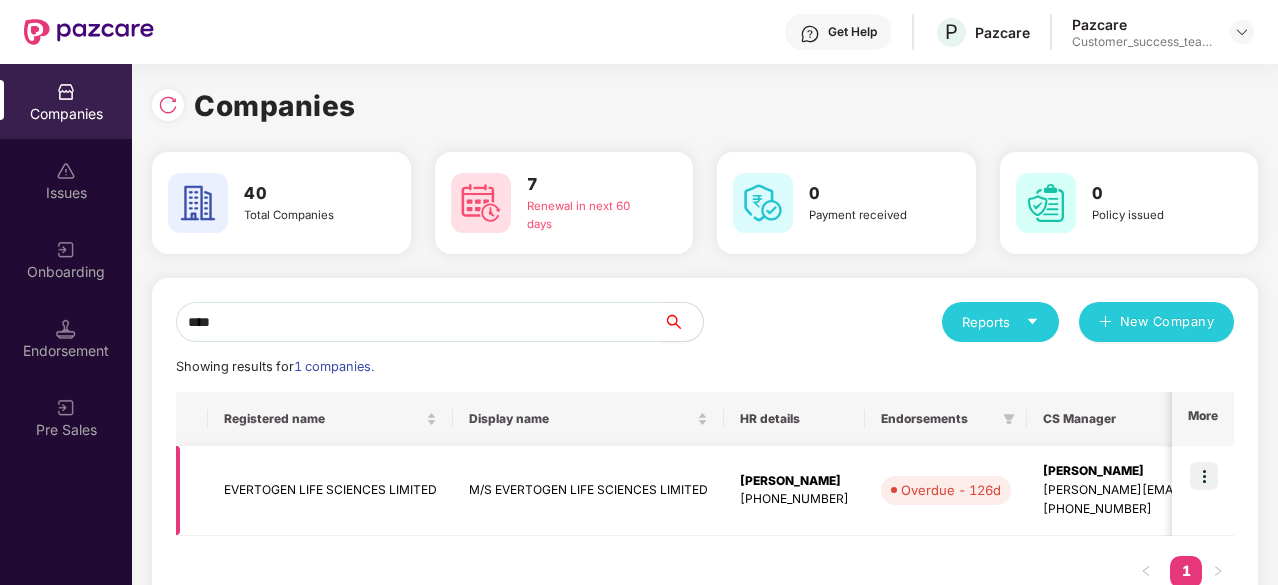 click on "M/S EVERTOGEN LIFE SCIENCES LIMITED" at bounding box center (588, 491) 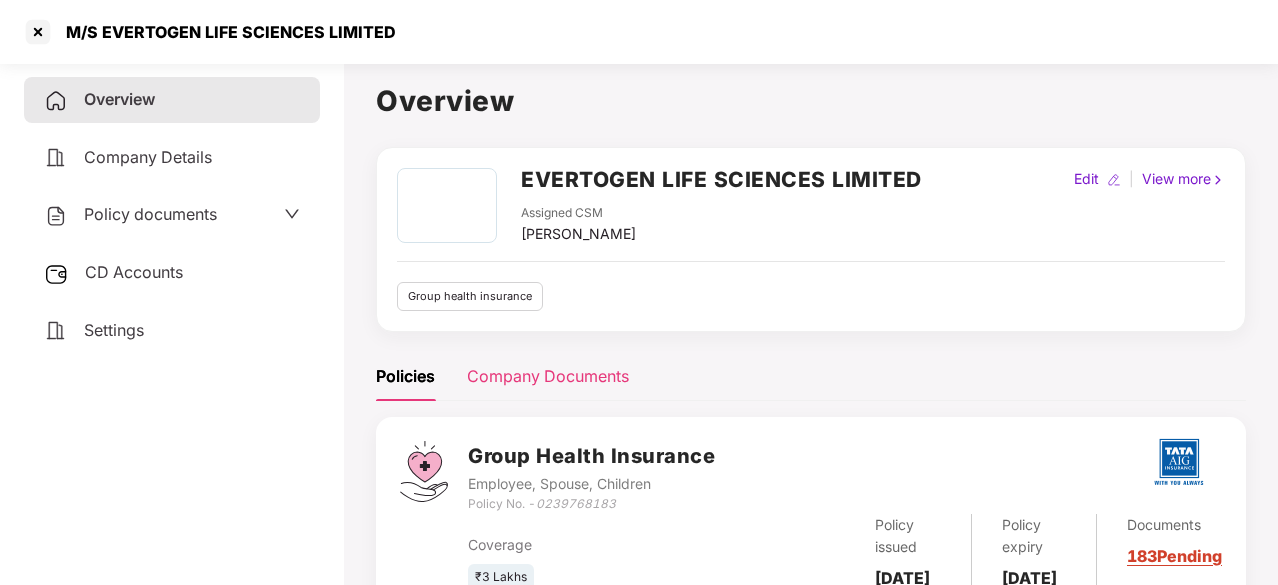 scroll, scrollTop: 101, scrollLeft: 0, axis: vertical 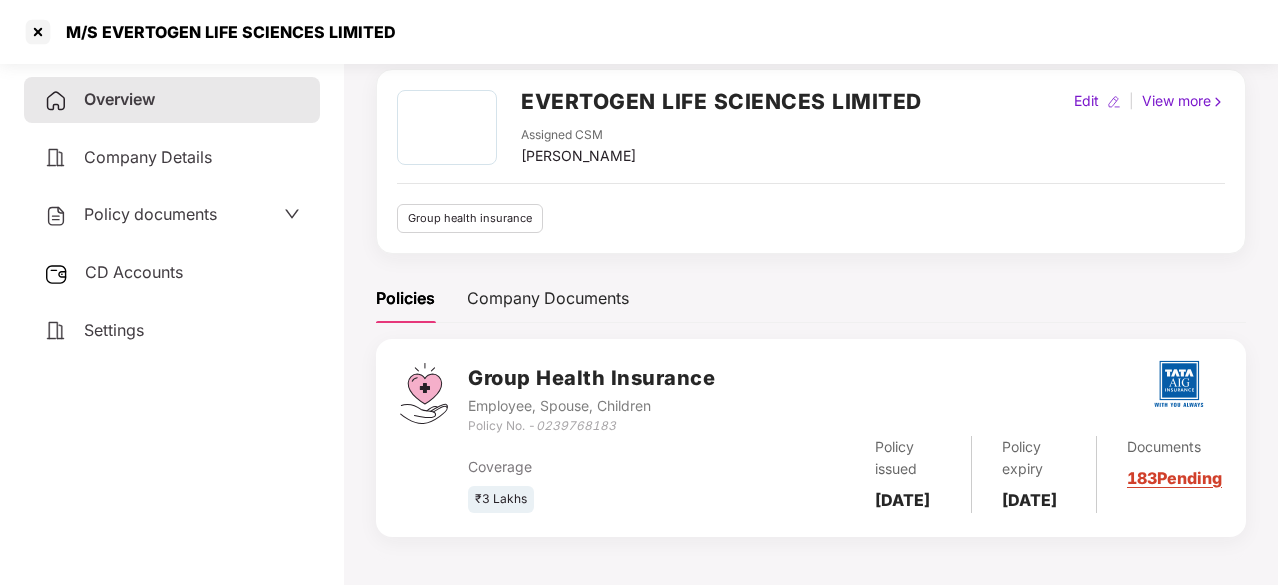 click on "Company Details" at bounding box center (172, 158) 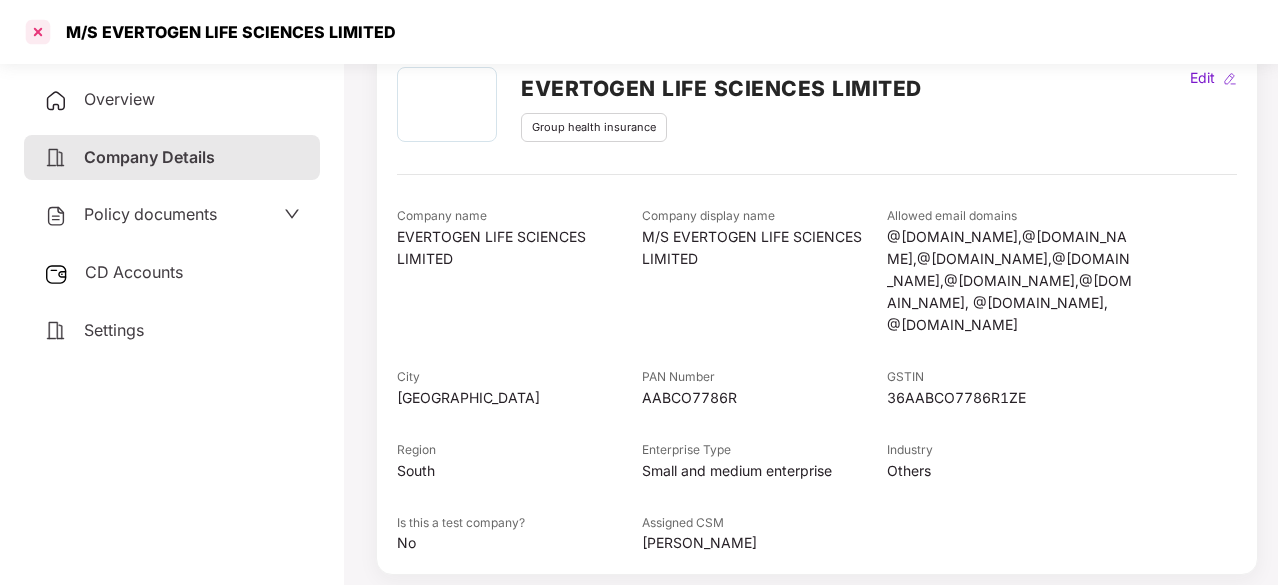 click at bounding box center (38, 32) 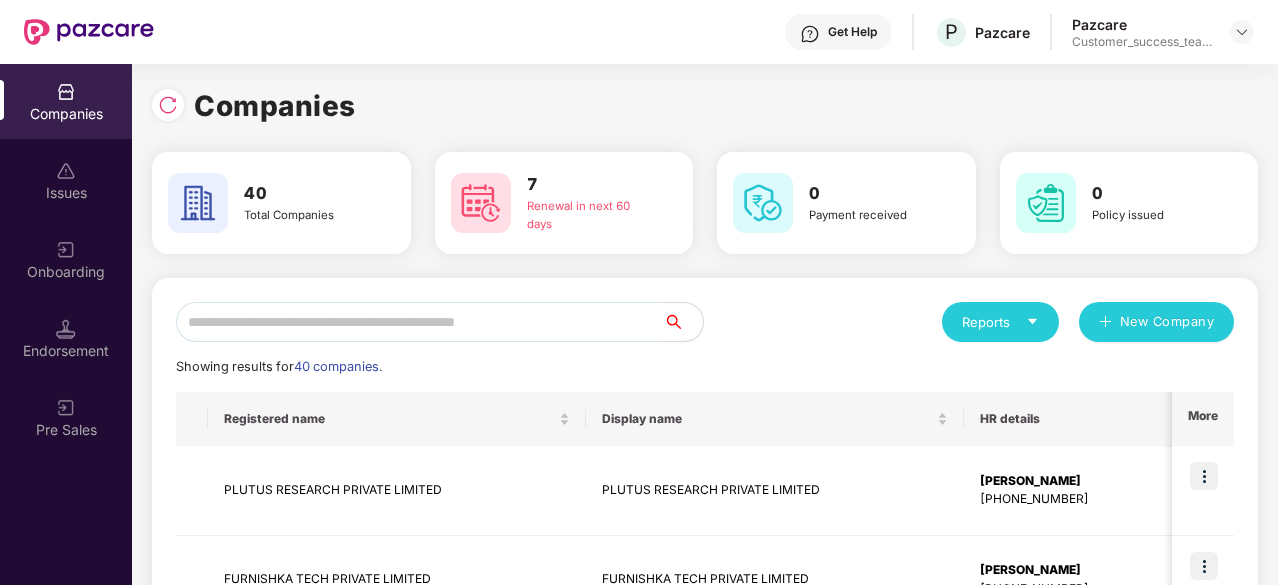scroll, scrollTop: 0, scrollLeft: 0, axis: both 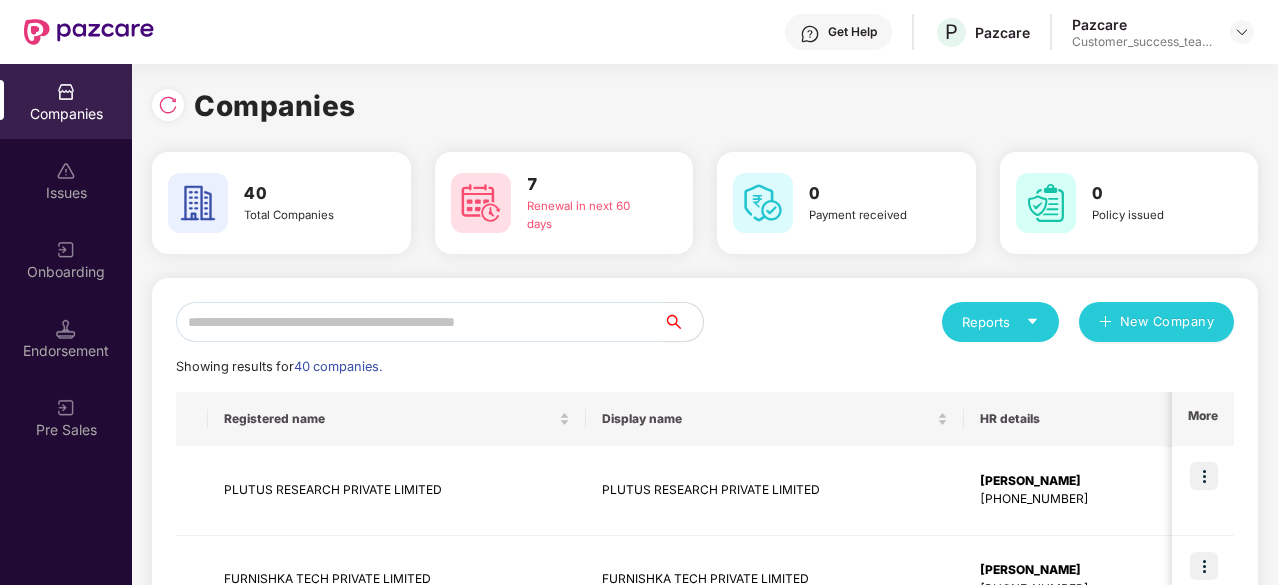 click at bounding box center [419, 322] 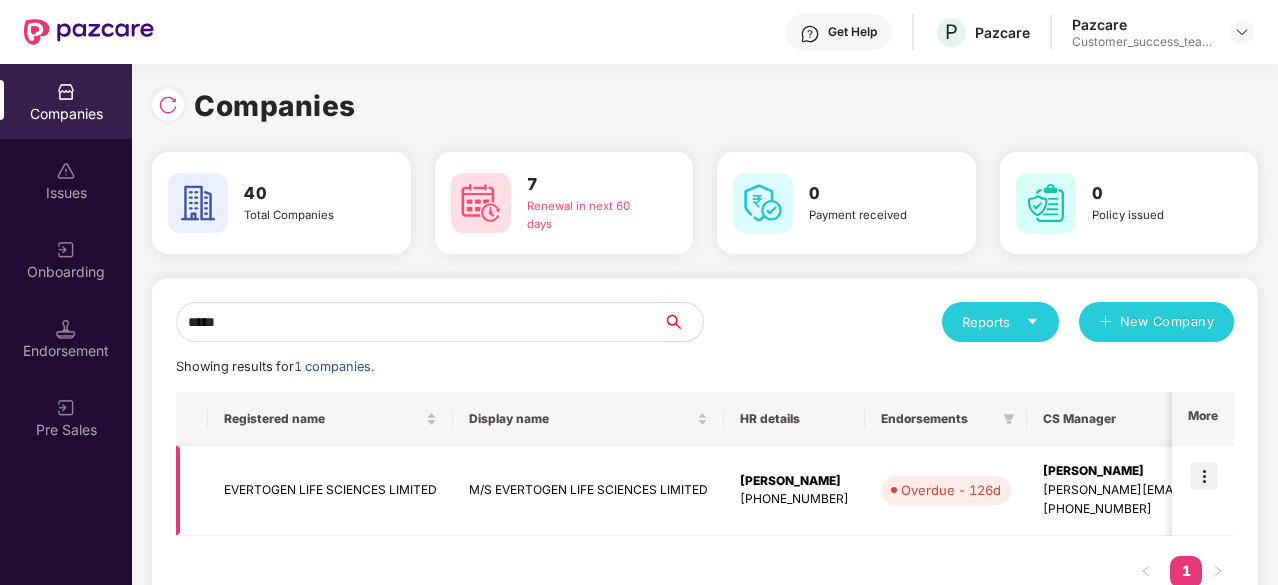 type on "*****" 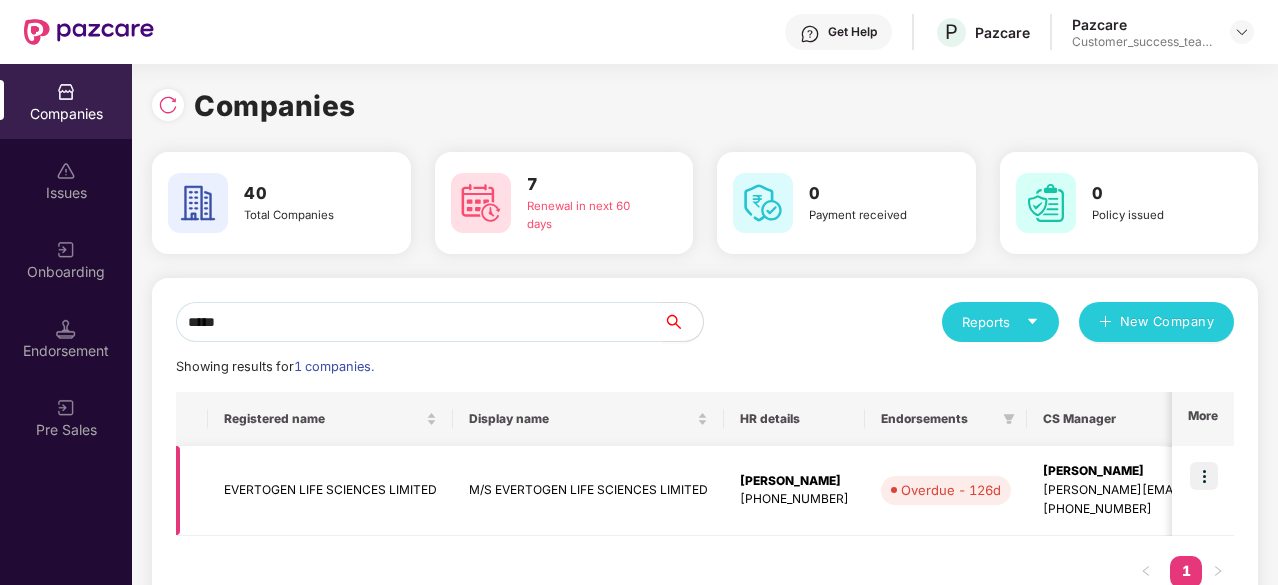 click at bounding box center [1204, 476] 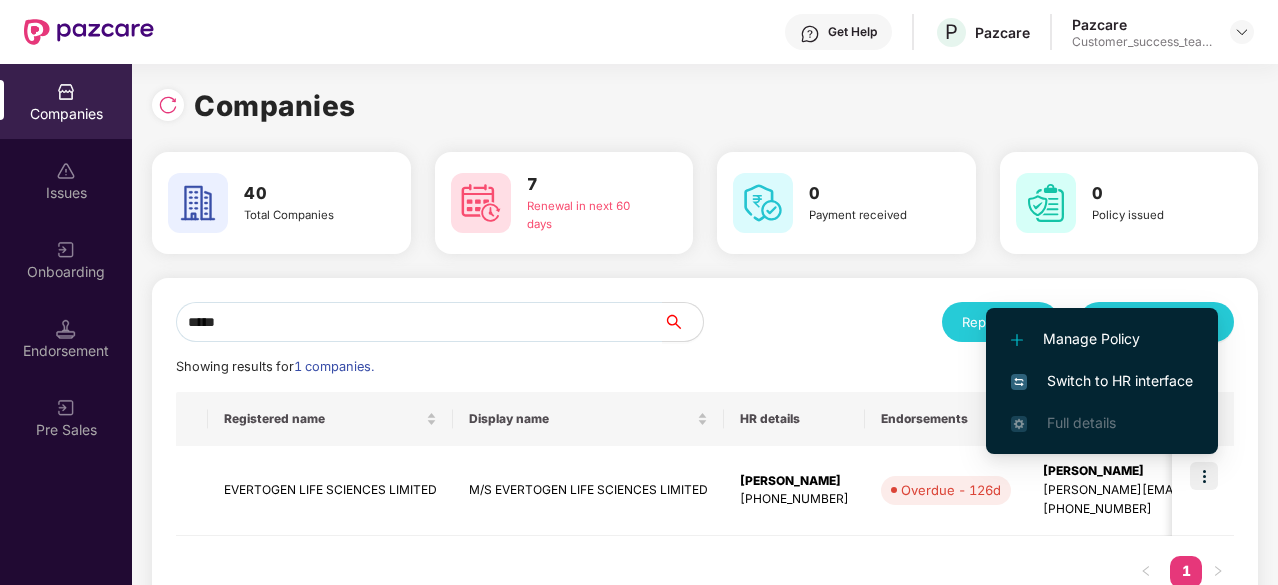 click on "Switch to HR interface" at bounding box center (1102, 381) 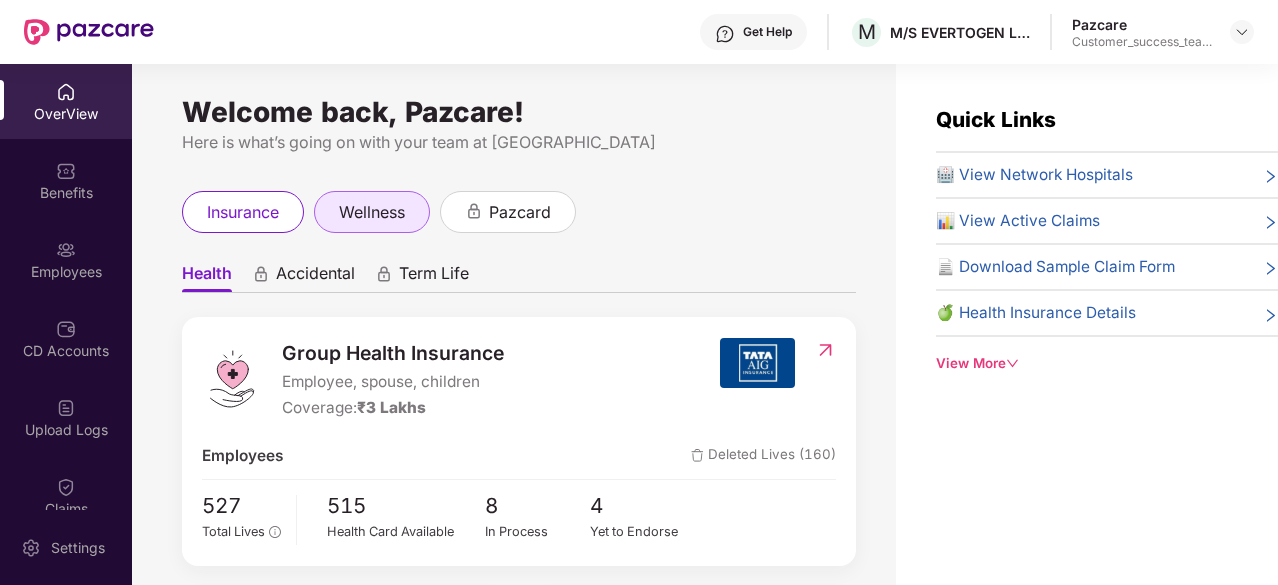 click on "wellness" at bounding box center (372, 212) 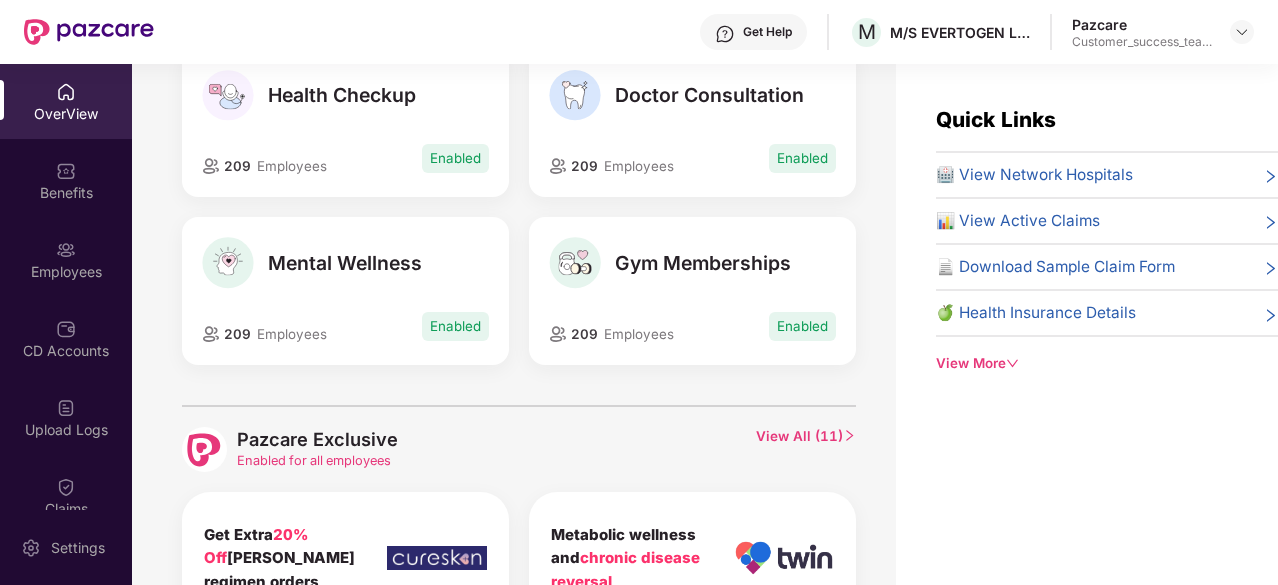 scroll, scrollTop: 300, scrollLeft: 0, axis: vertical 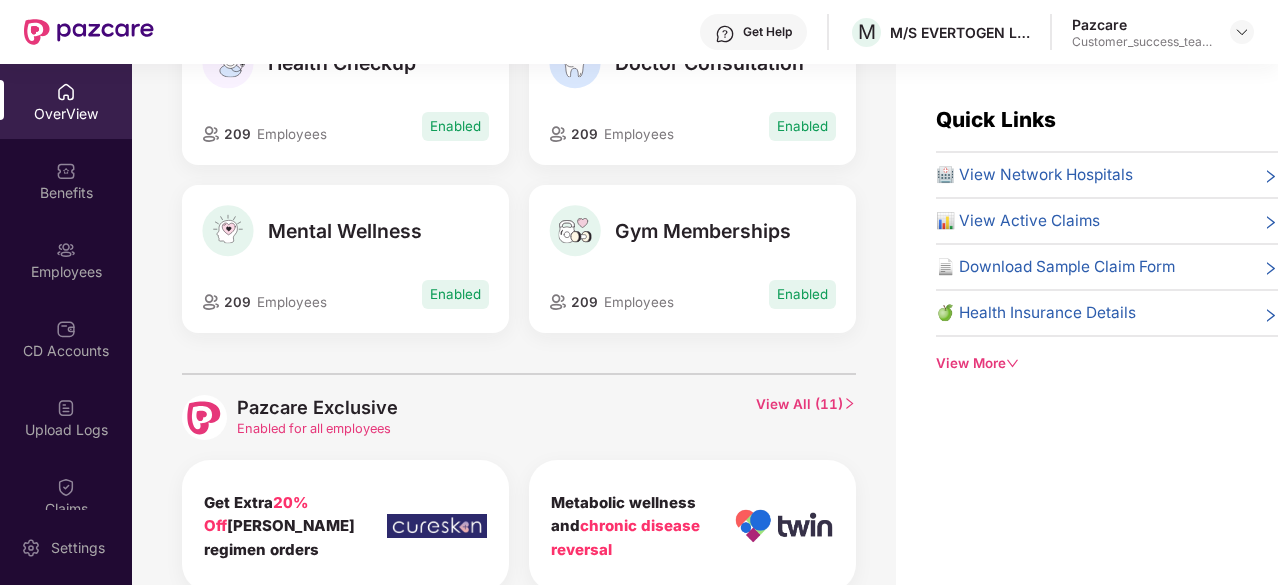 click on "Gym Memberships" at bounding box center (692, 230) 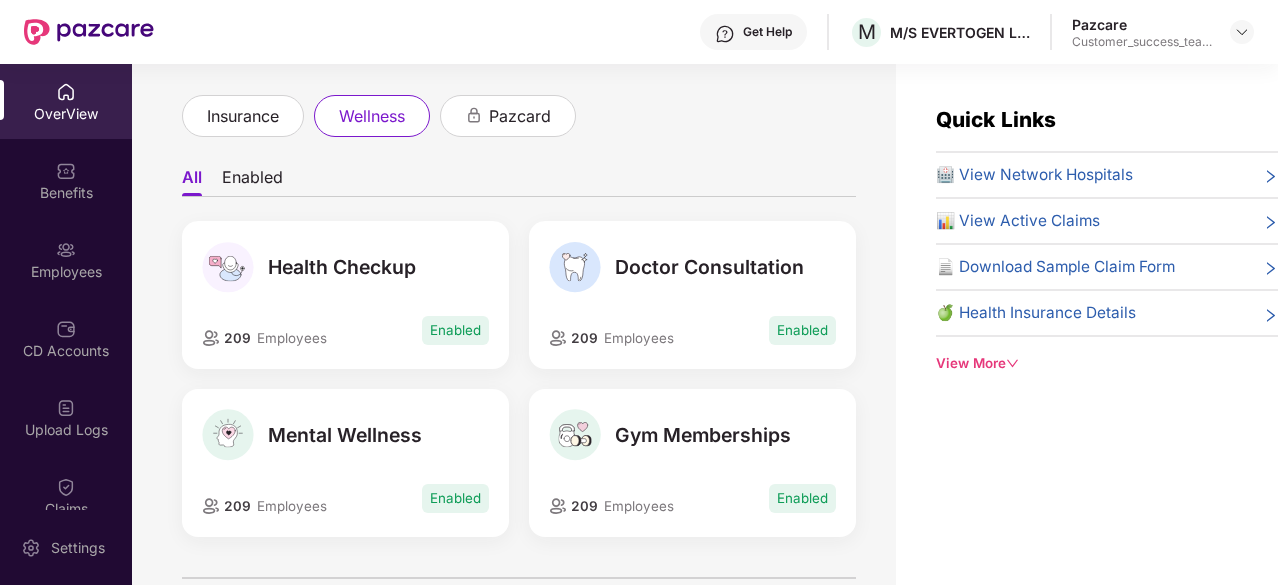 scroll, scrollTop: 0, scrollLeft: 0, axis: both 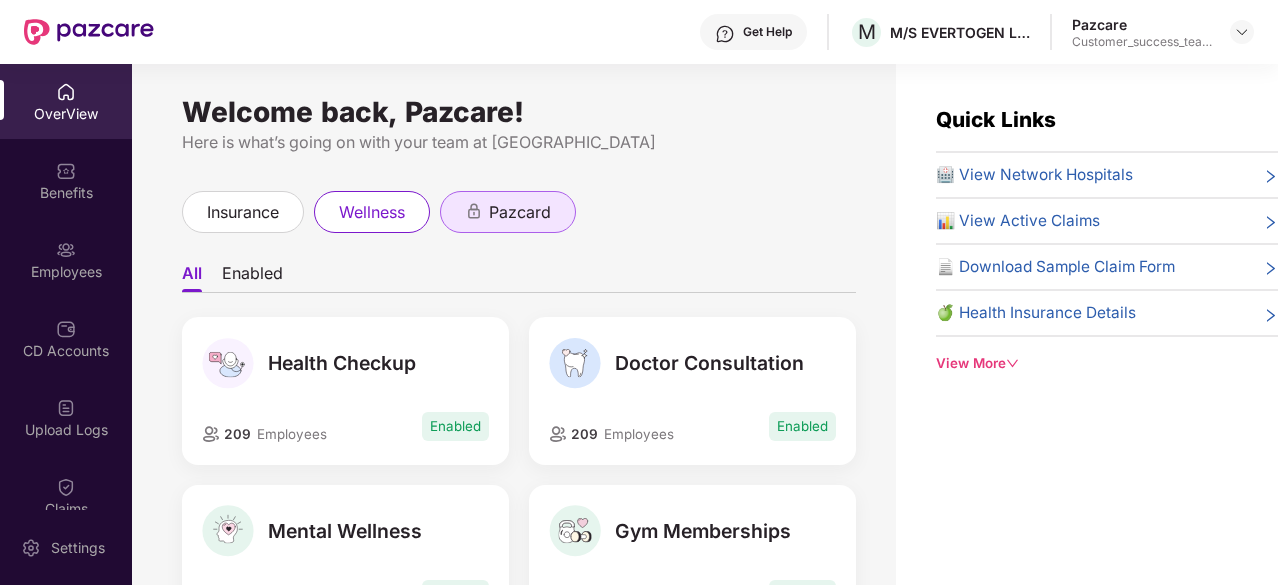 click on "pazcard" at bounding box center [508, 212] 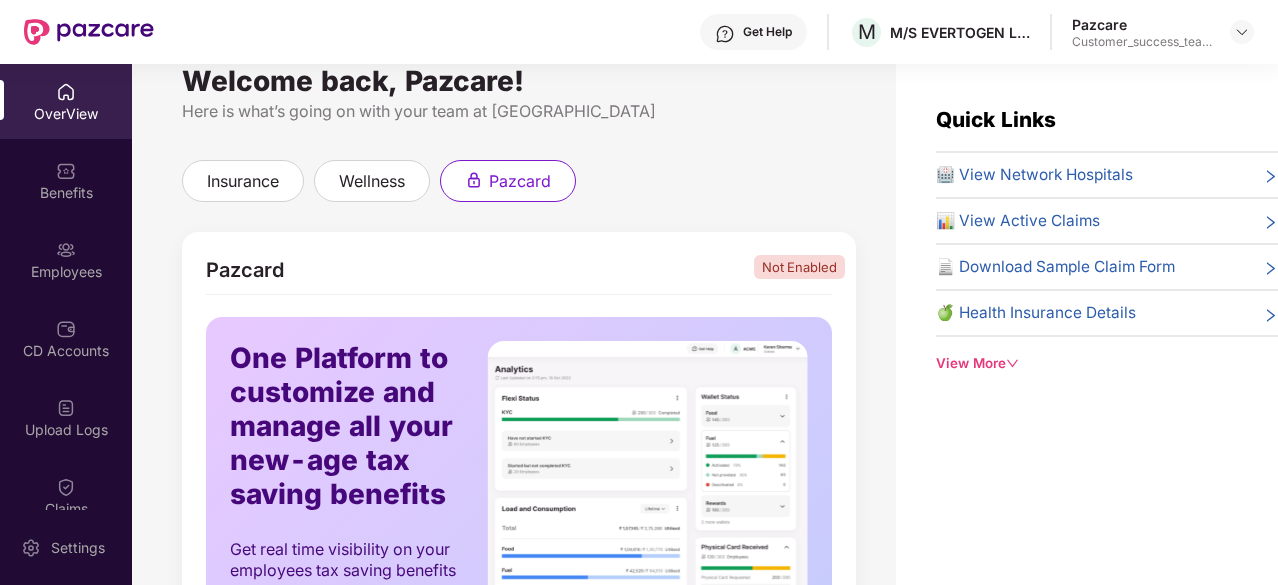 scroll, scrollTop: 0, scrollLeft: 0, axis: both 